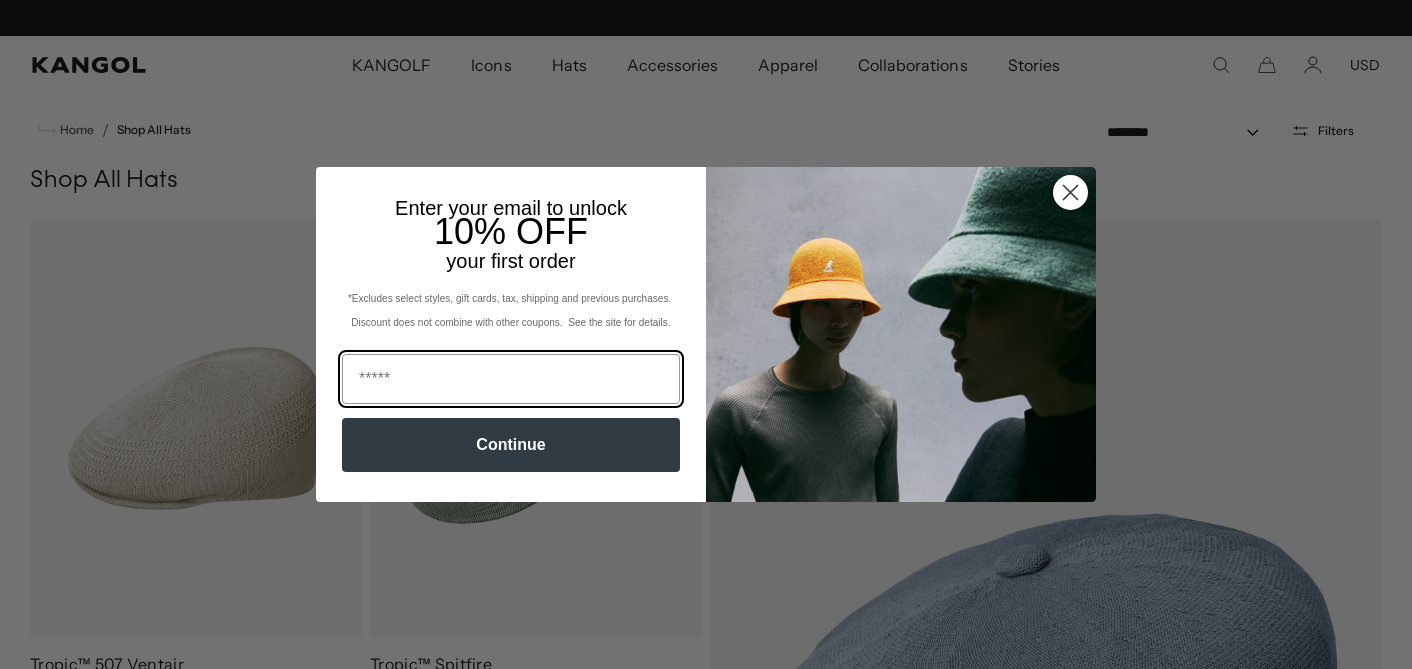 scroll, scrollTop: 0, scrollLeft: 0, axis: both 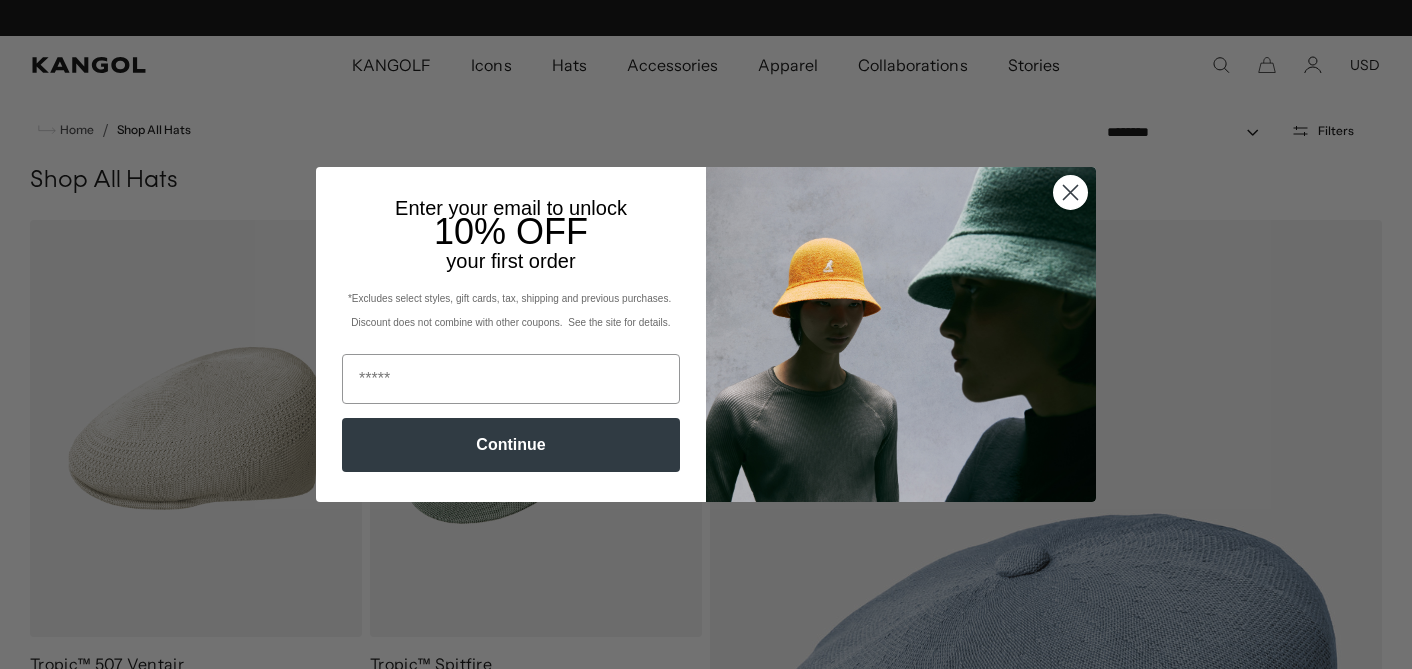 click 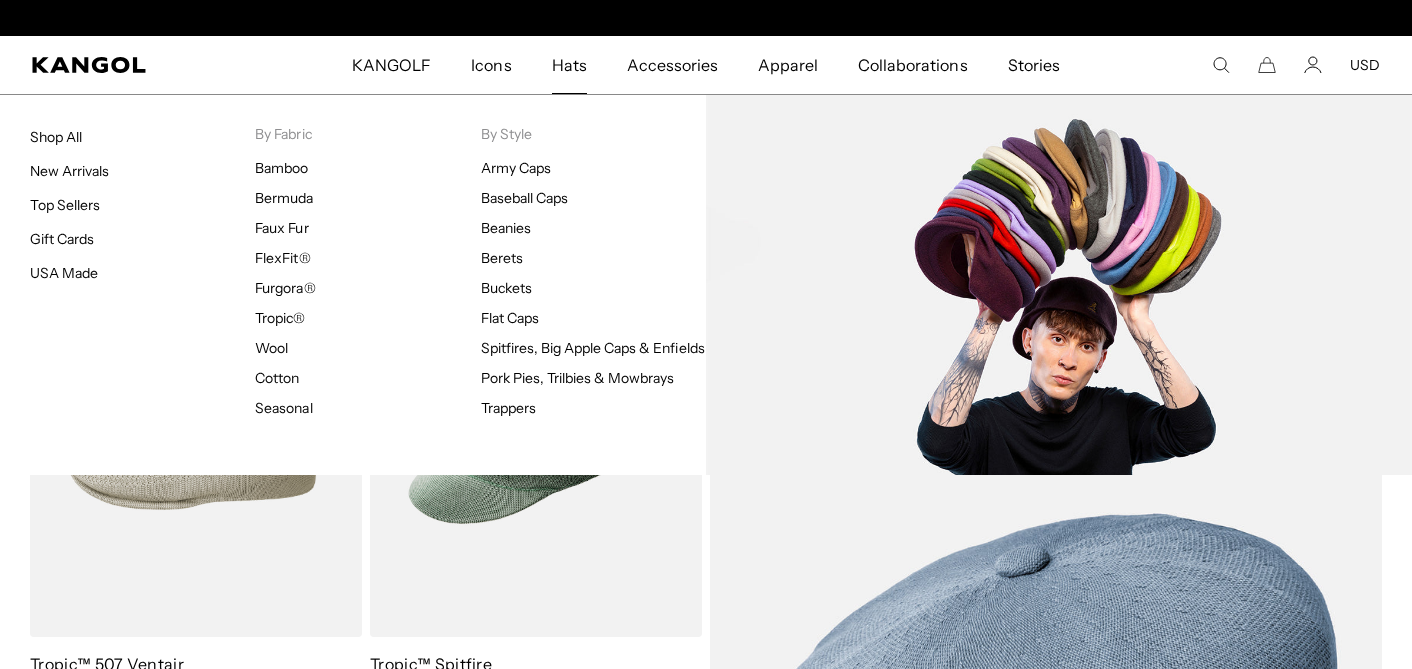 scroll, scrollTop: 0, scrollLeft: 0, axis: both 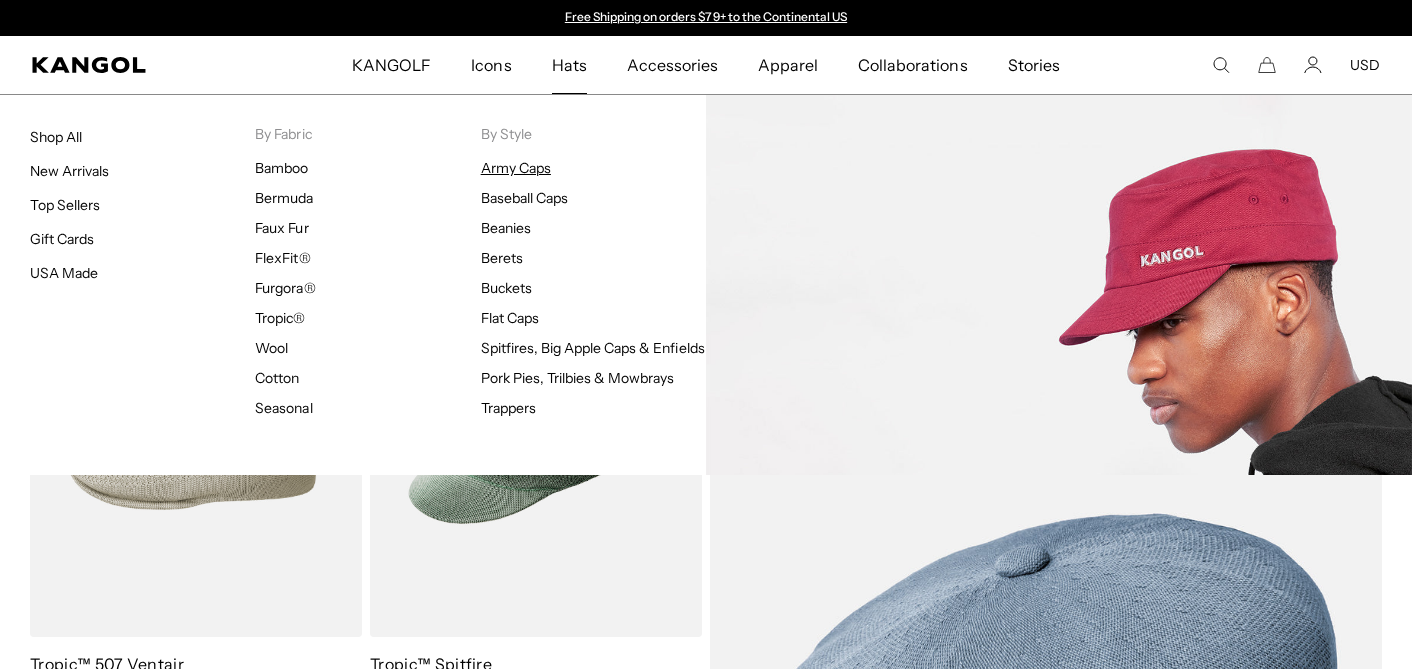 click on "Army Caps" at bounding box center (516, 168) 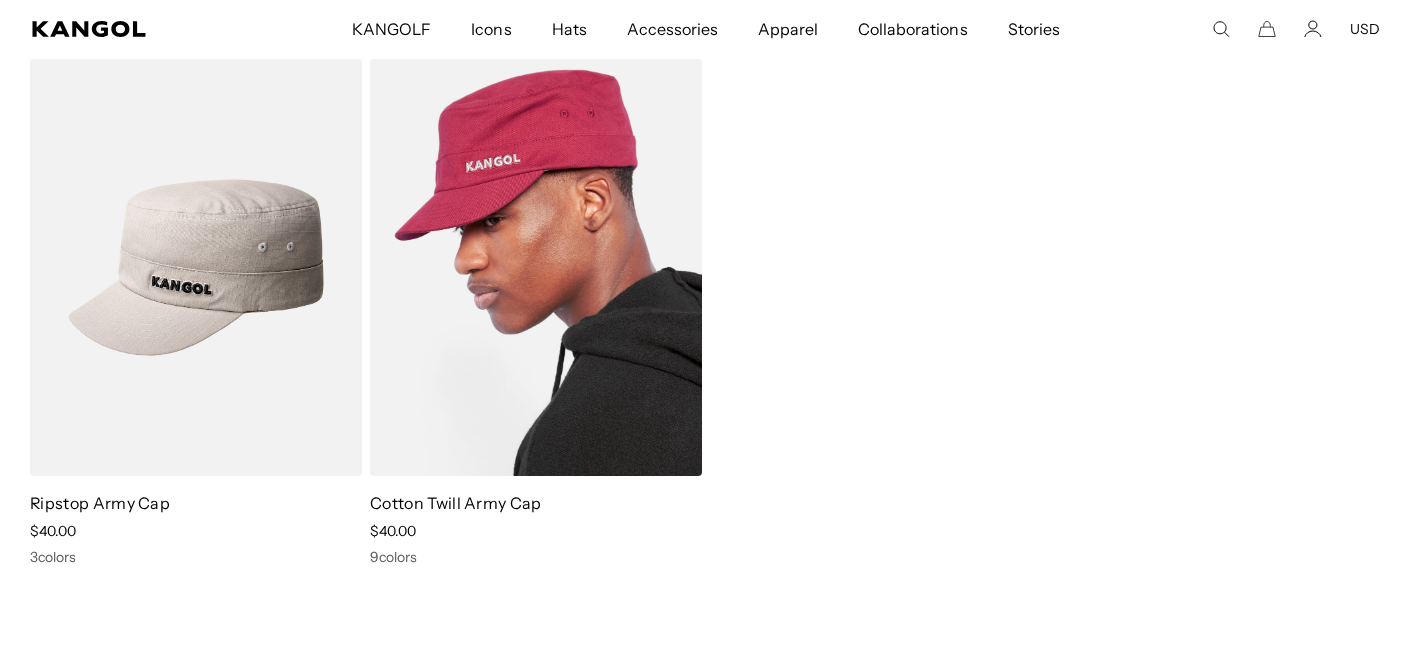 scroll, scrollTop: 161, scrollLeft: 0, axis: vertical 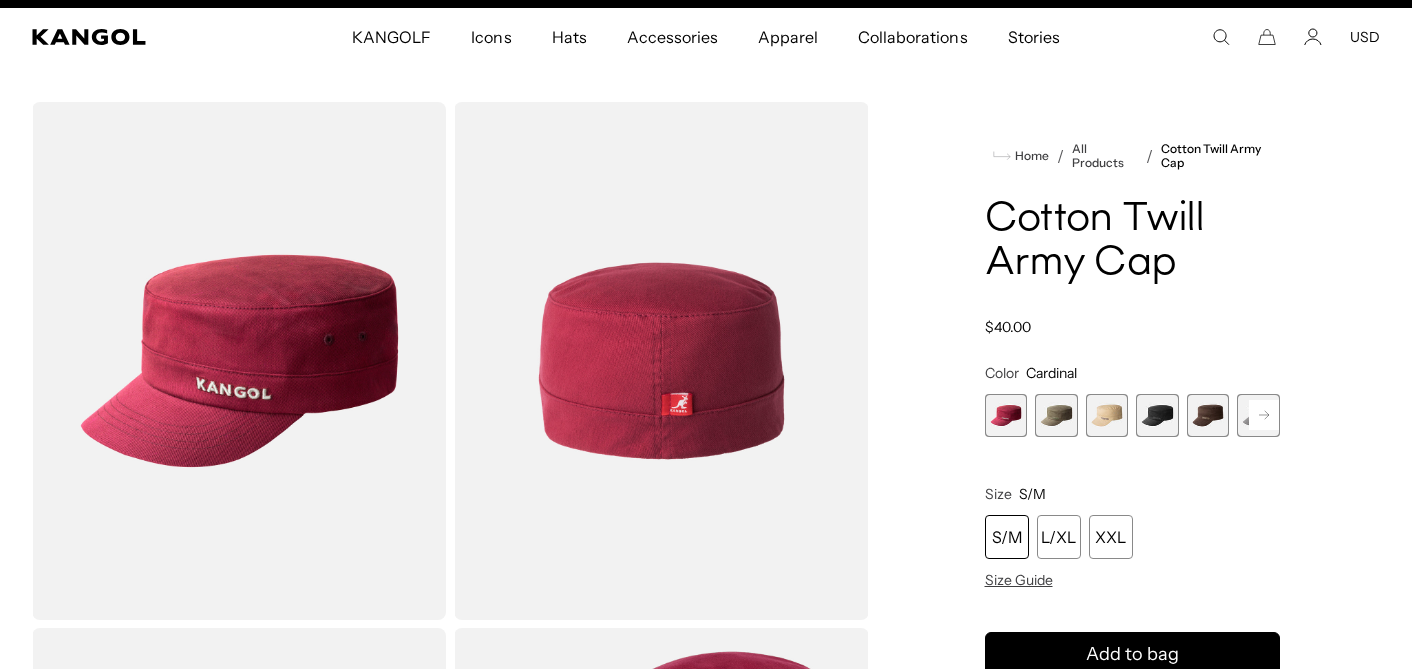 click at bounding box center (1006, 415) 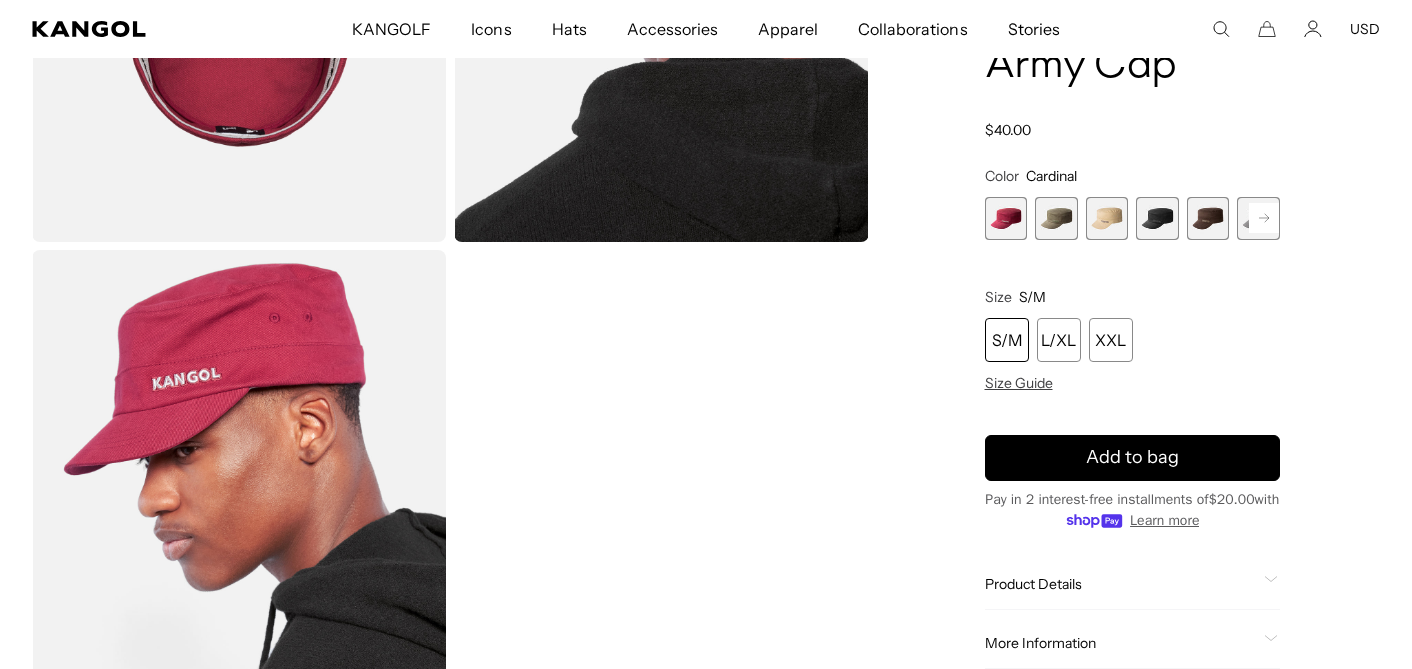 scroll, scrollTop: 1056, scrollLeft: 0, axis: vertical 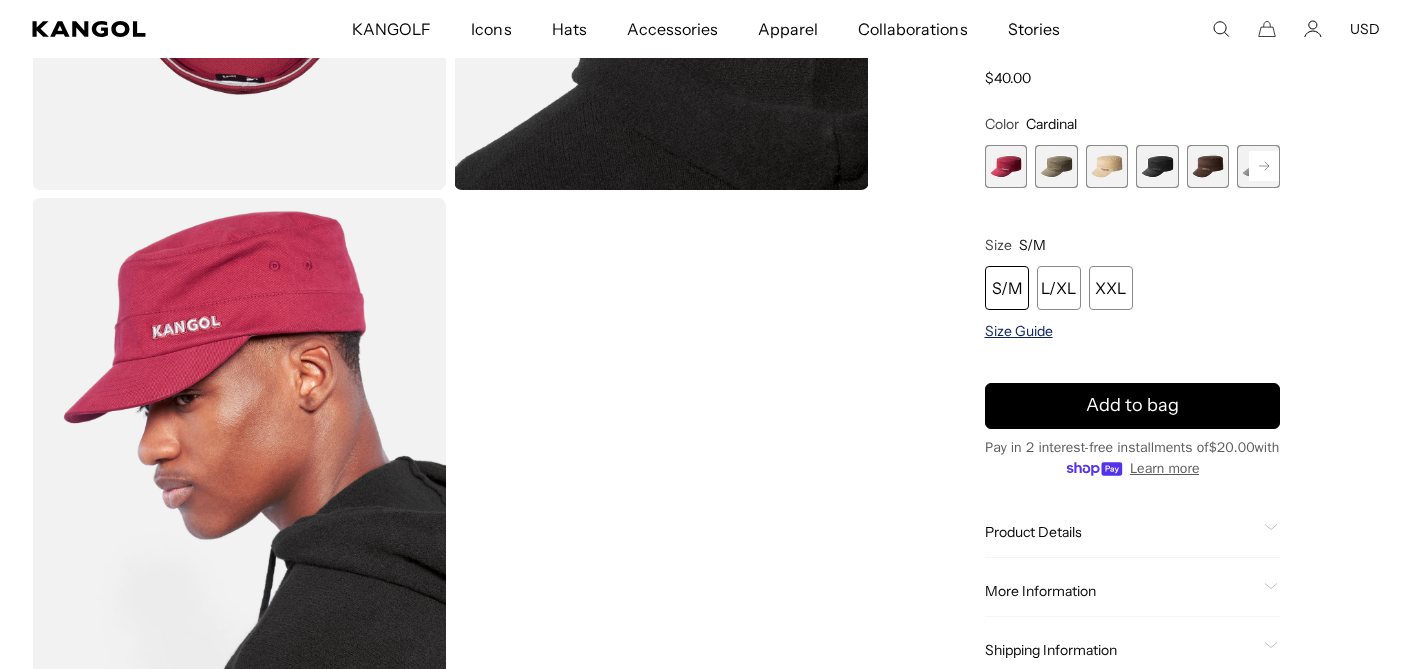 click on "Size Guide" at bounding box center [1019, 330] 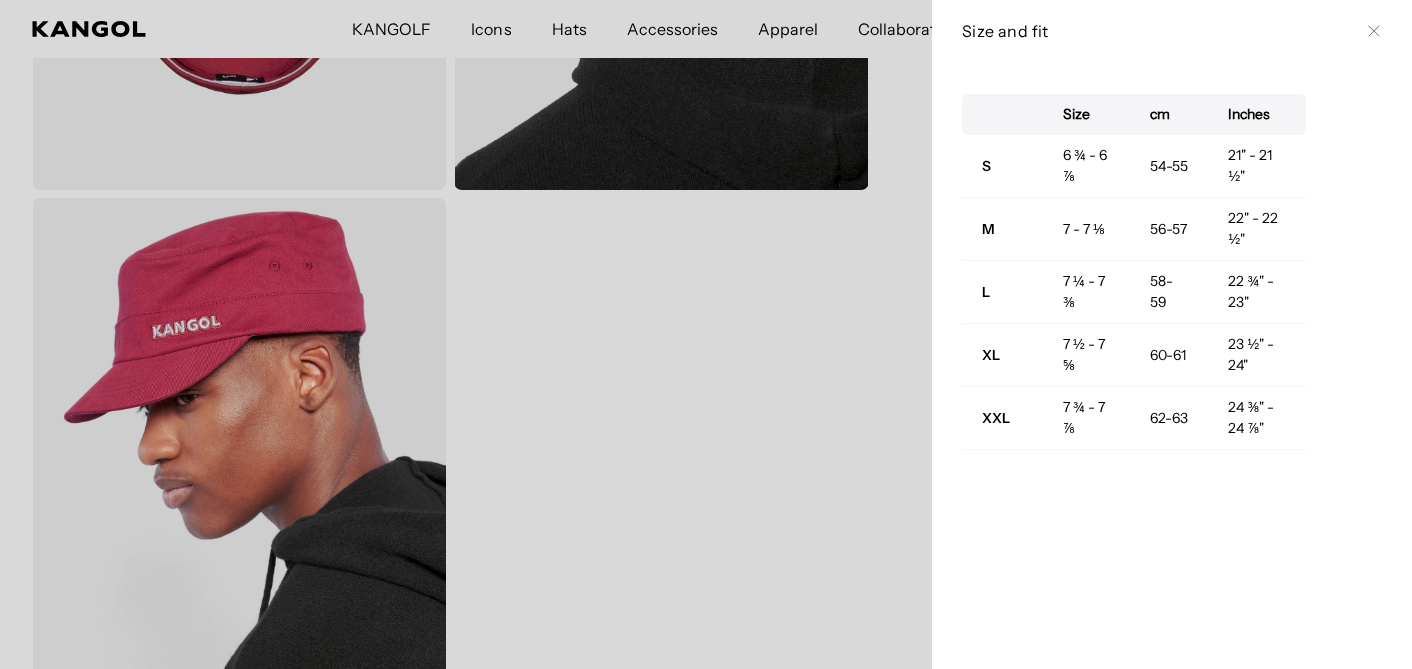 scroll, scrollTop: 0, scrollLeft: 412, axis: horizontal 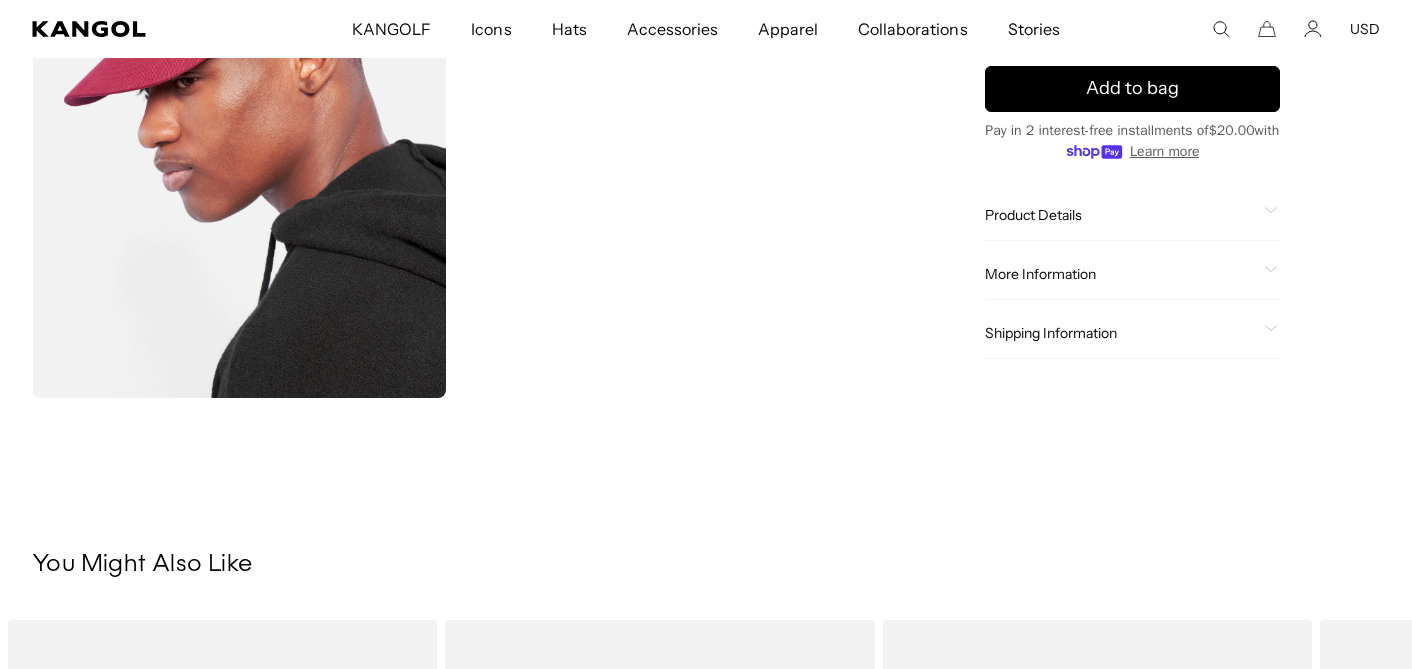 click on "Product Details" 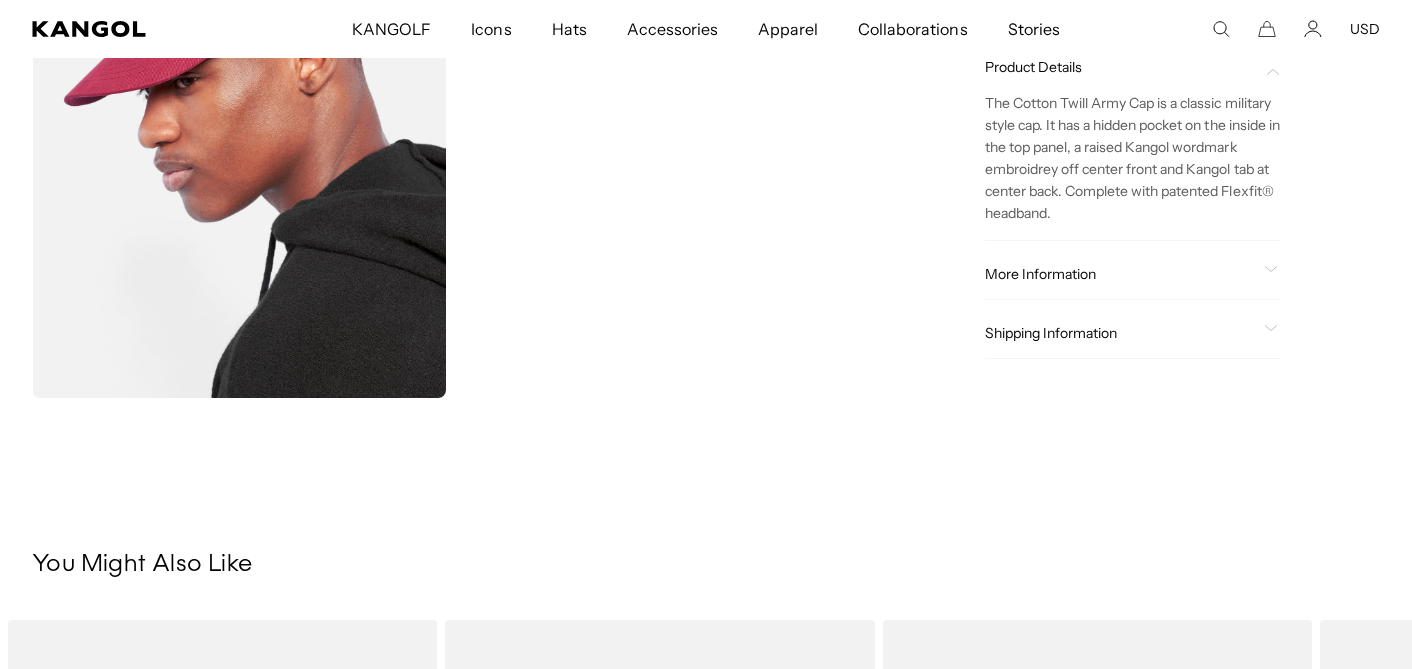 scroll, scrollTop: 0, scrollLeft: 0, axis: both 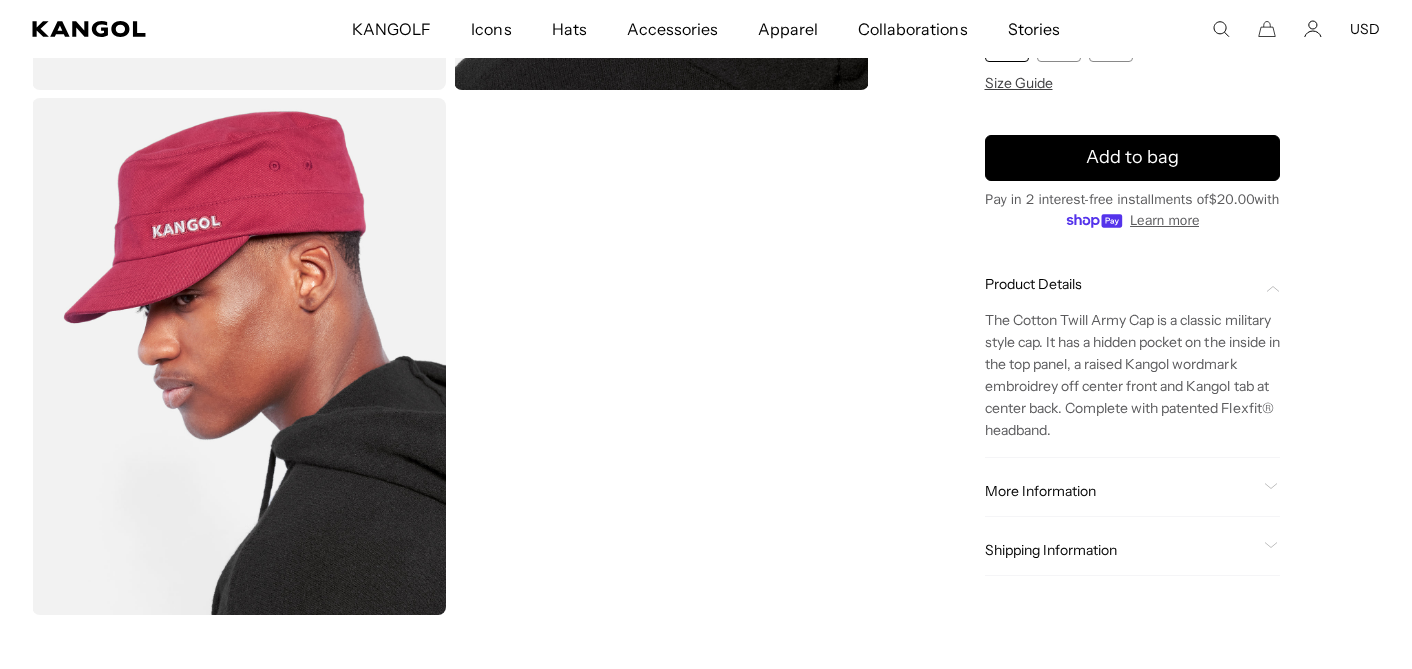 click on "Product Details" 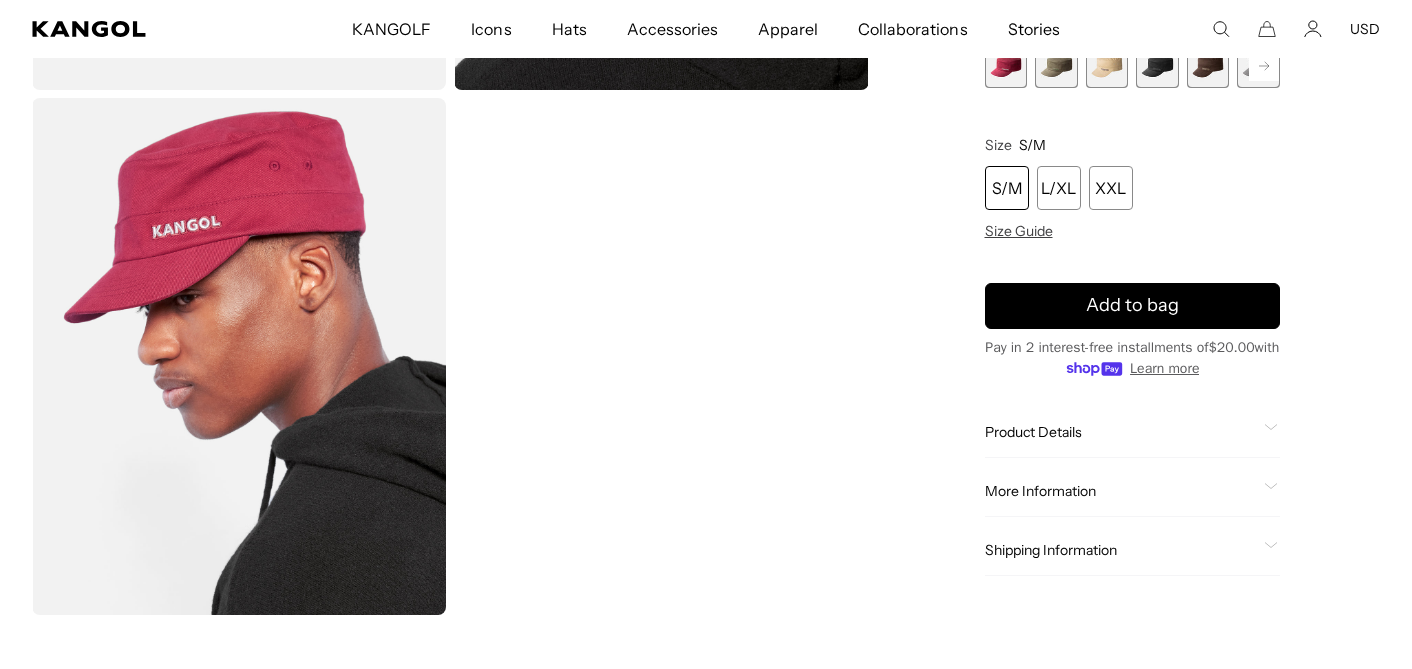 scroll, scrollTop: 0, scrollLeft: 0, axis: both 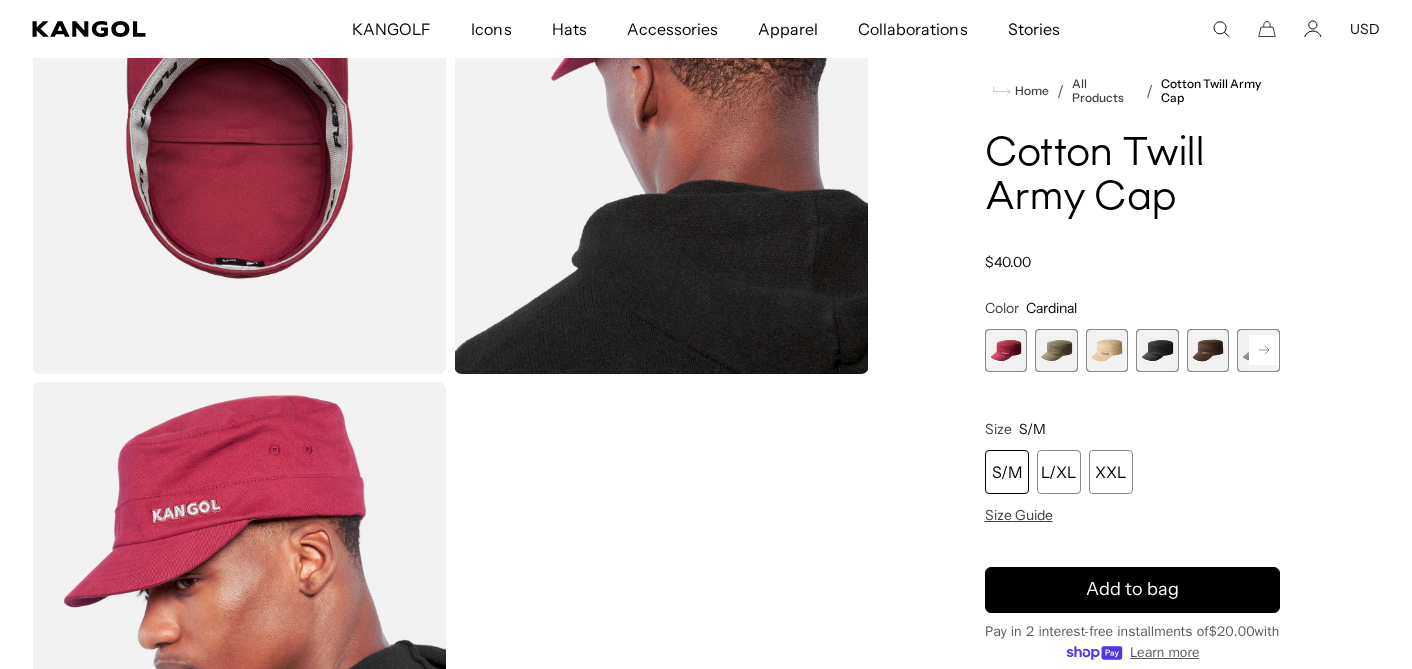 click 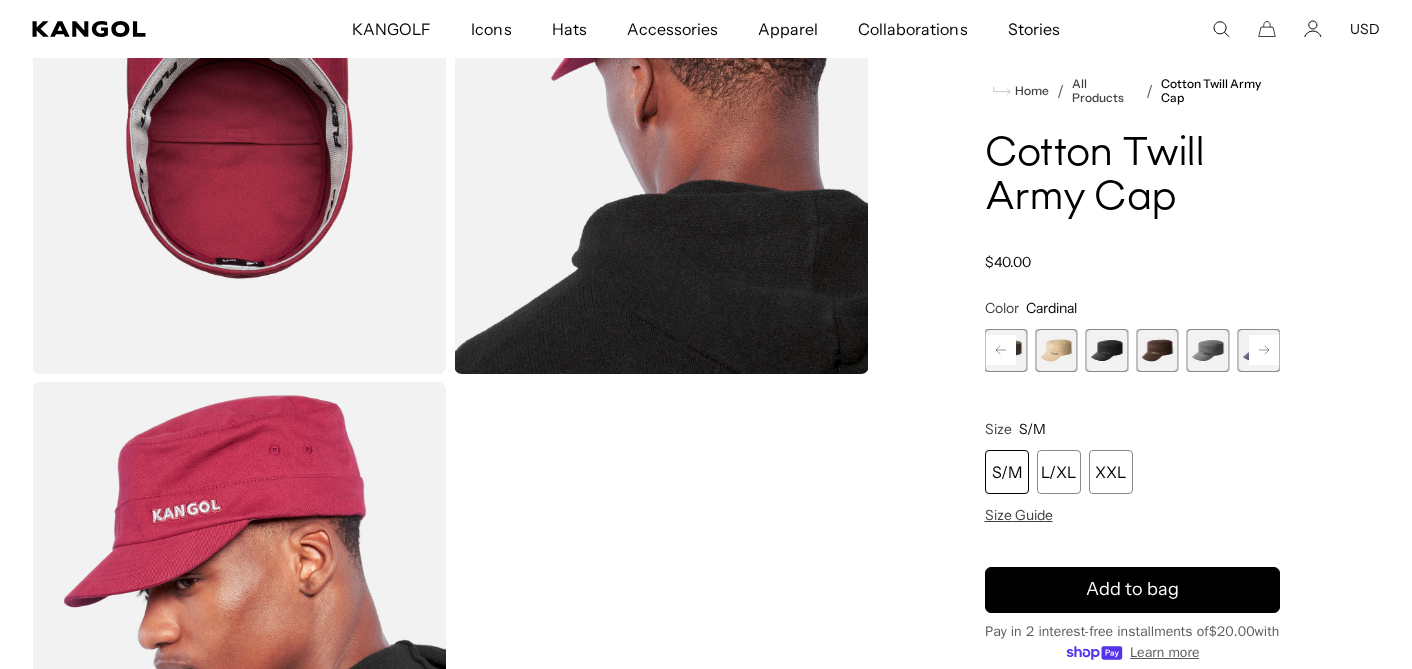 click 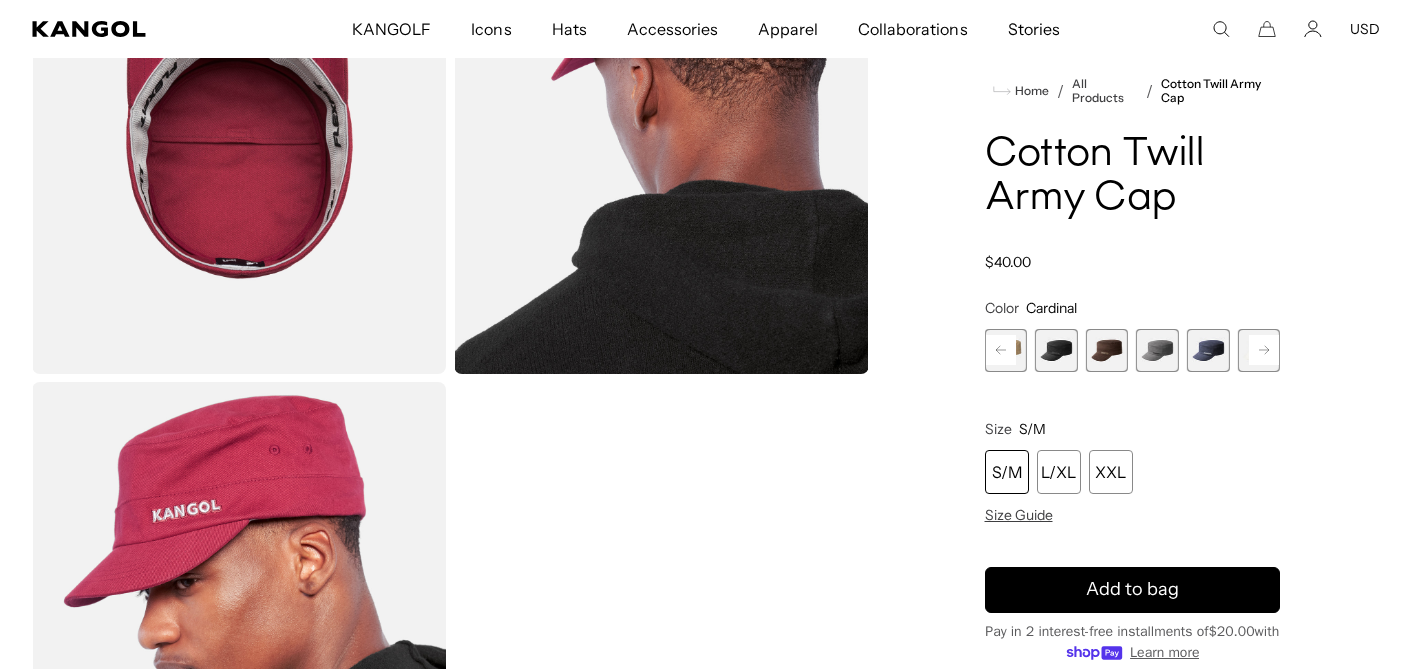 click 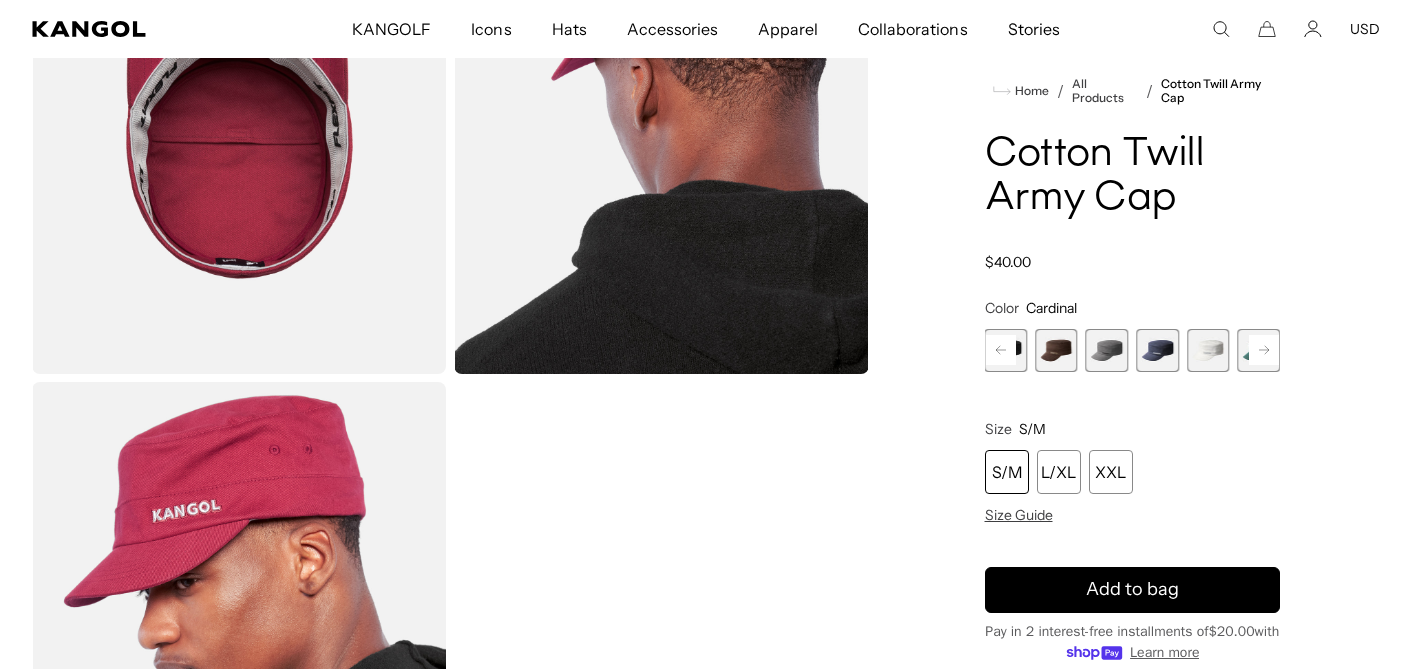 click 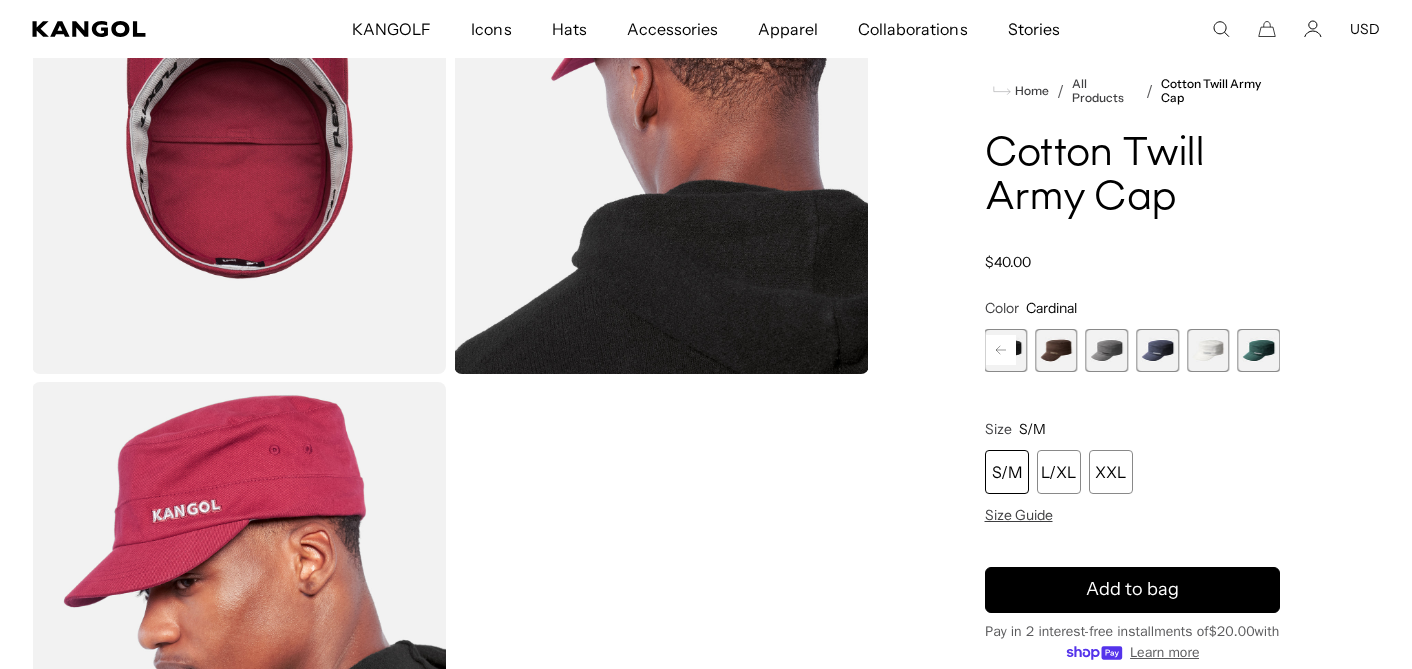 scroll, scrollTop: 0, scrollLeft: 412, axis: horizontal 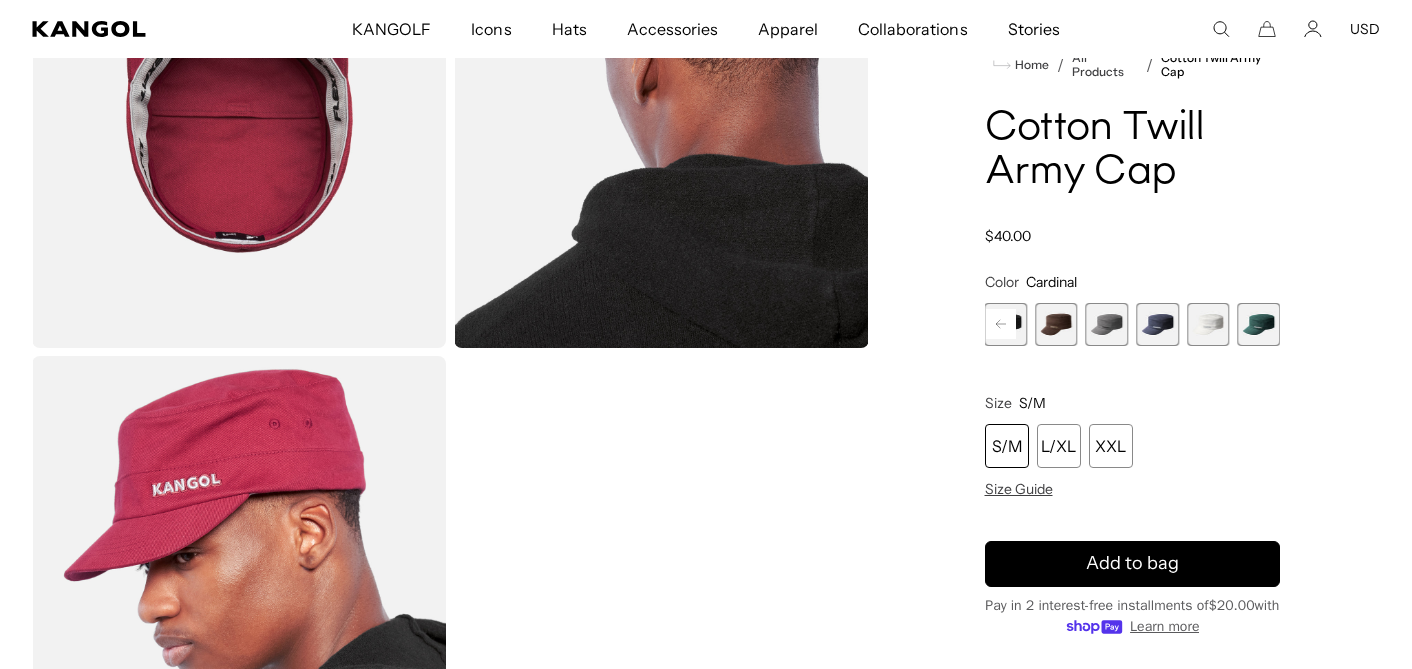 click 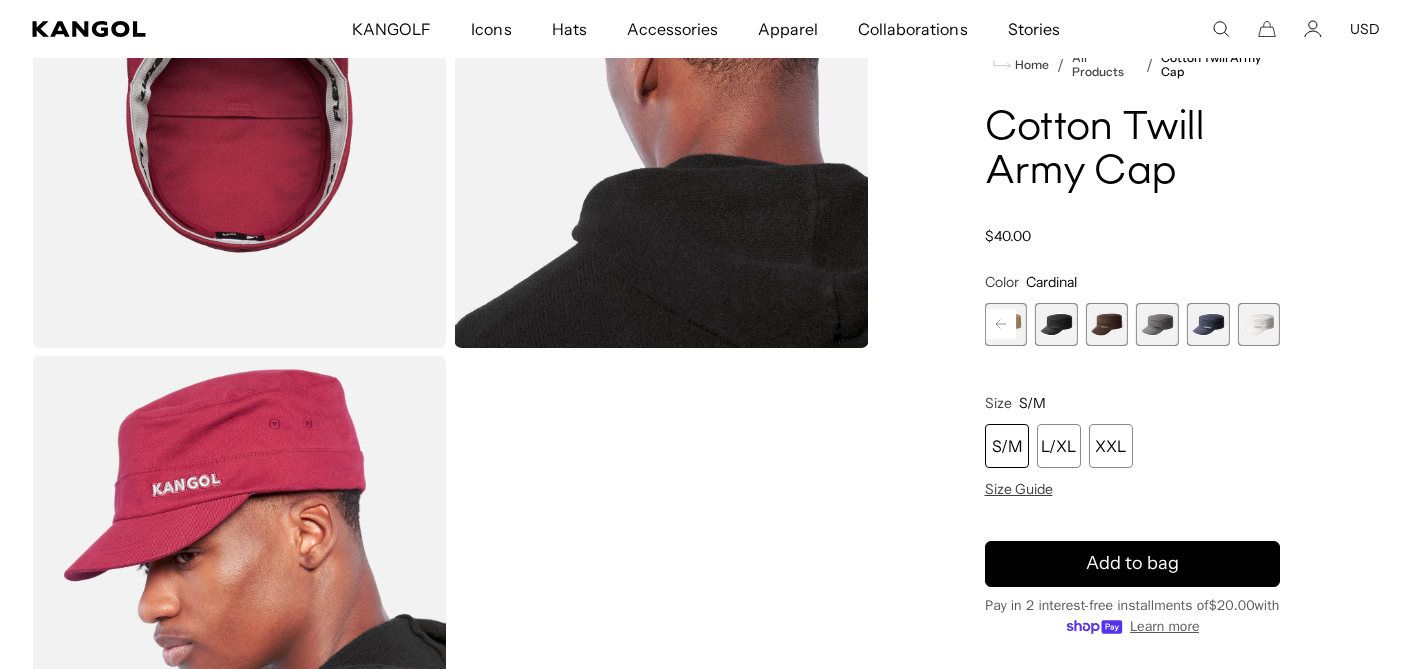 click 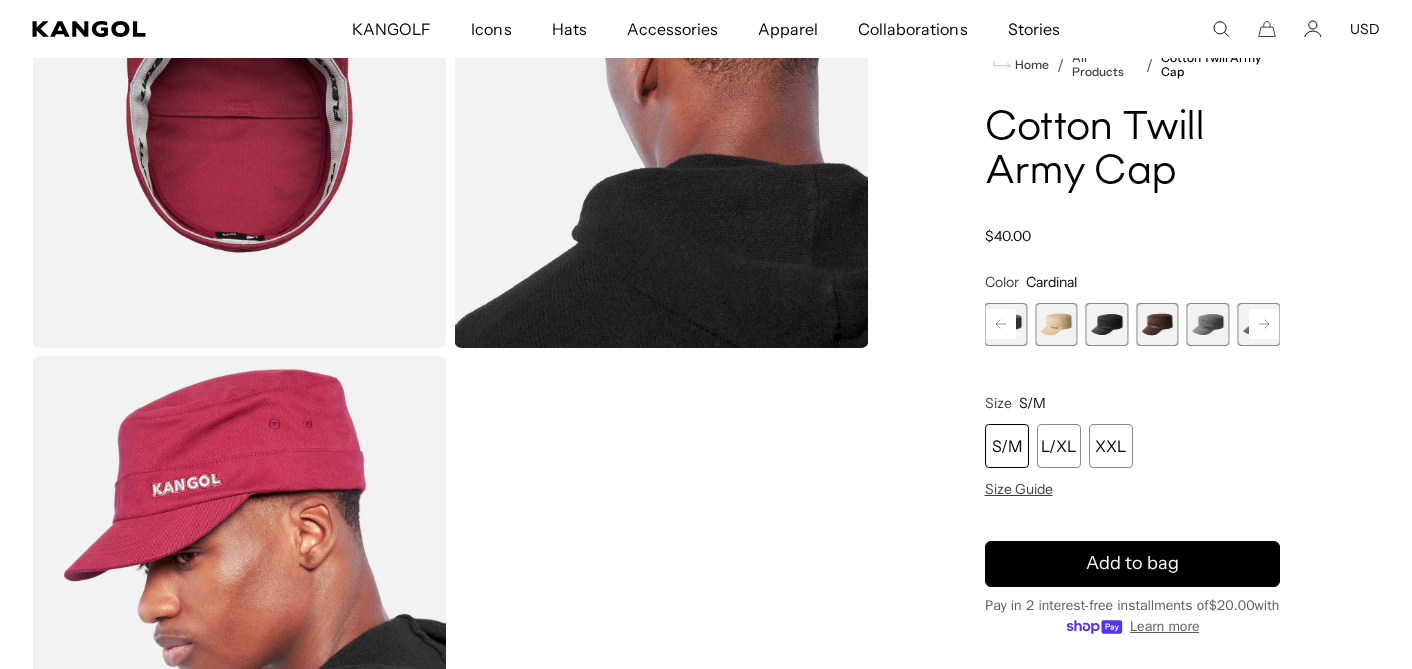 click 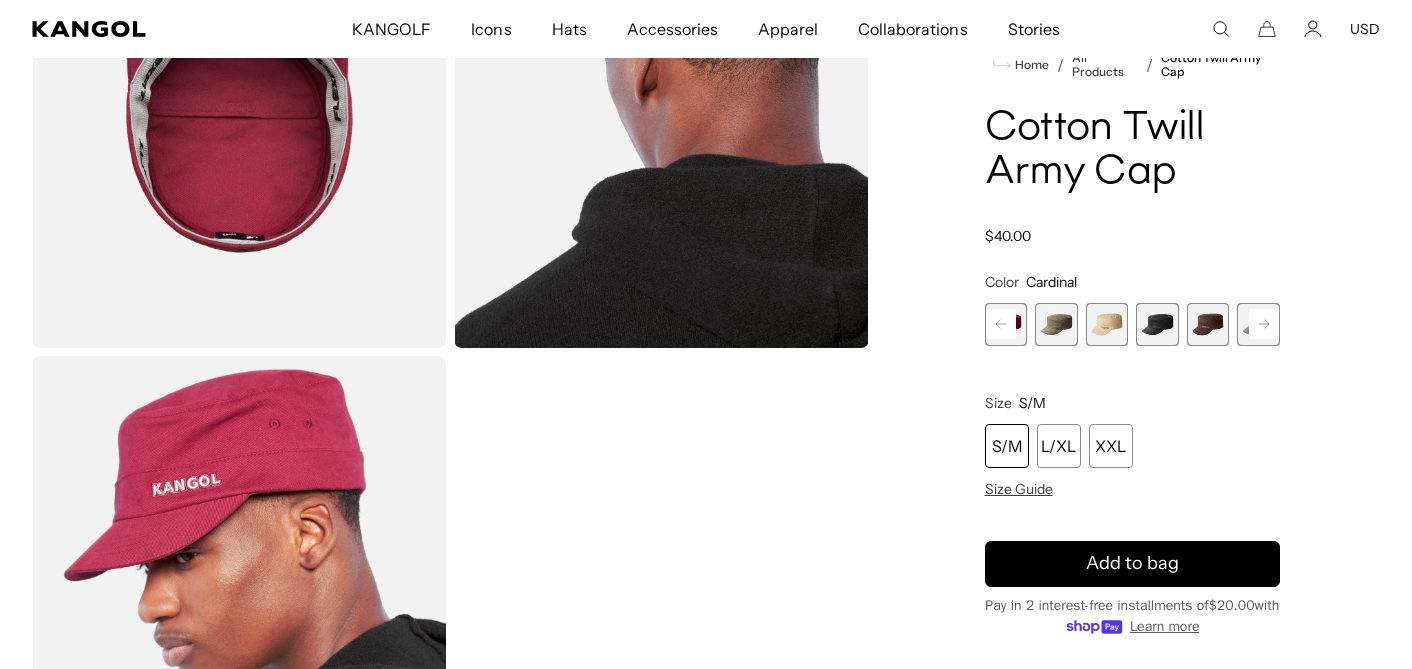click 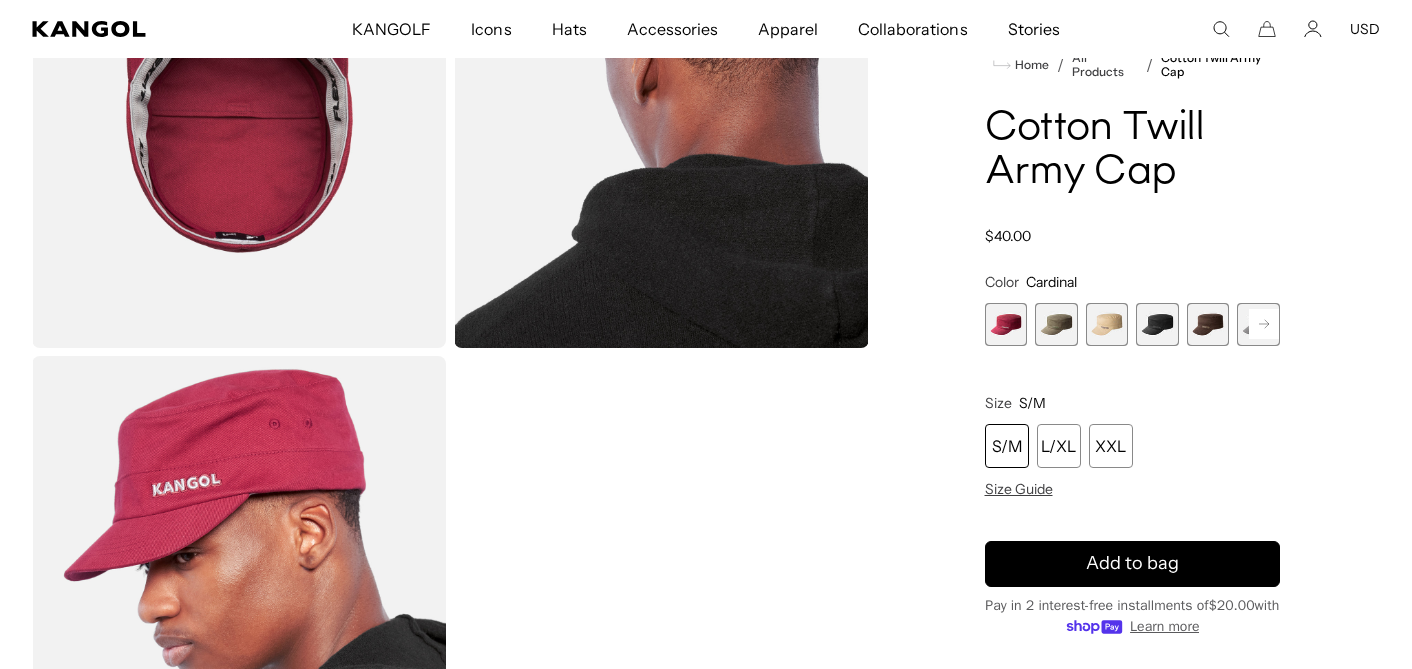 click at bounding box center [1006, 324] 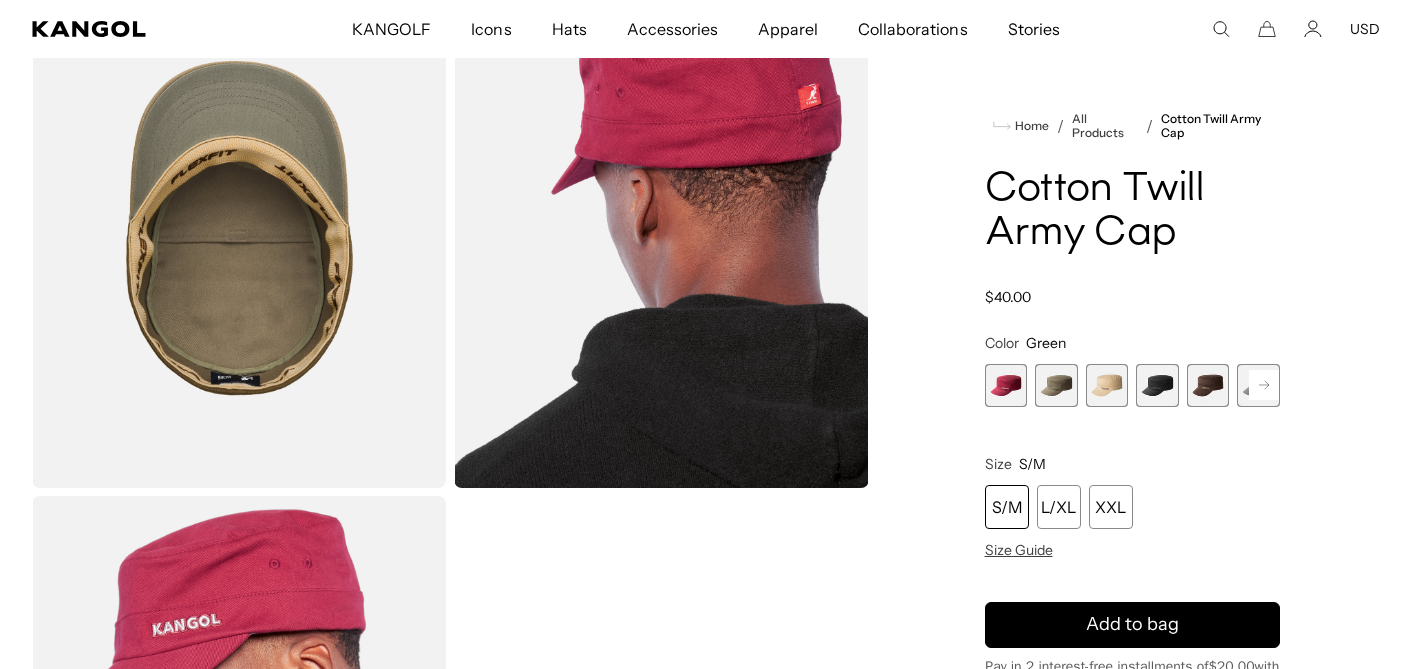 scroll, scrollTop: 757, scrollLeft: 0, axis: vertical 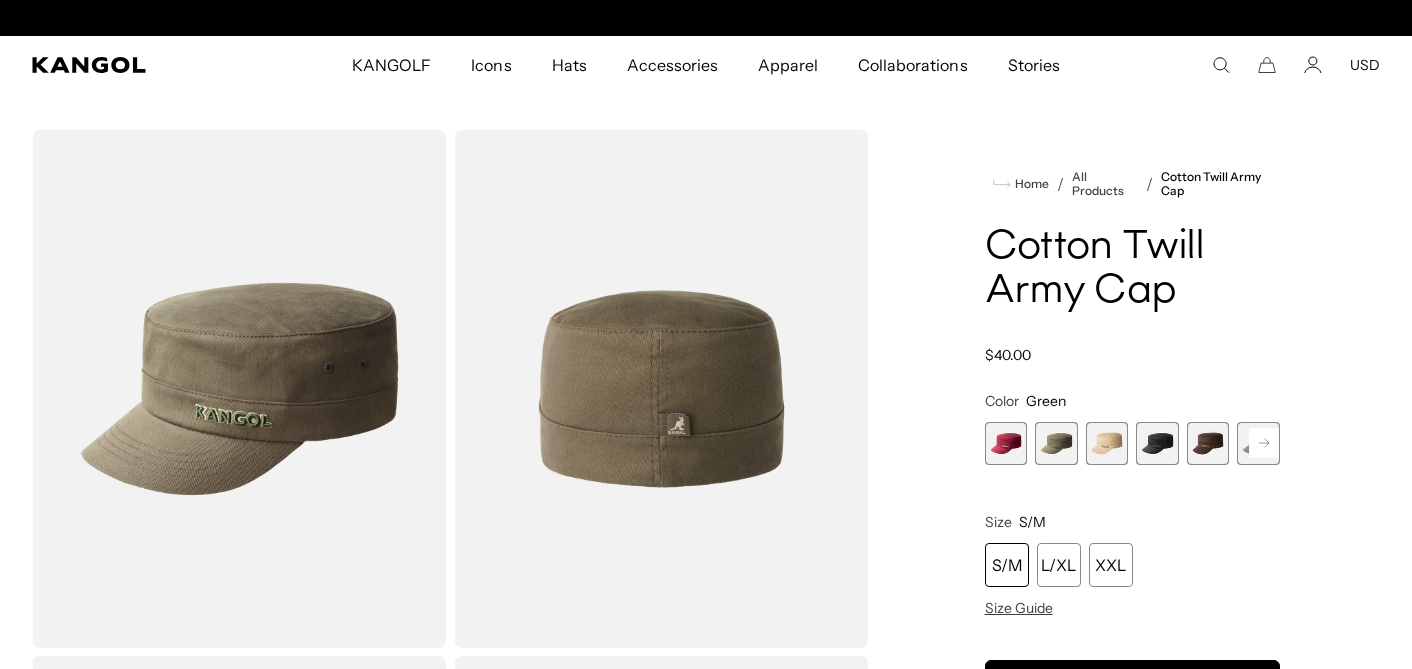 click at bounding box center (1107, 443) 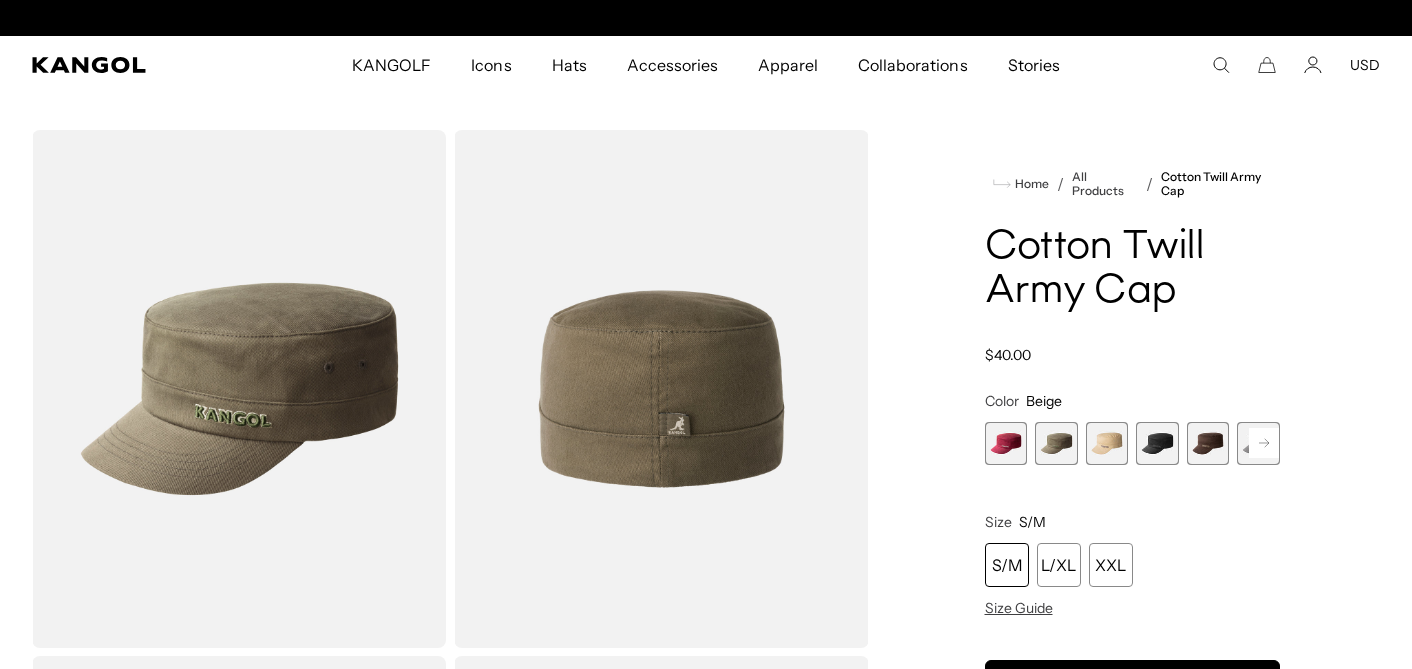 scroll, scrollTop: 0, scrollLeft: 0, axis: both 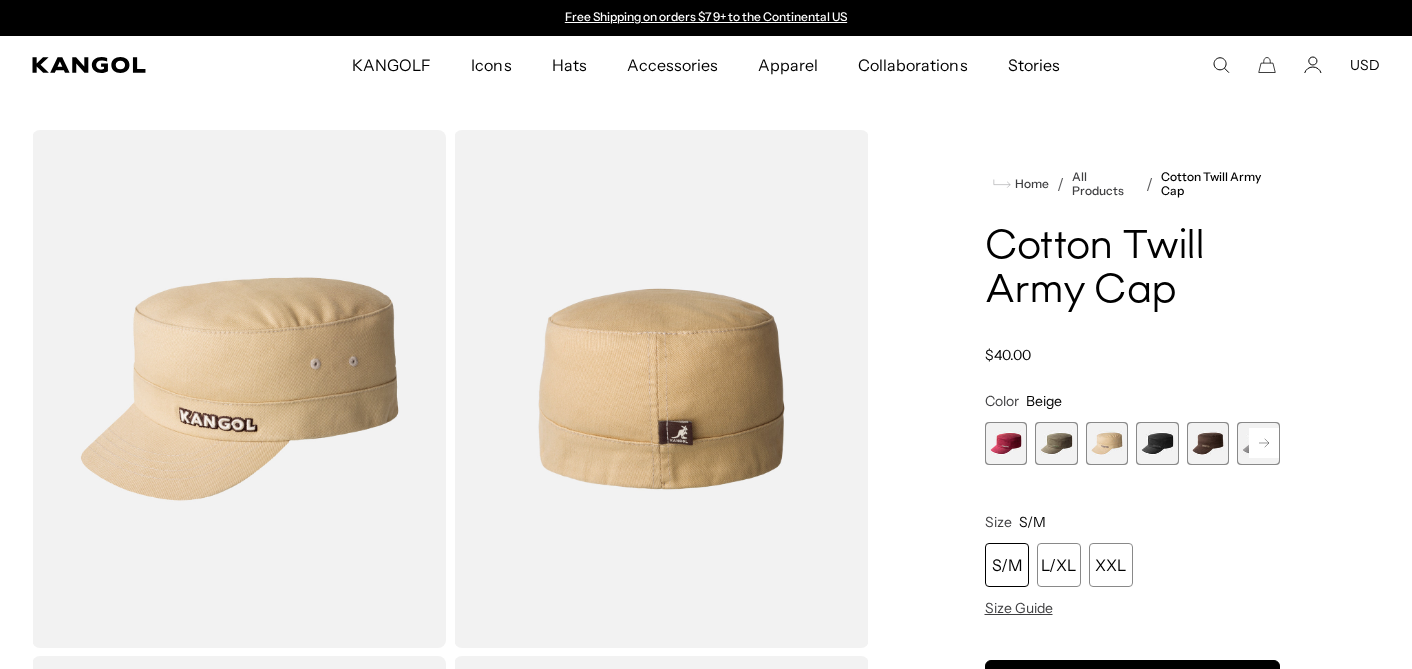 click at bounding box center (1157, 443) 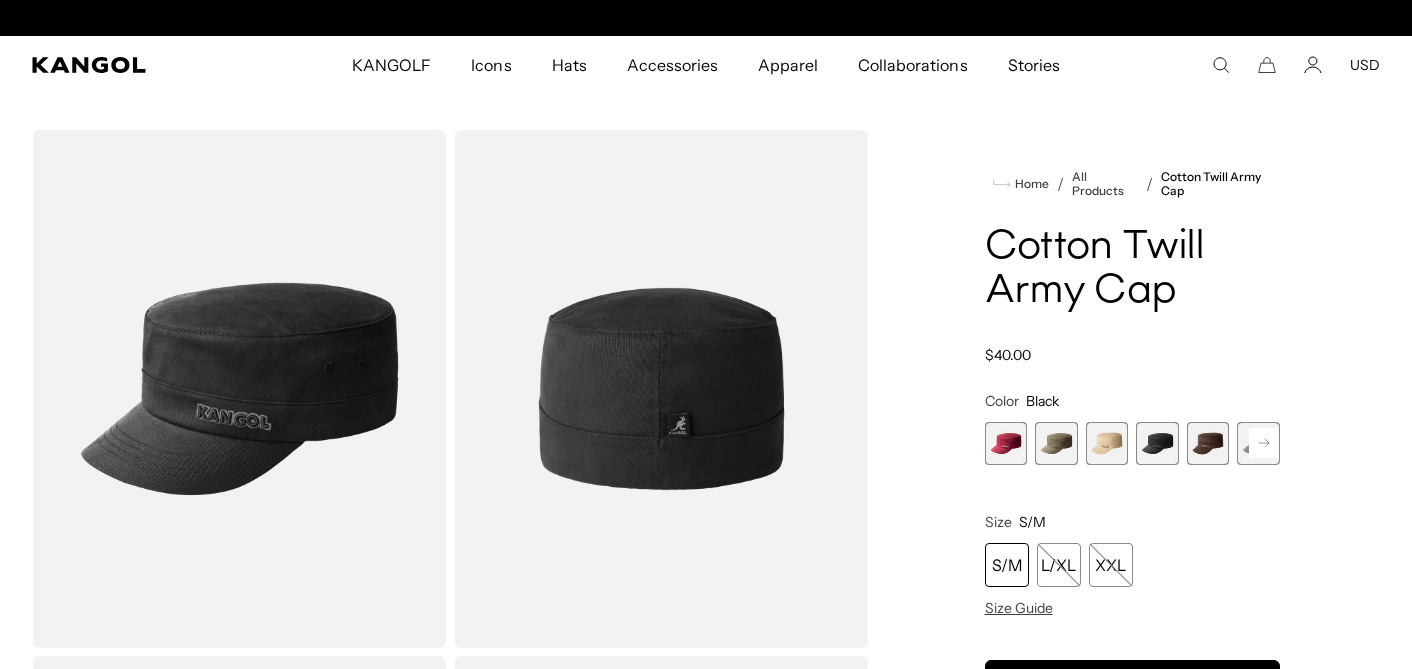 scroll, scrollTop: 0, scrollLeft: 412, axis: horizontal 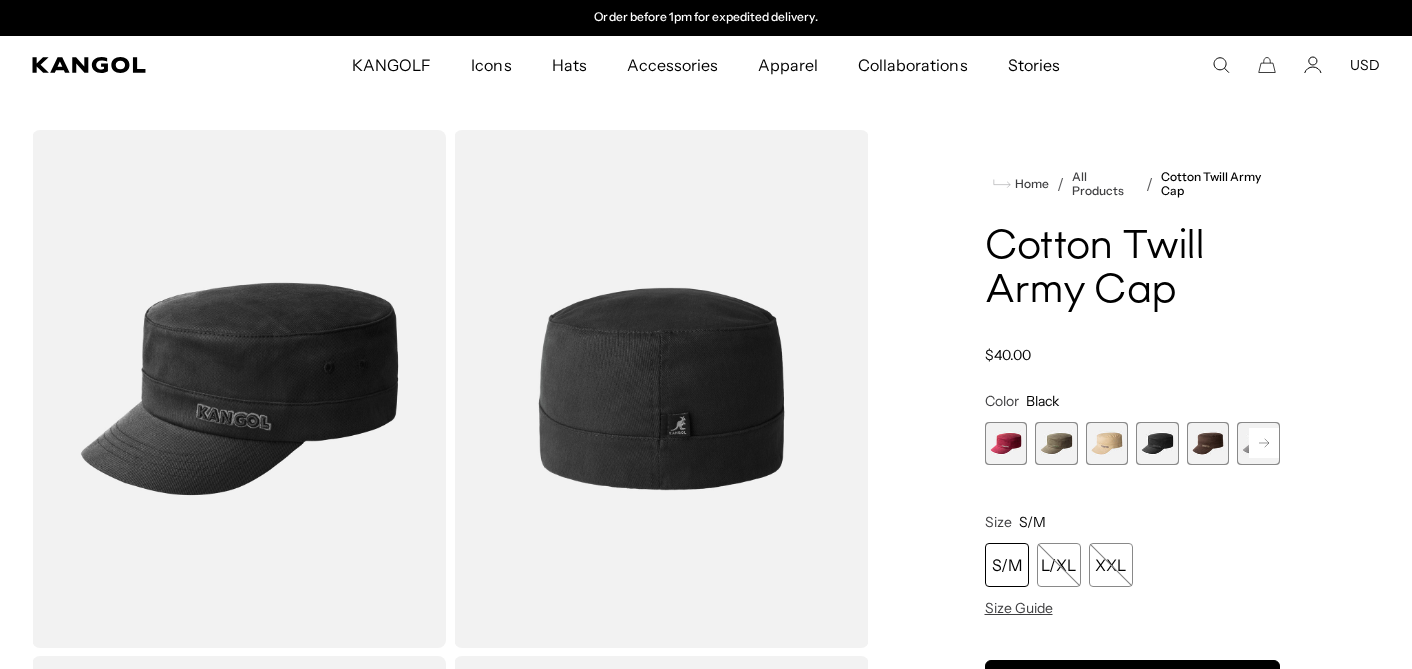 click at bounding box center [1208, 443] 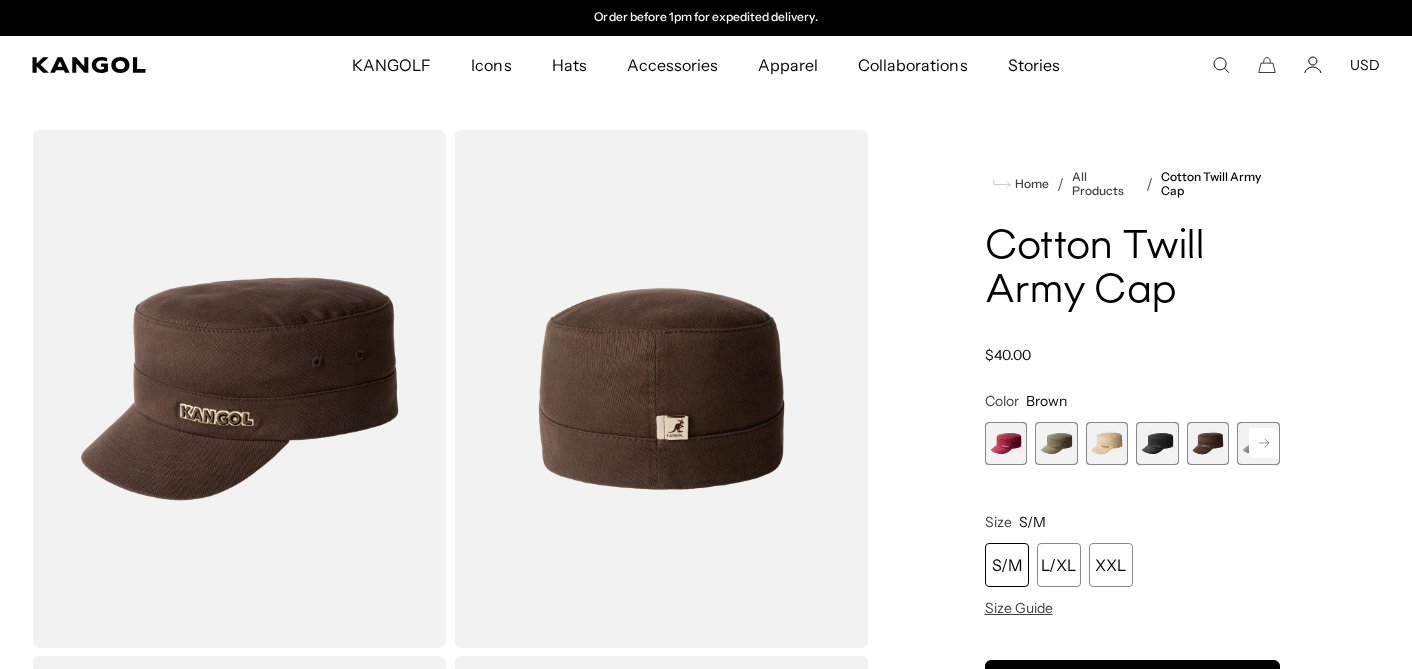 click 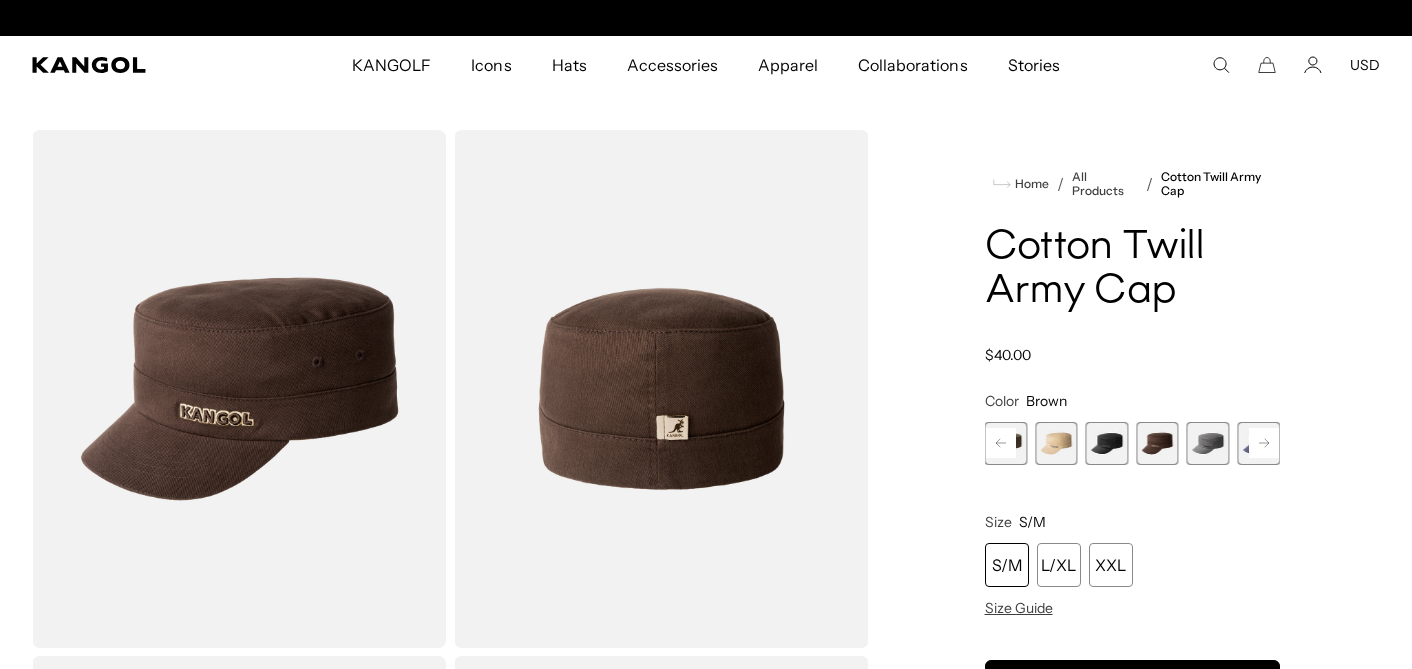 scroll, scrollTop: 0, scrollLeft: 0, axis: both 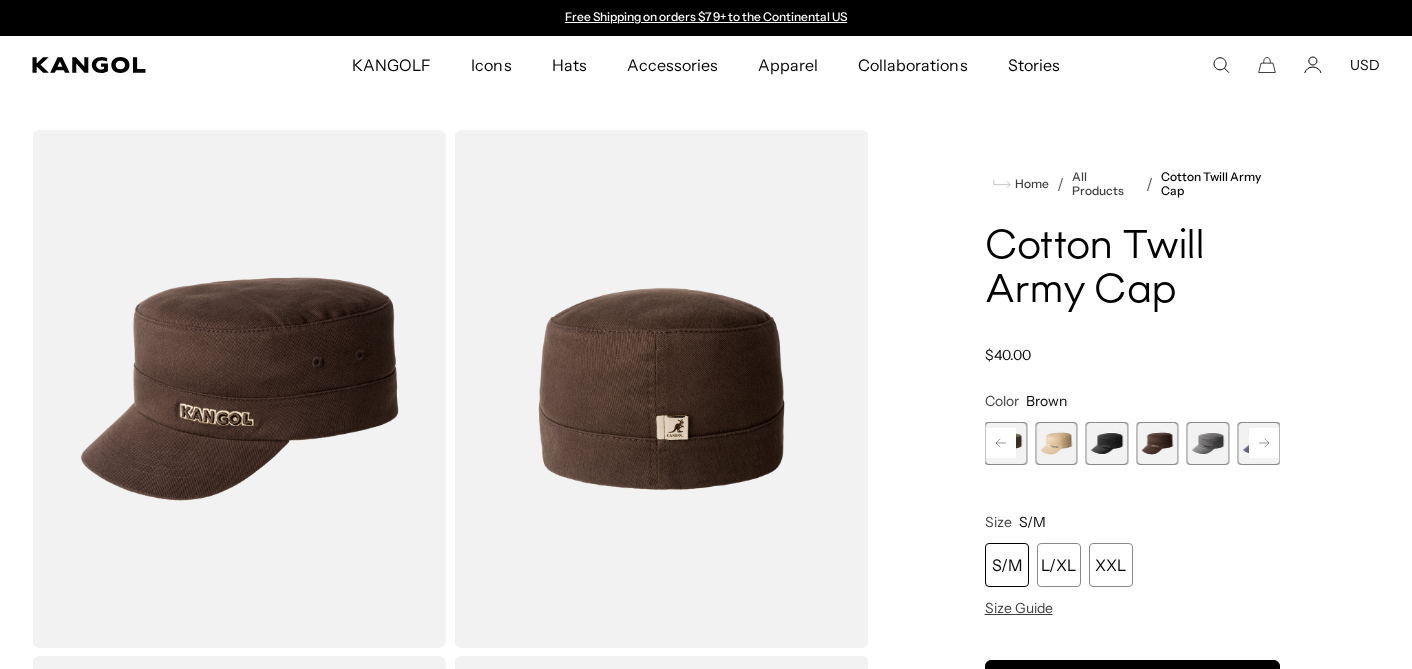 click at bounding box center [1208, 443] 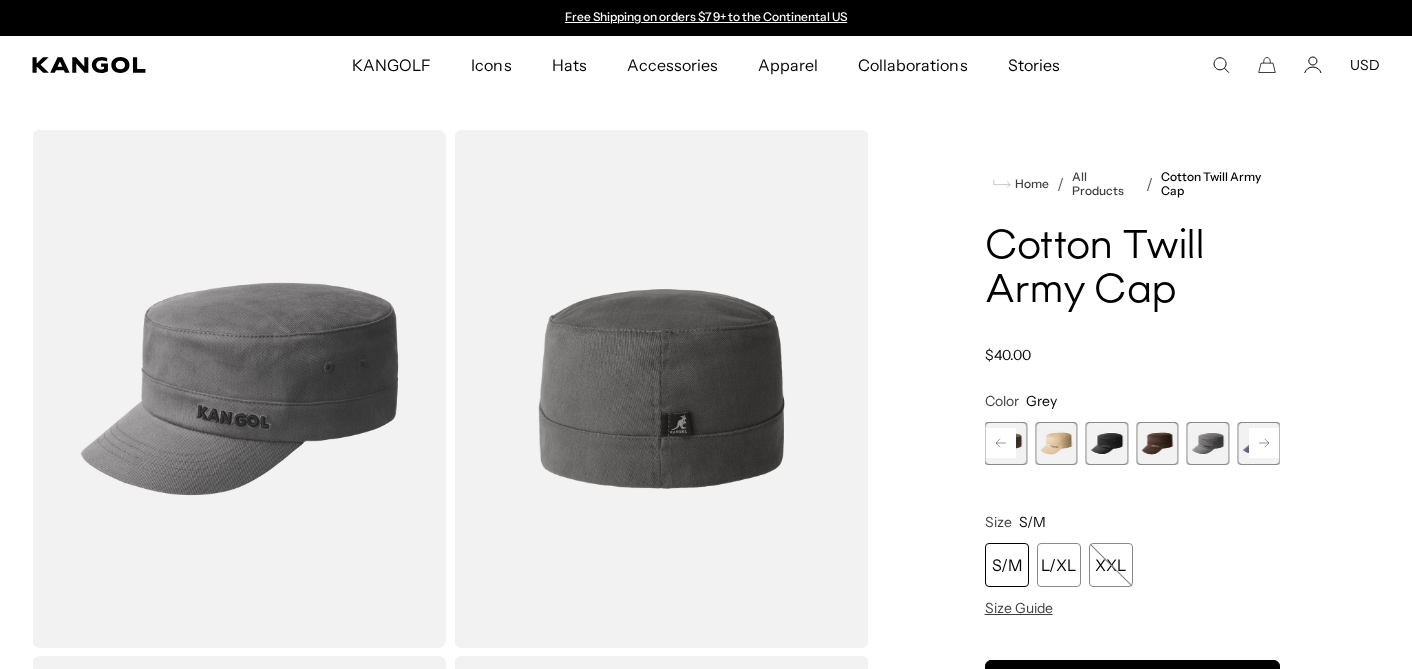 click 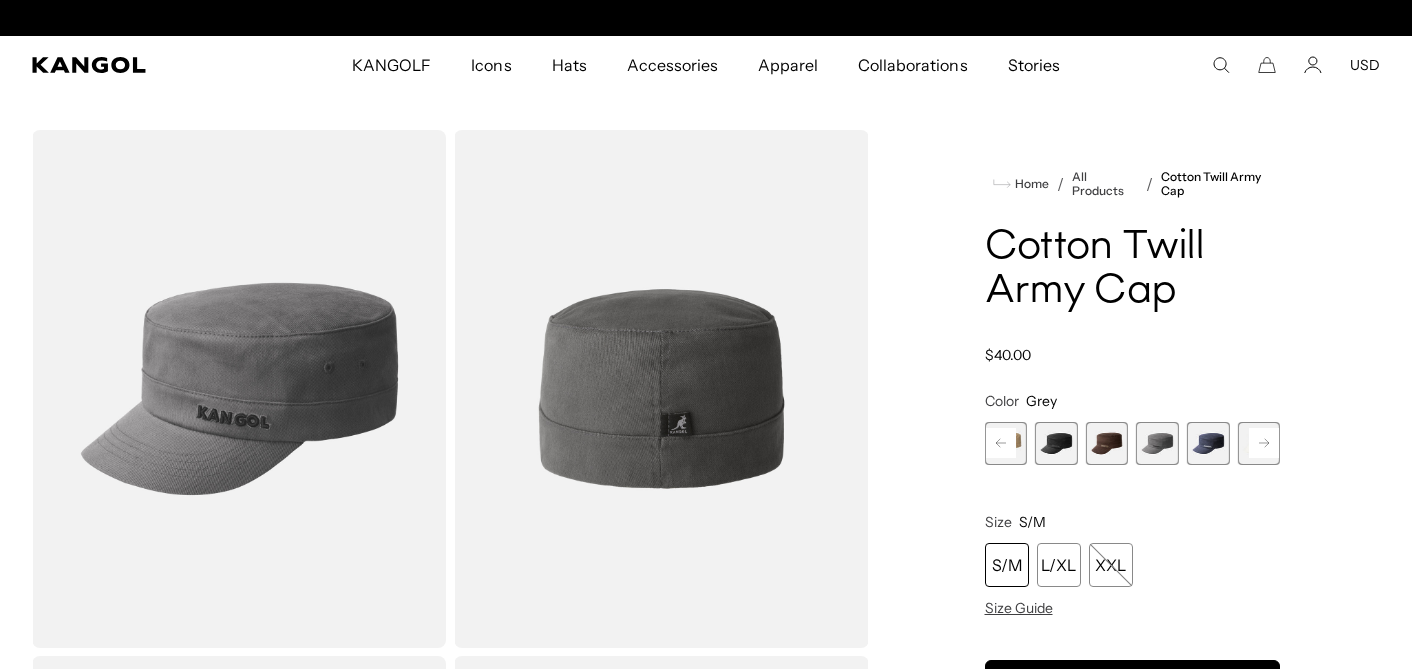 click at bounding box center [1208, 443] 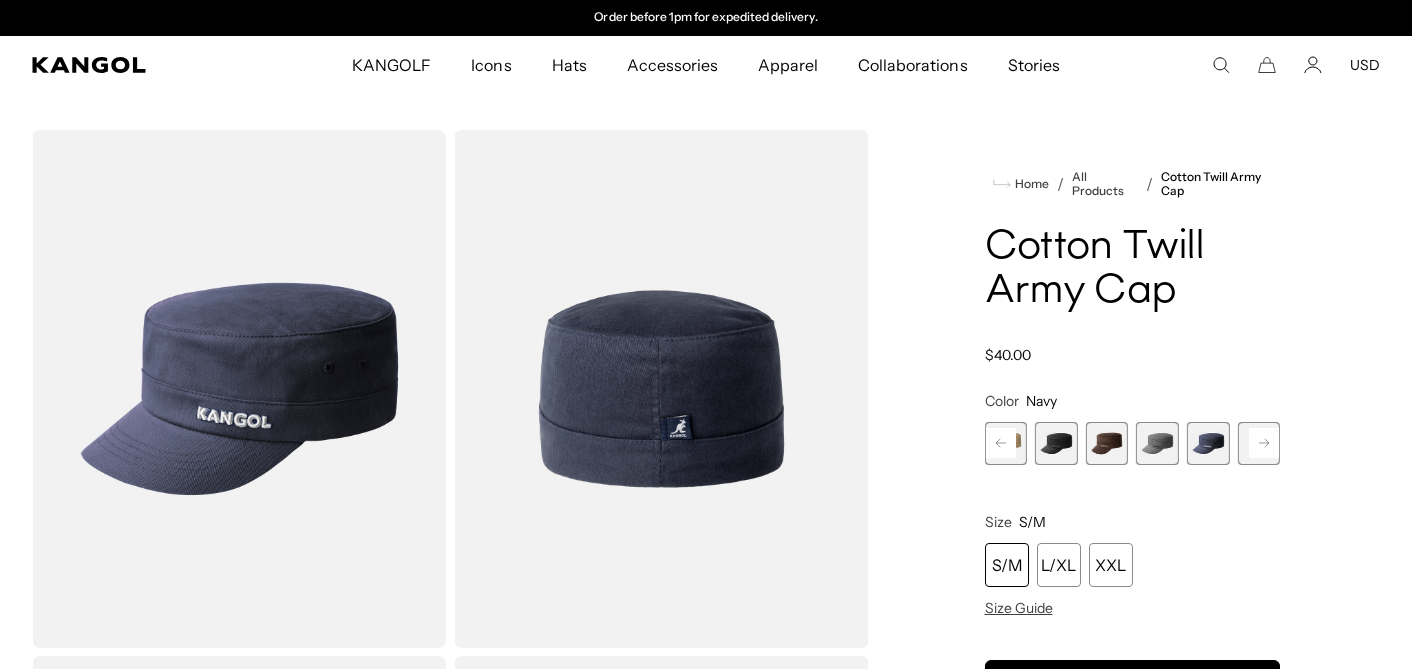 click on "Next" at bounding box center [1264, 443] 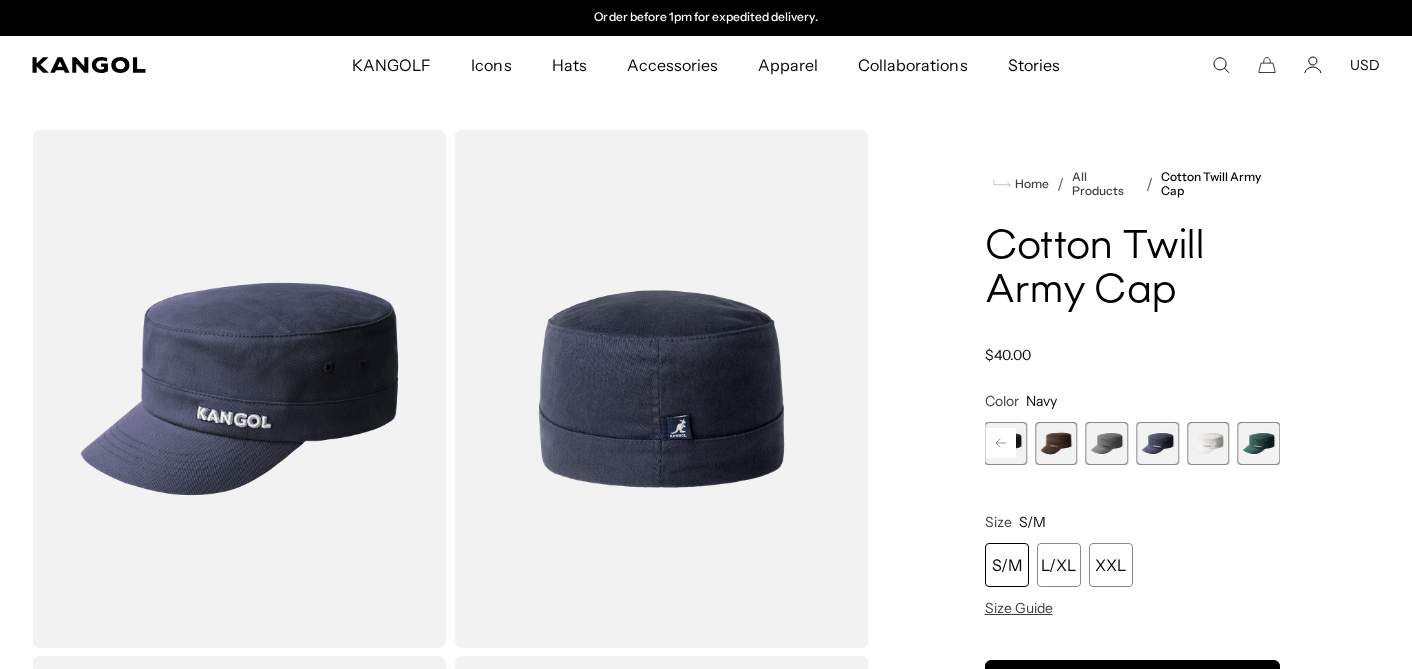 click at bounding box center [1208, 443] 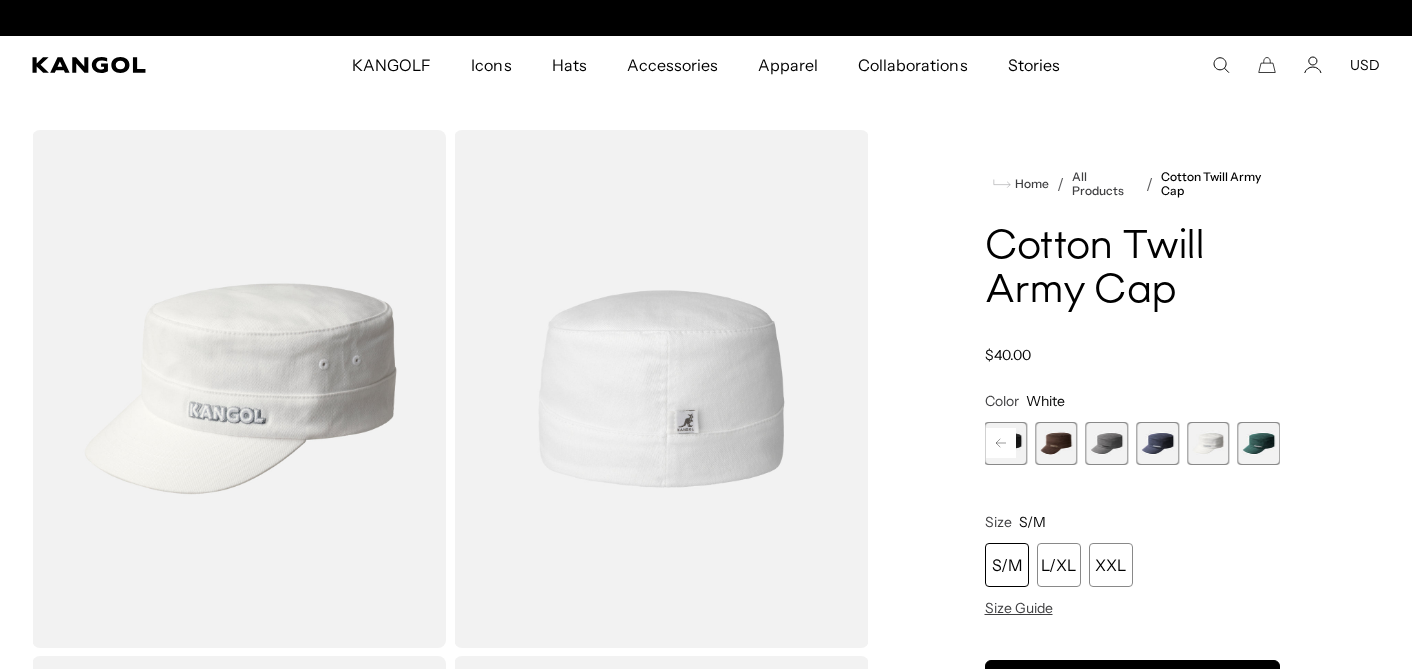 scroll, scrollTop: 0, scrollLeft: 0, axis: both 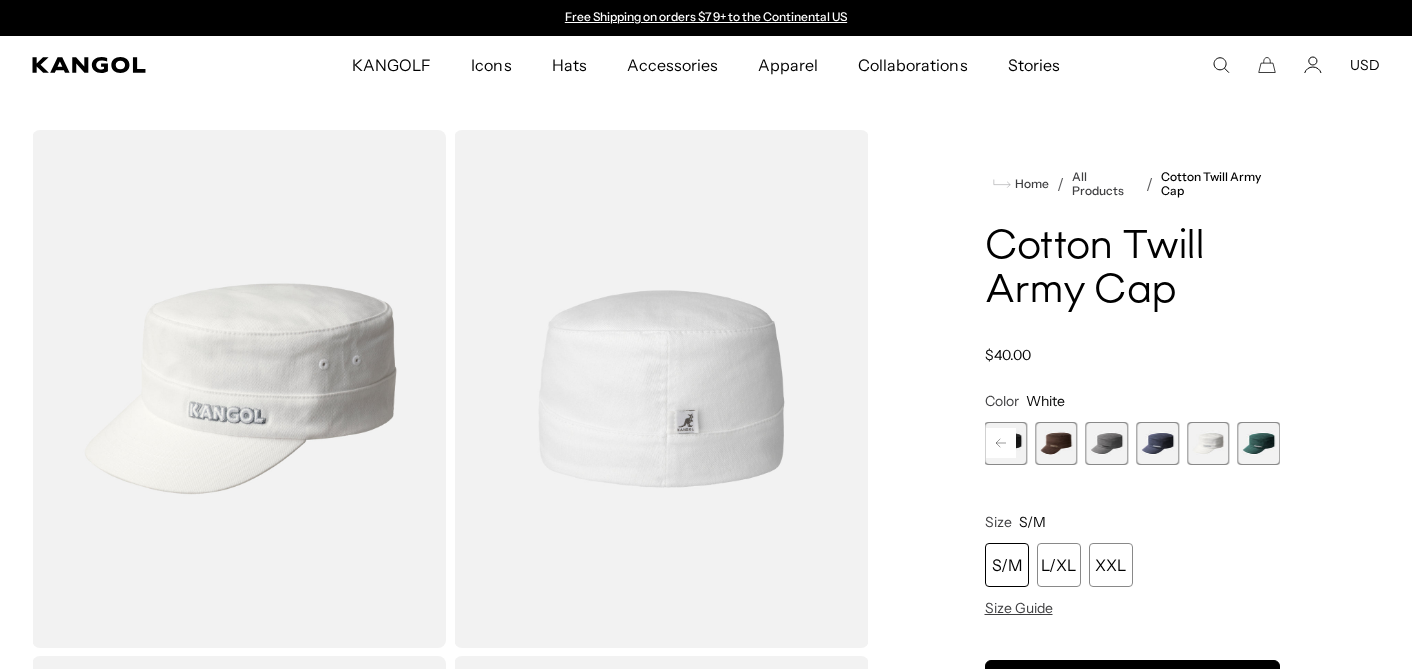 click at bounding box center (1258, 443) 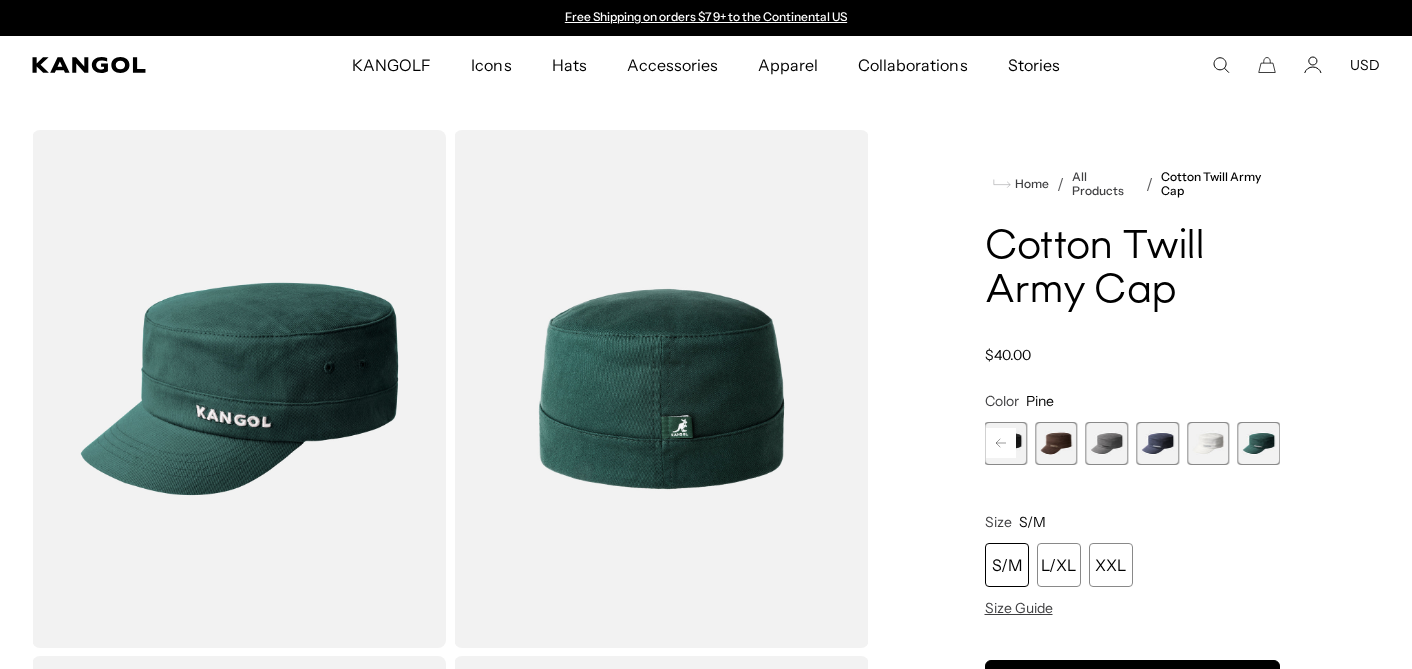 click 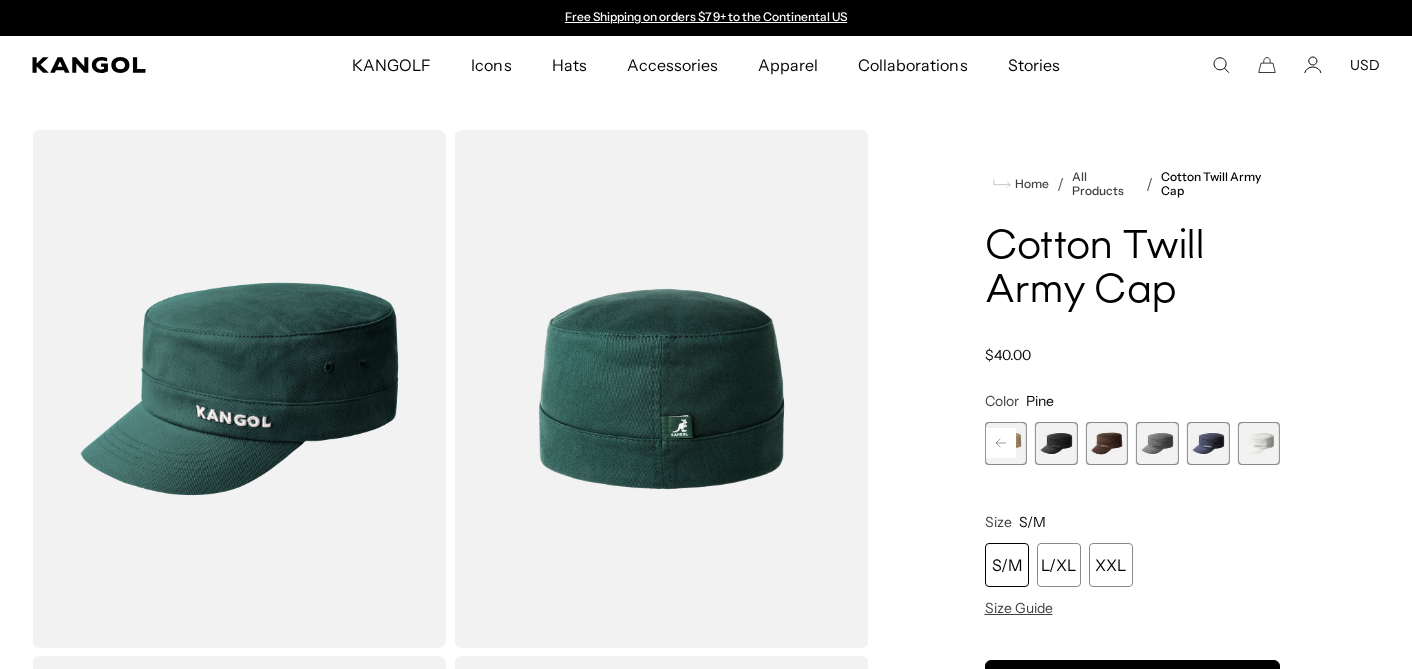 click 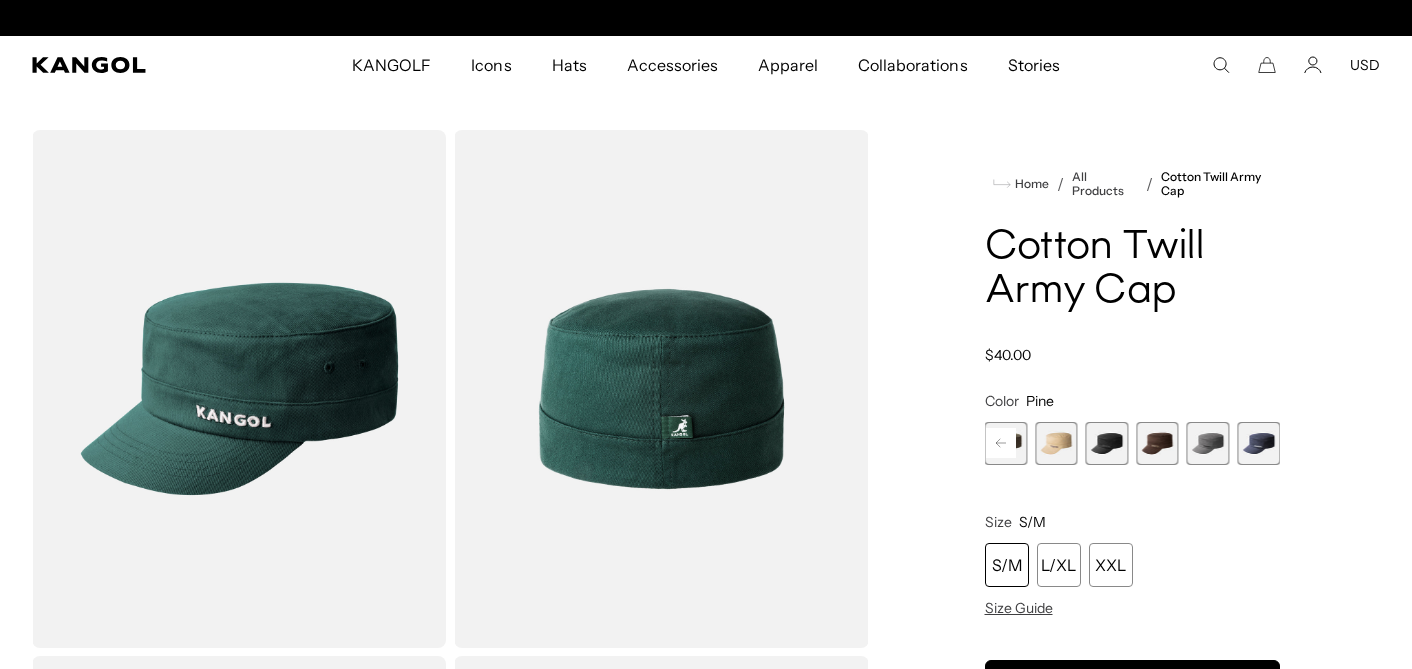 scroll, scrollTop: 0, scrollLeft: 412, axis: horizontal 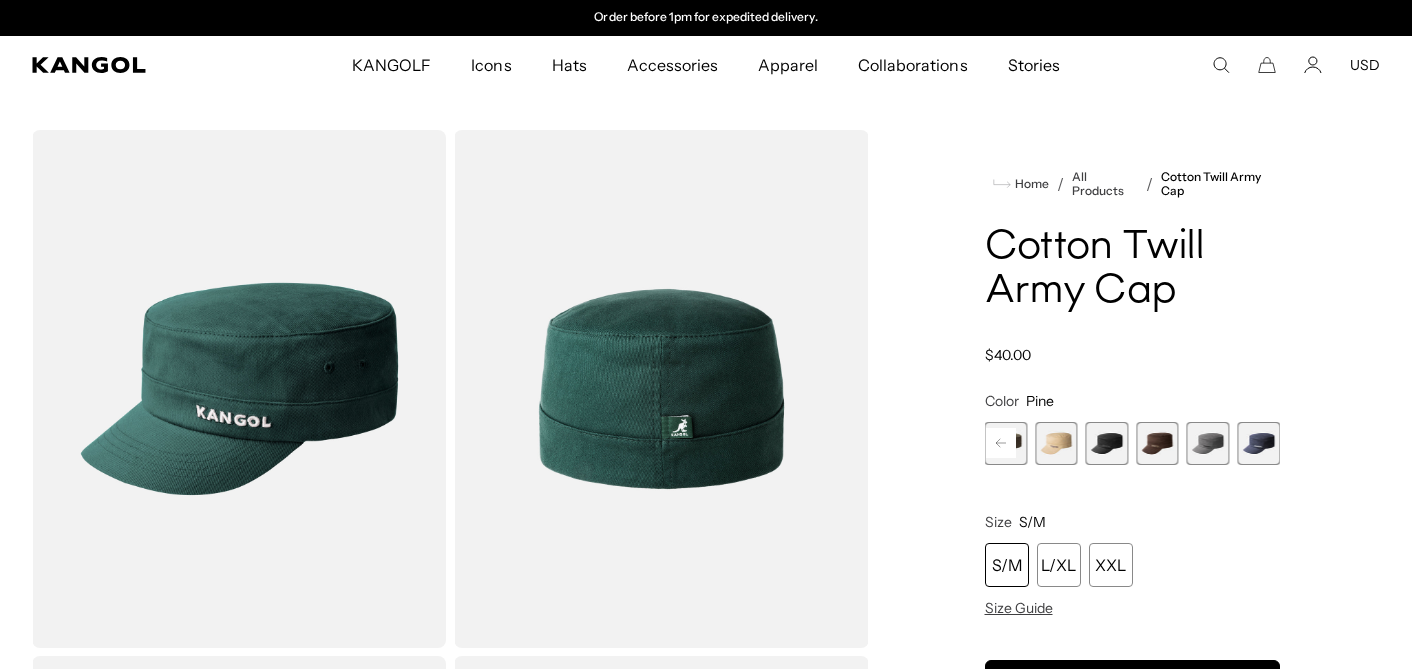 click 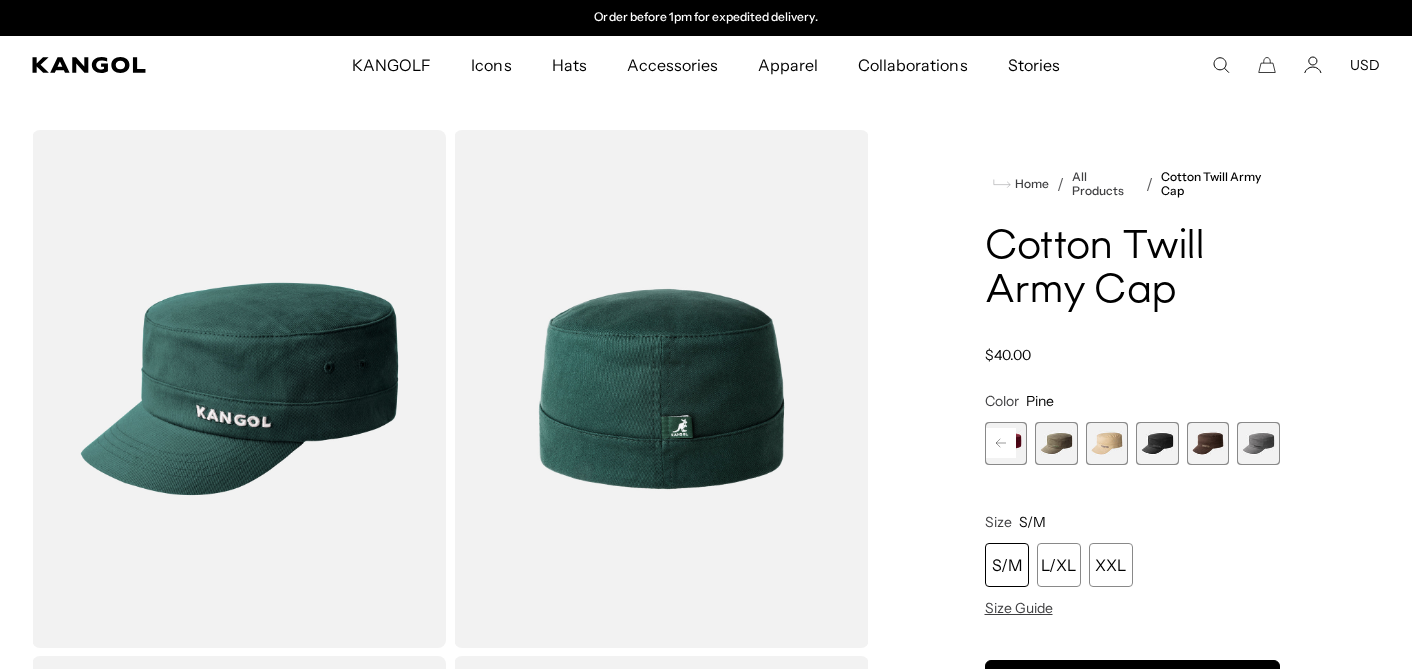 click on "Previous
Next
Cardinal
Variant sold out or unavailable
Green
Variant sold out or unavailable
Beige
Variant sold out or unavailable
Black
Variant sold out or unavailable
Brown
Variant sold out or unavailable
Grey
Variant sold out or unavailable
Navy" at bounding box center (1133, 443) 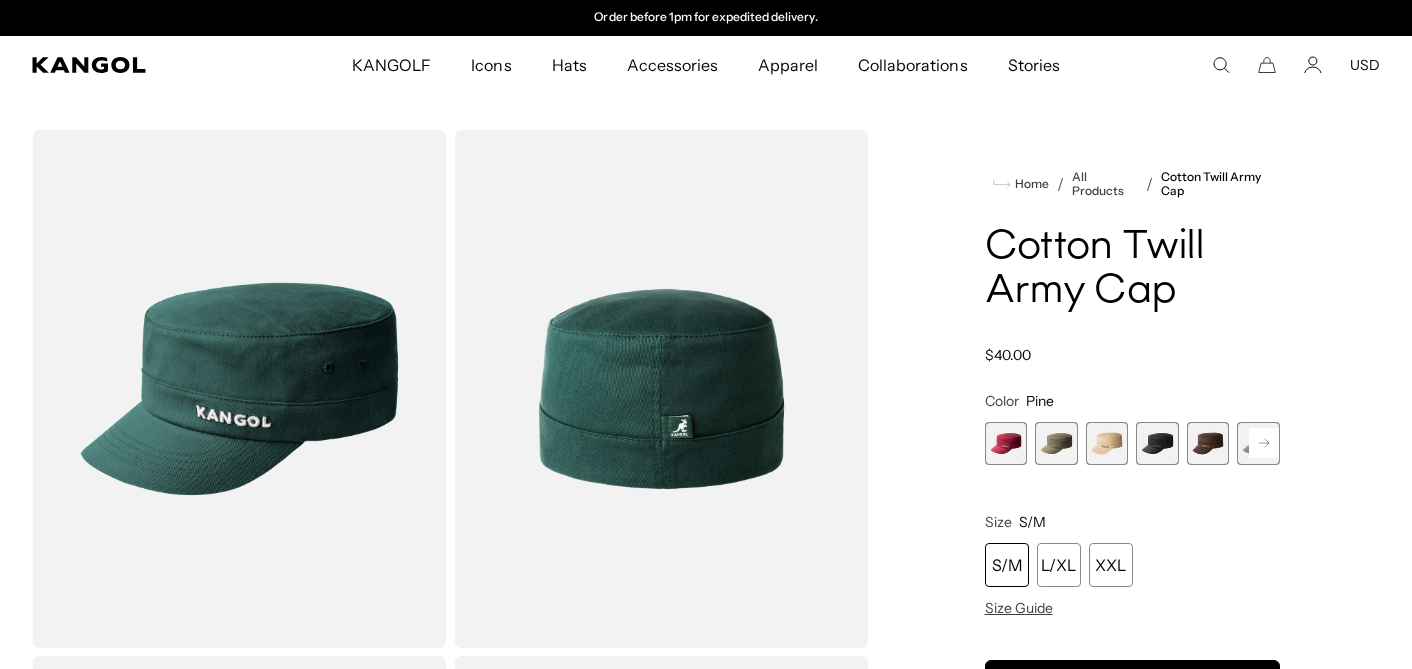 click at bounding box center [1006, 443] 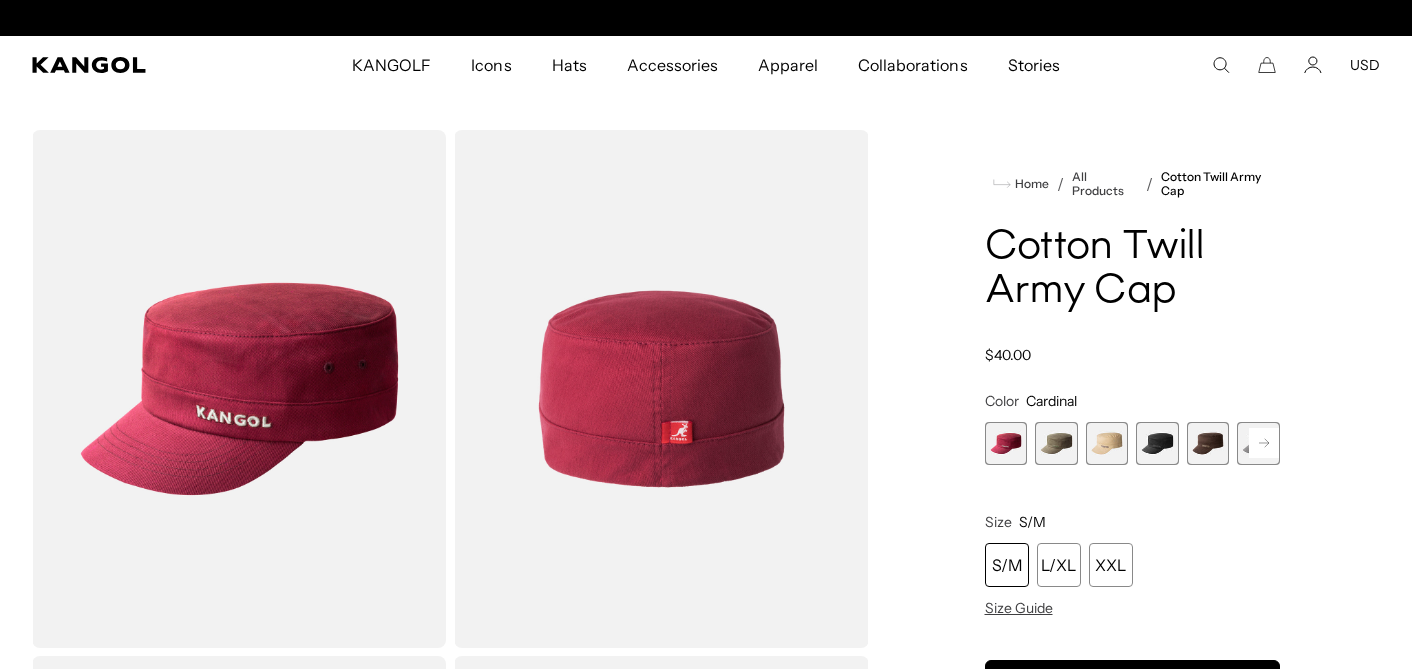scroll, scrollTop: 0, scrollLeft: 412, axis: horizontal 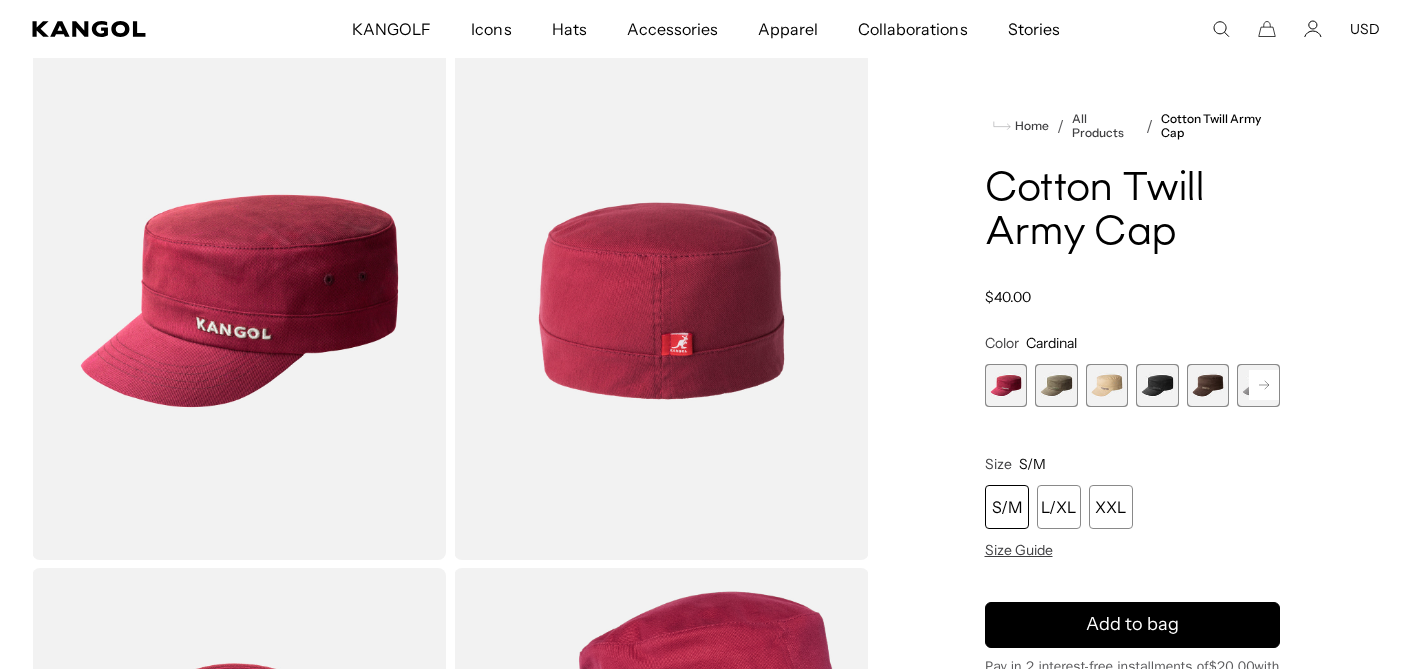 click at bounding box center [1056, 385] 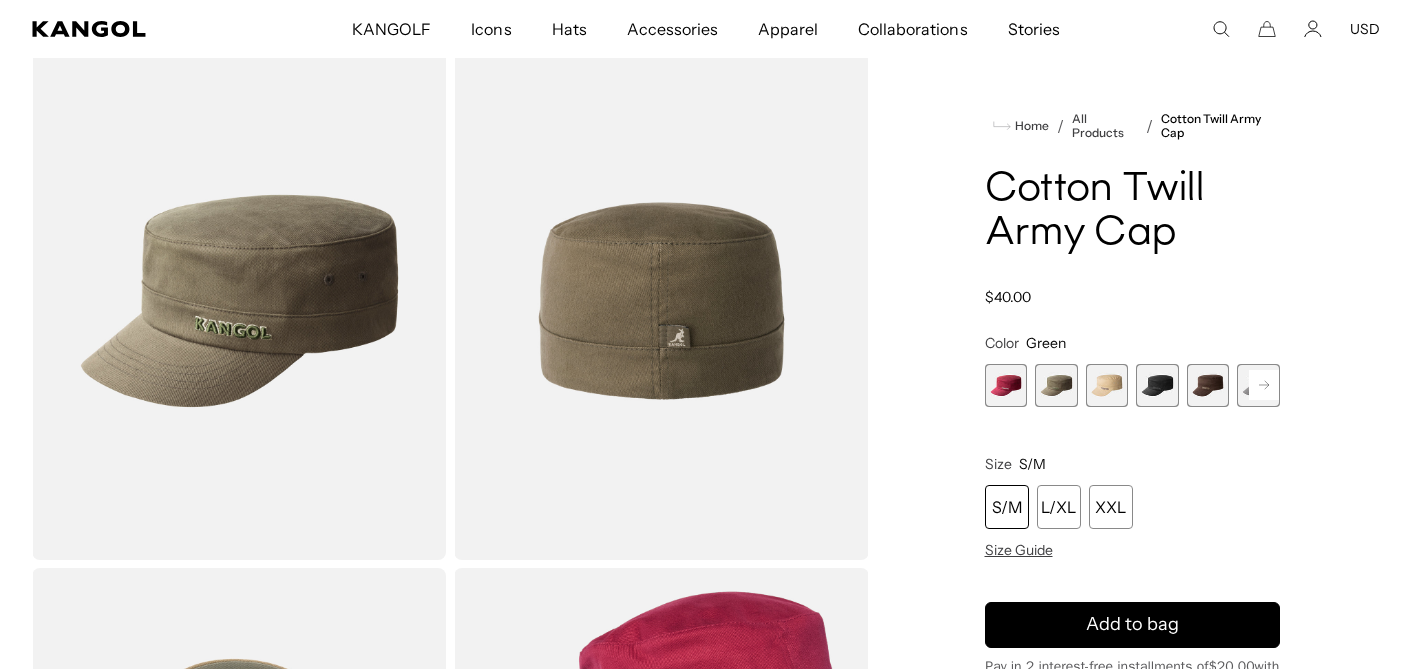 scroll, scrollTop: 0, scrollLeft: 0, axis: both 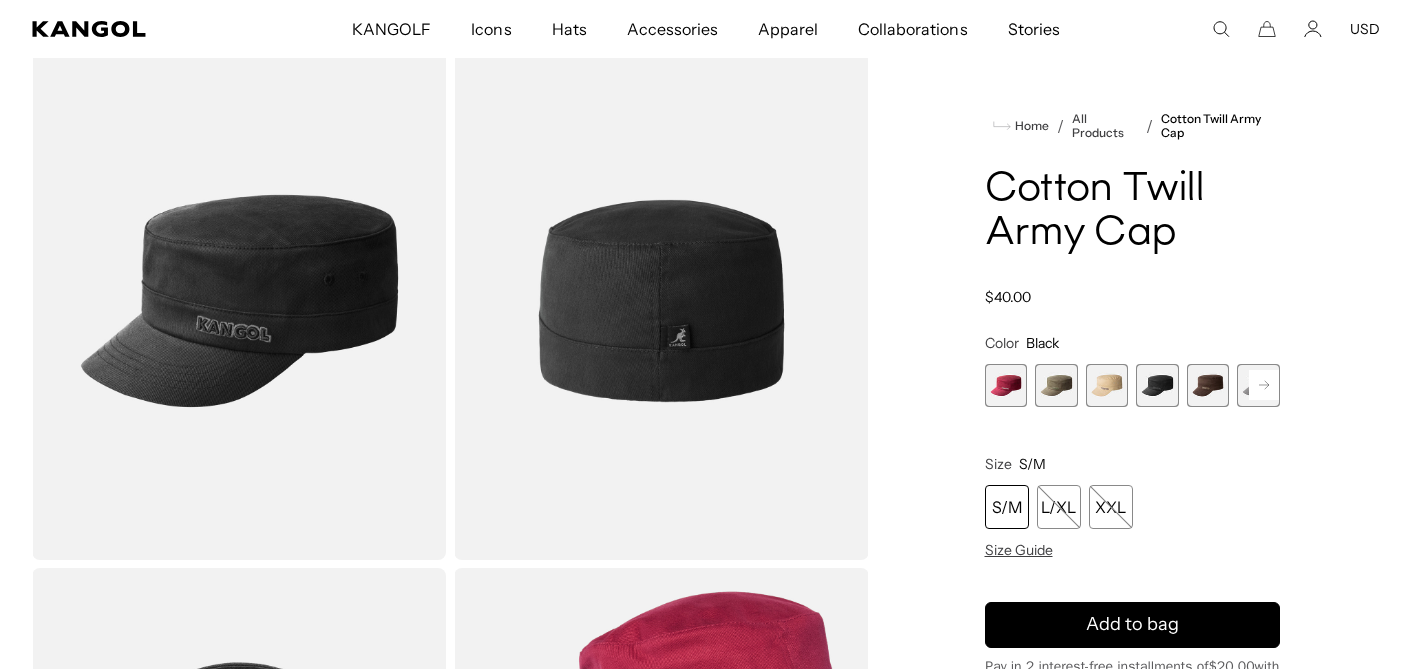 click 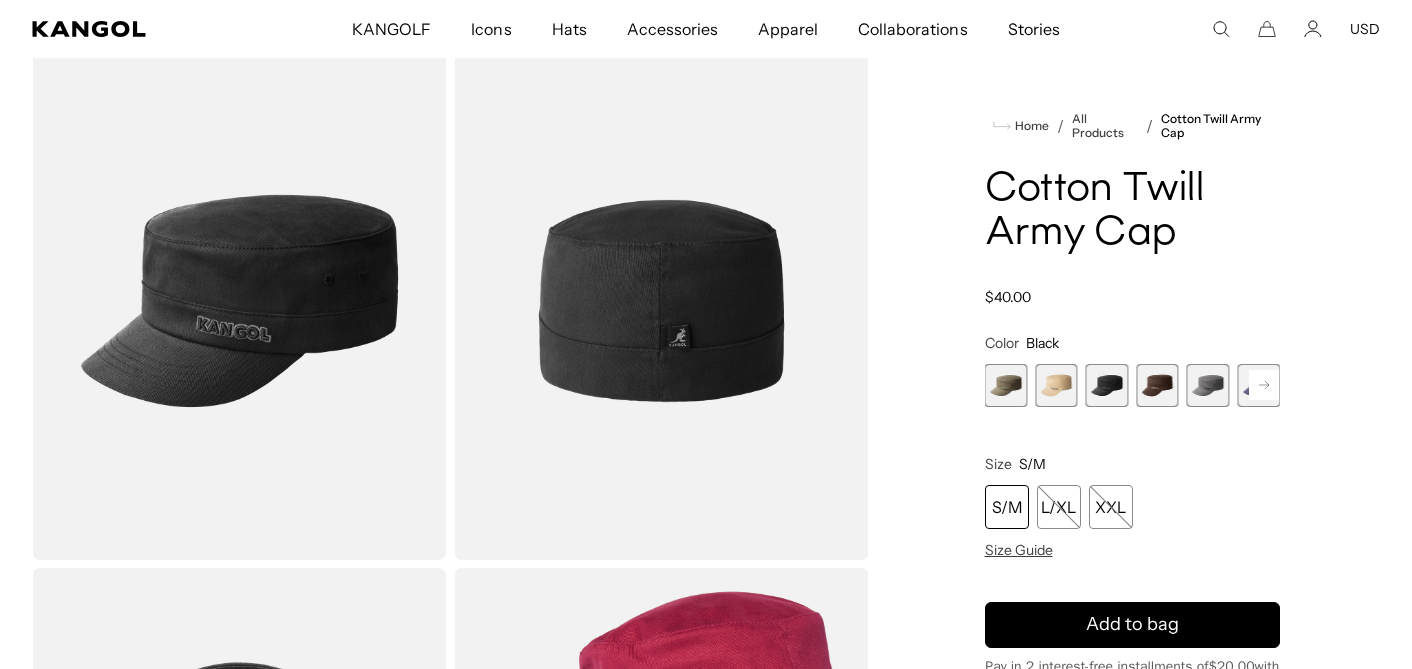 click 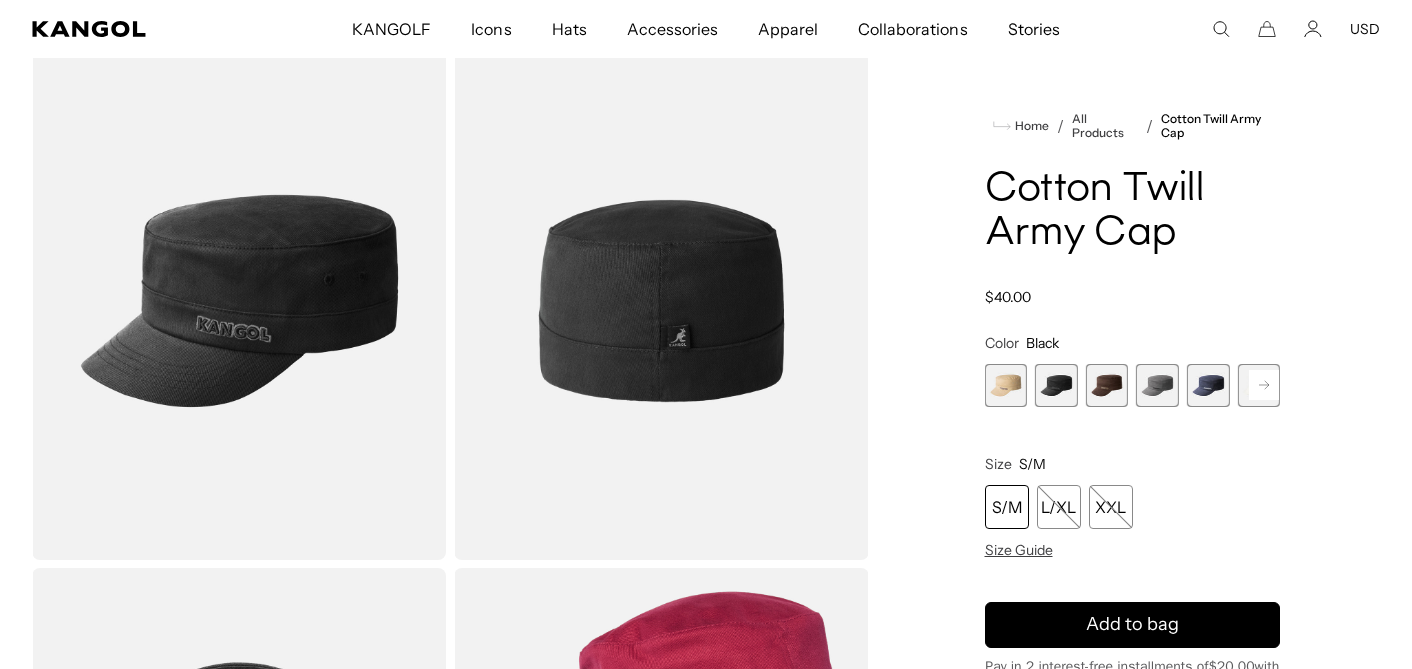 click 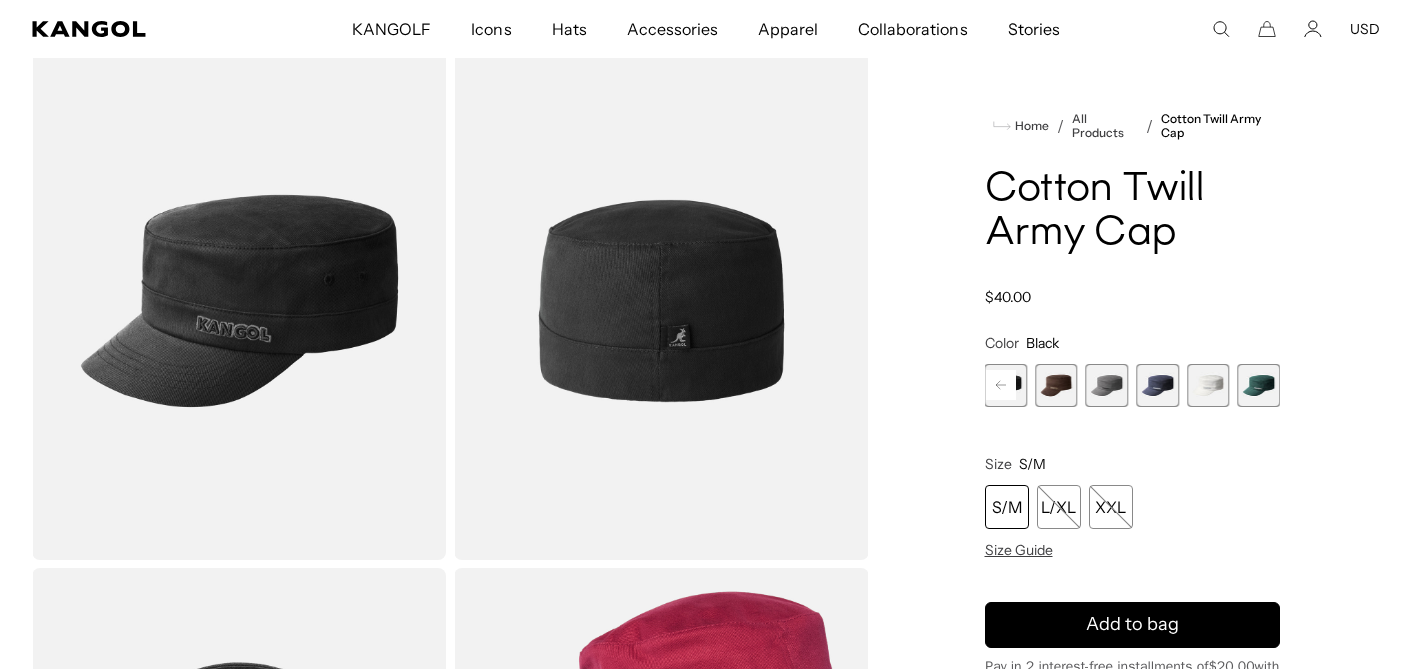 click at bounding box center (1258, 385) 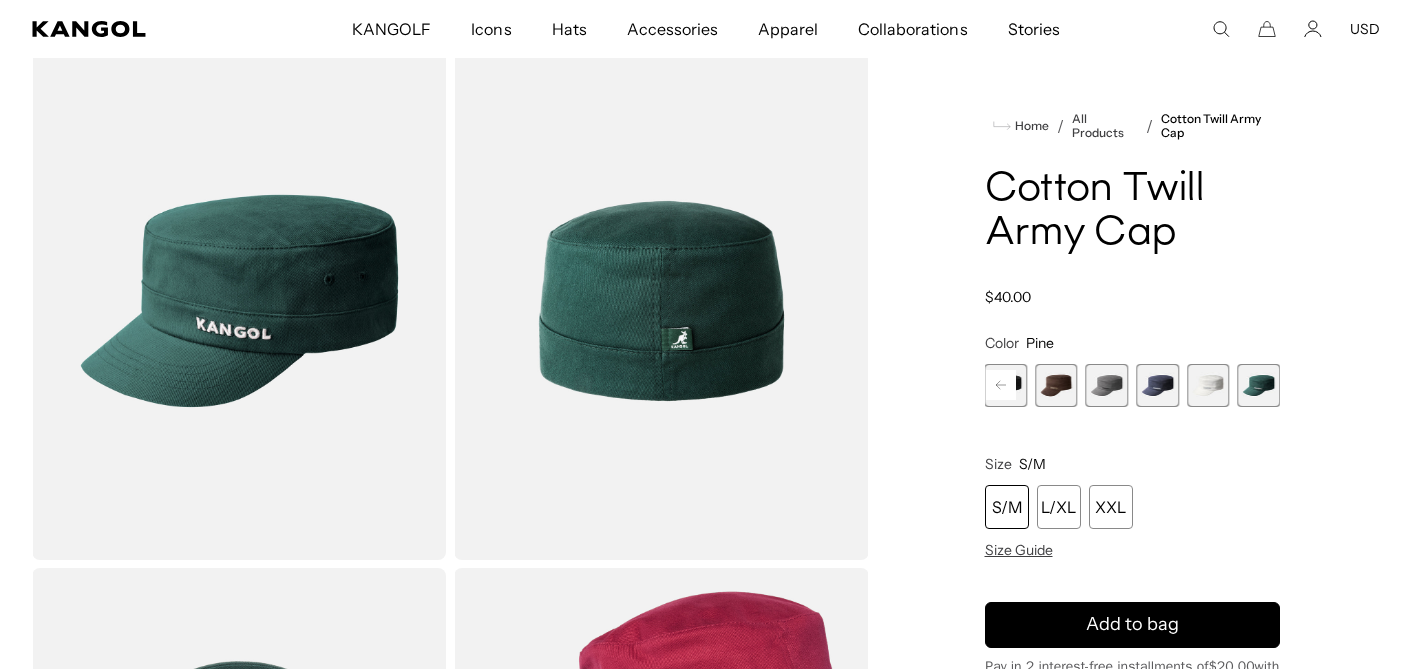 scroll, scrollTop: 0, scrollLeft: 0, axis: both 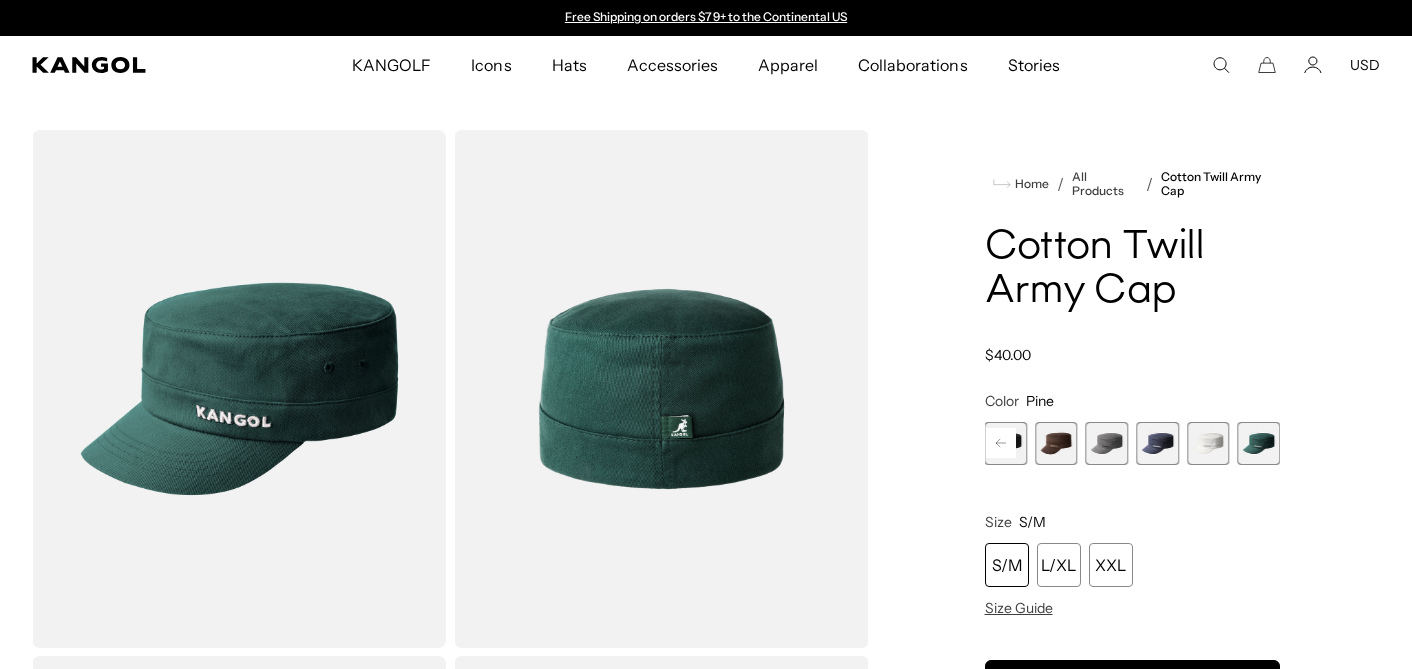 click 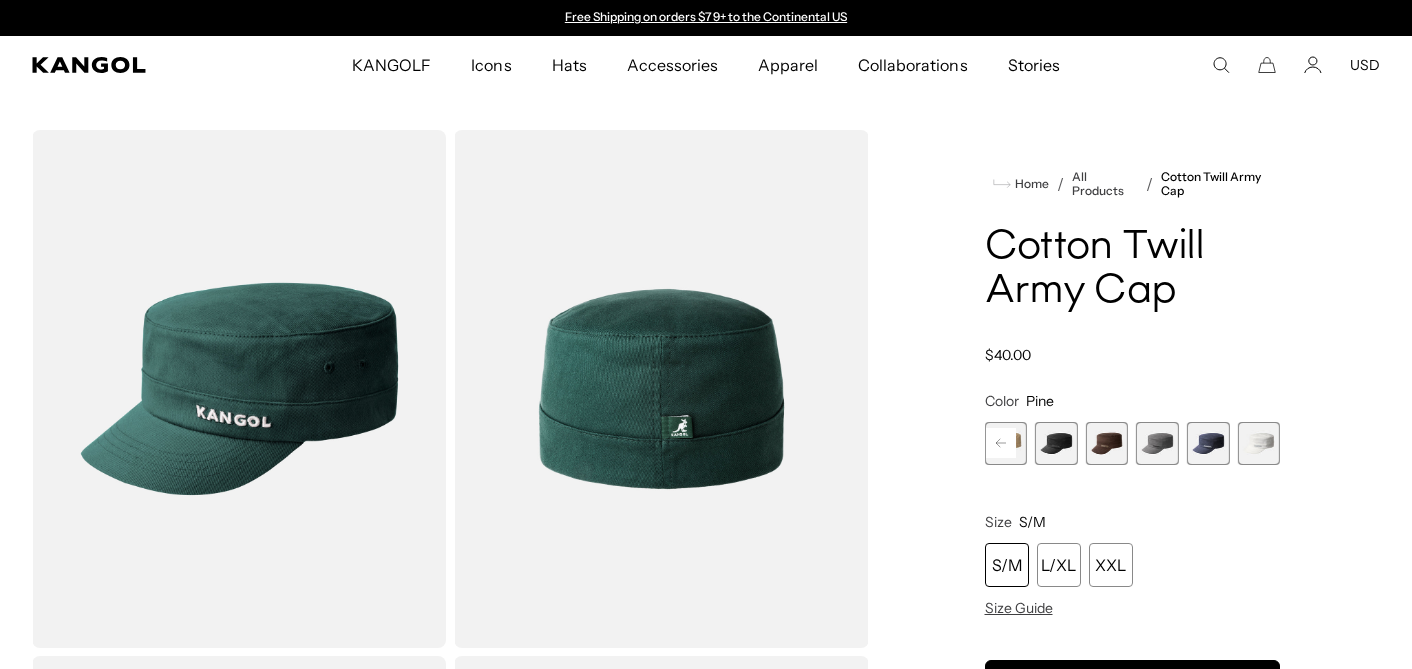 click 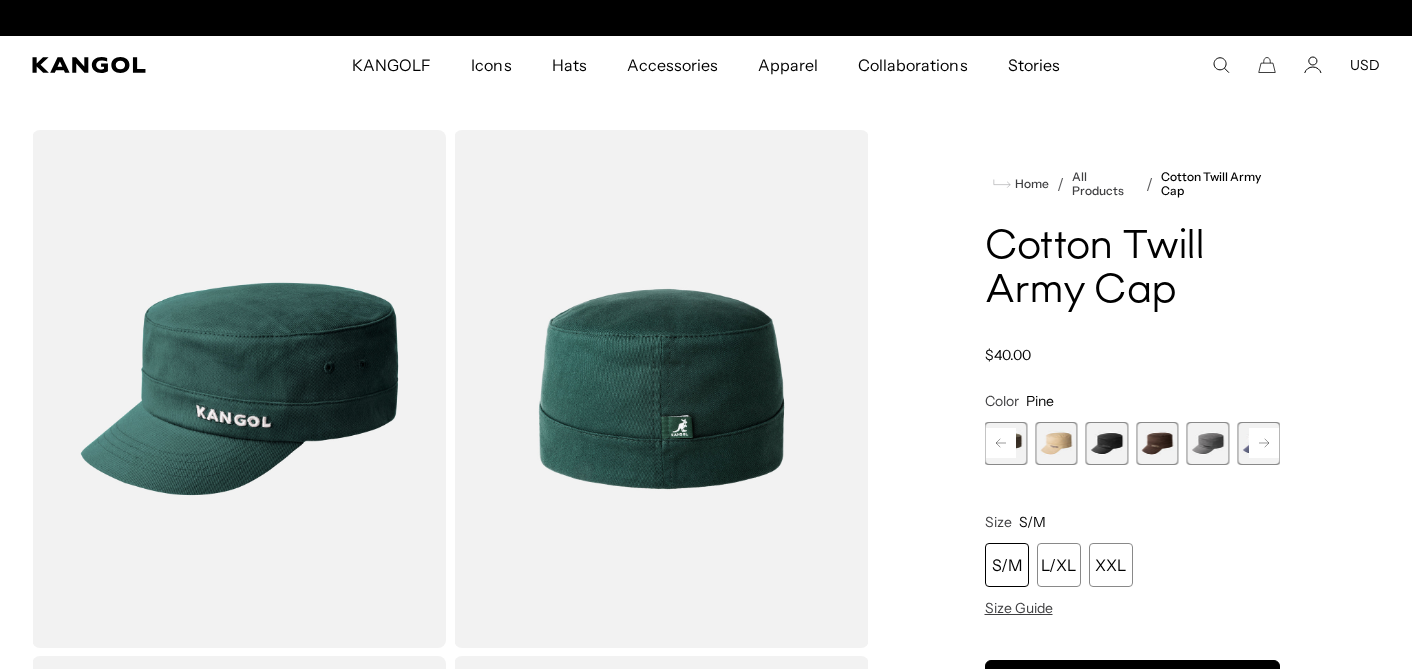 click 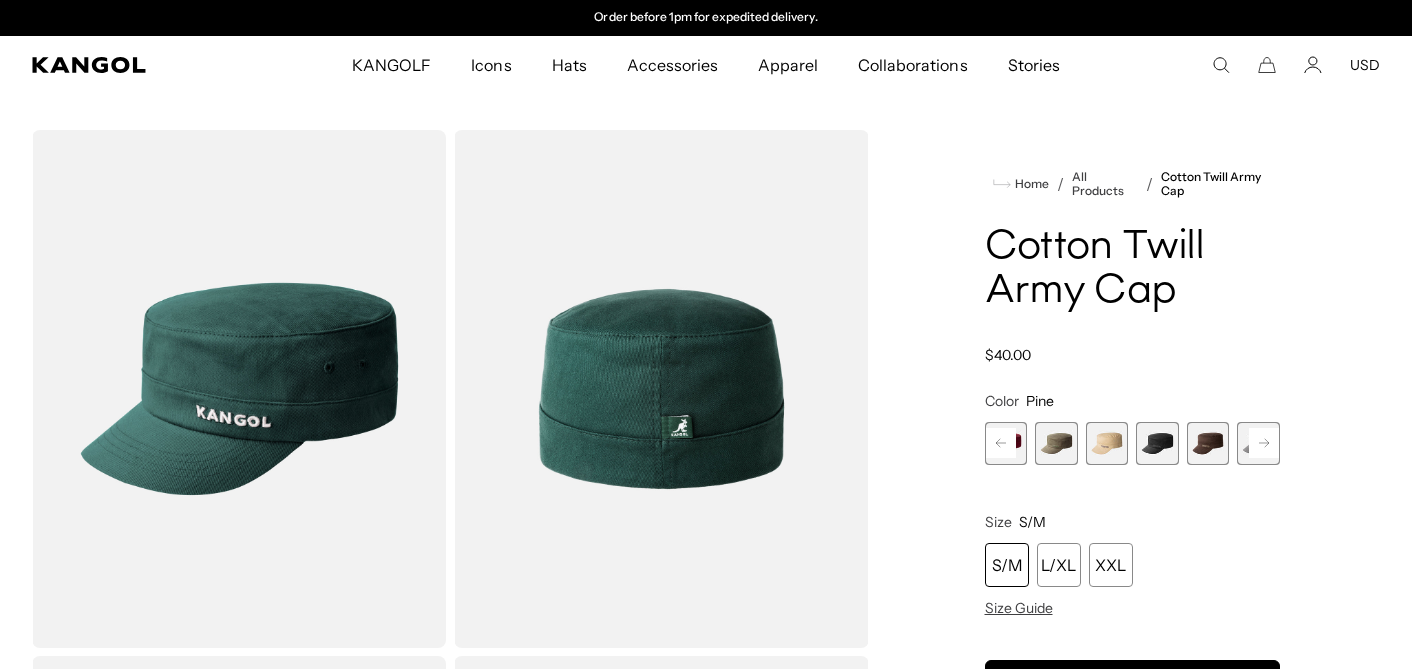 click 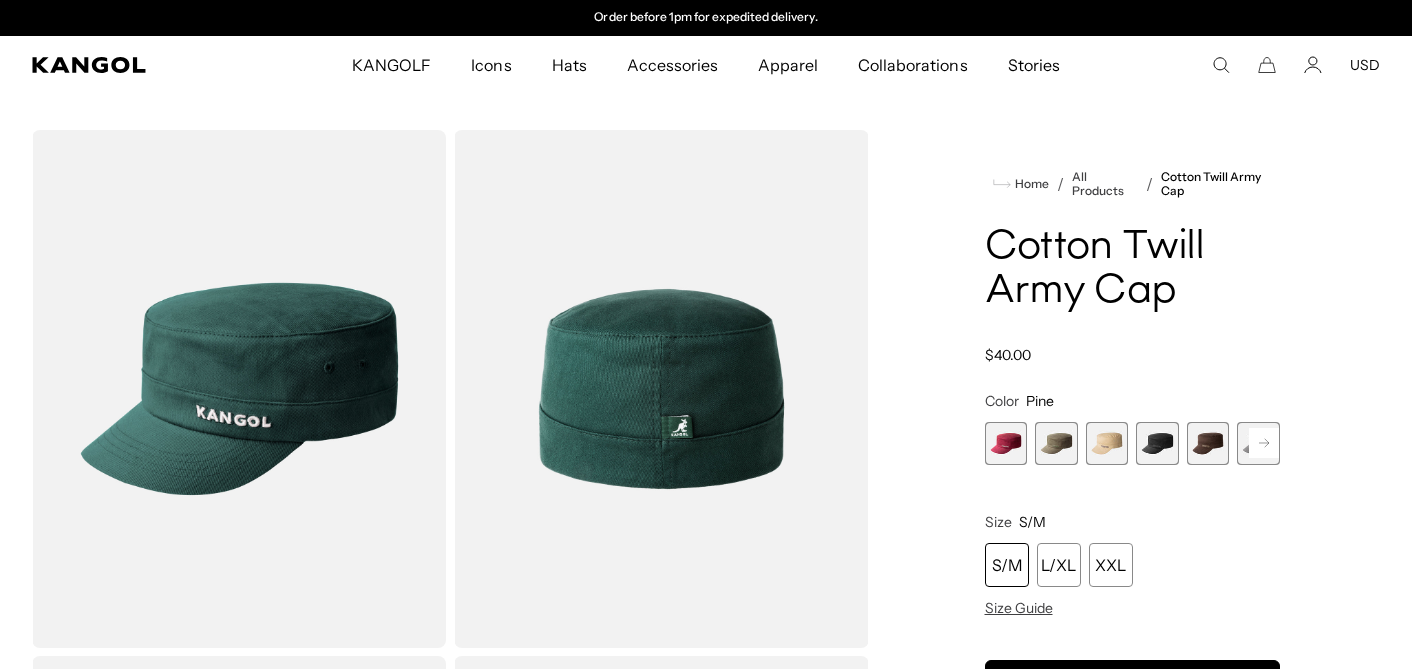 click at bounding box center (1056, 443) 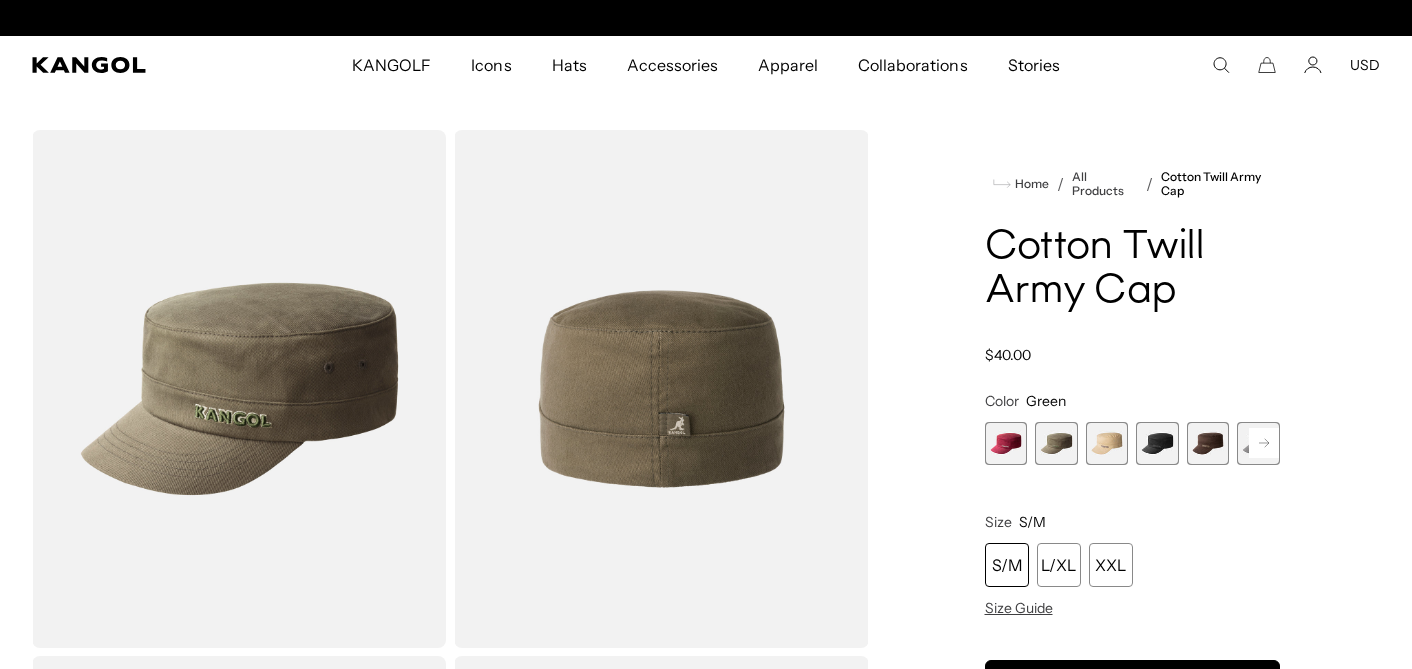 scroll, scrollTop: 0, scrollLeft: 0, axis: both 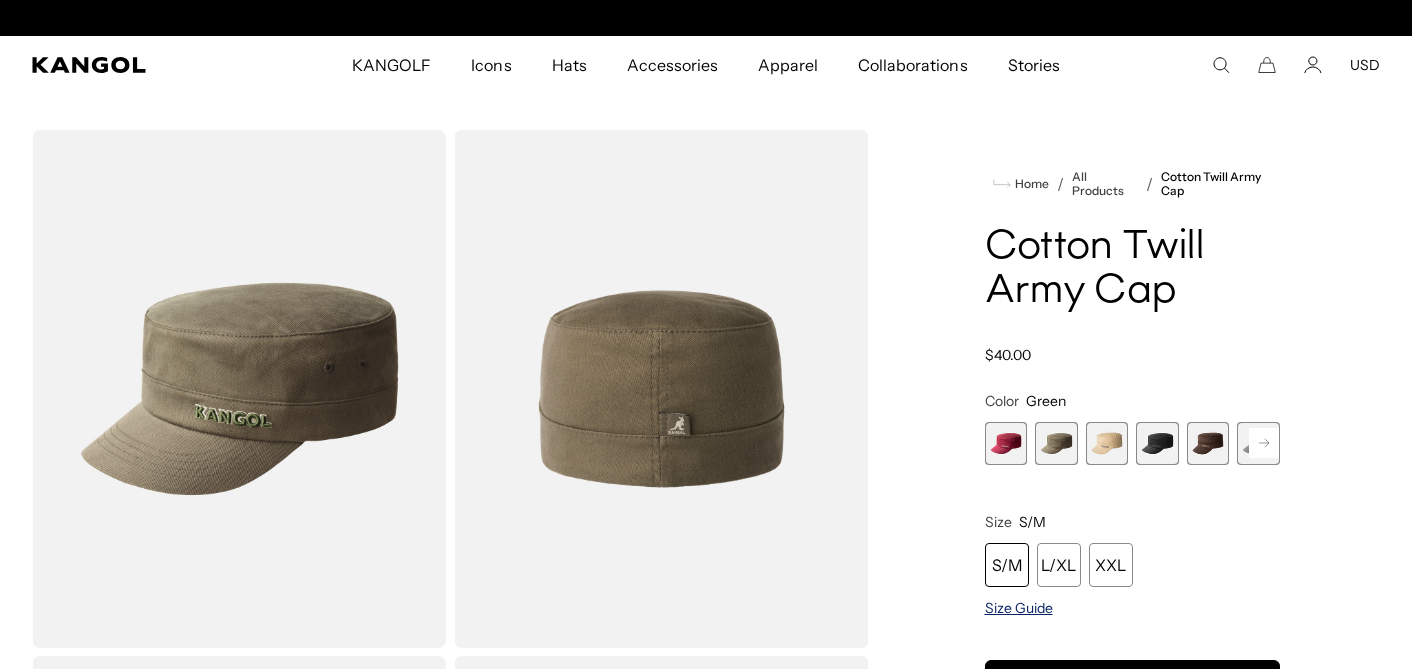 click on "Size Guide" at bounding box center (1019, 608) 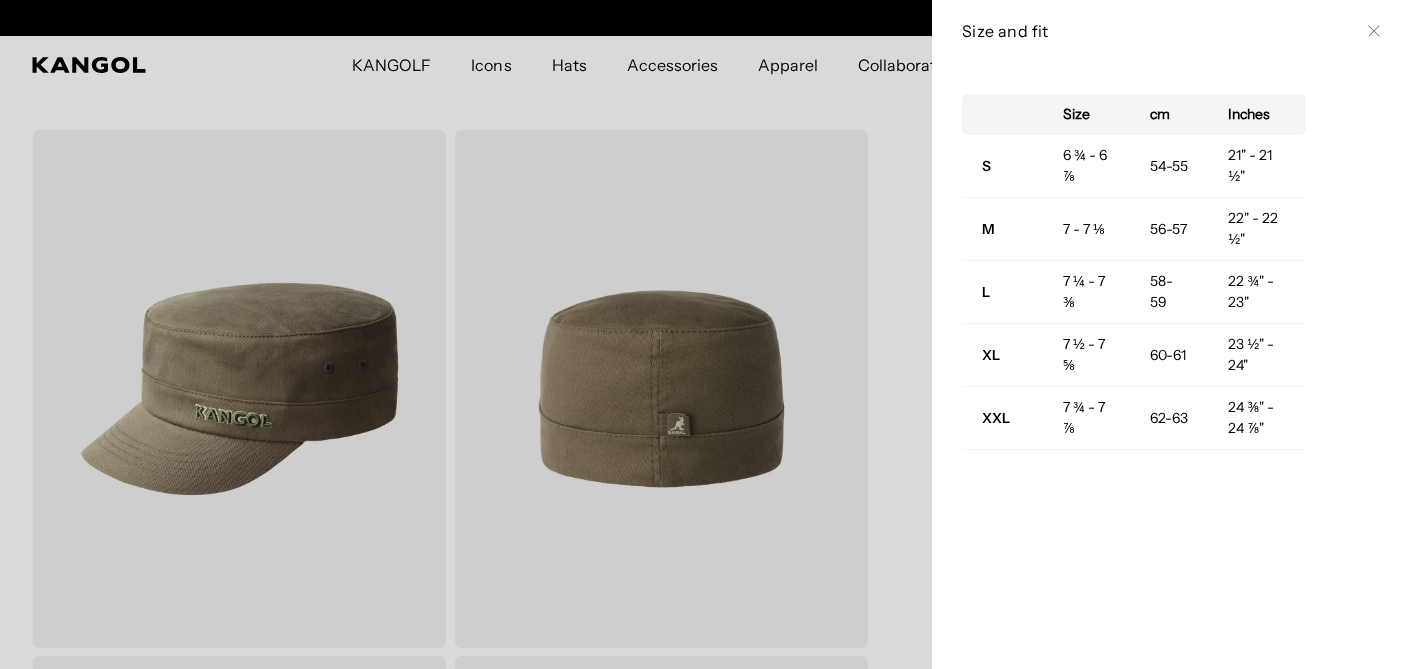 scroll, scrollTop: 0, scrollLeft: 0, axis: both 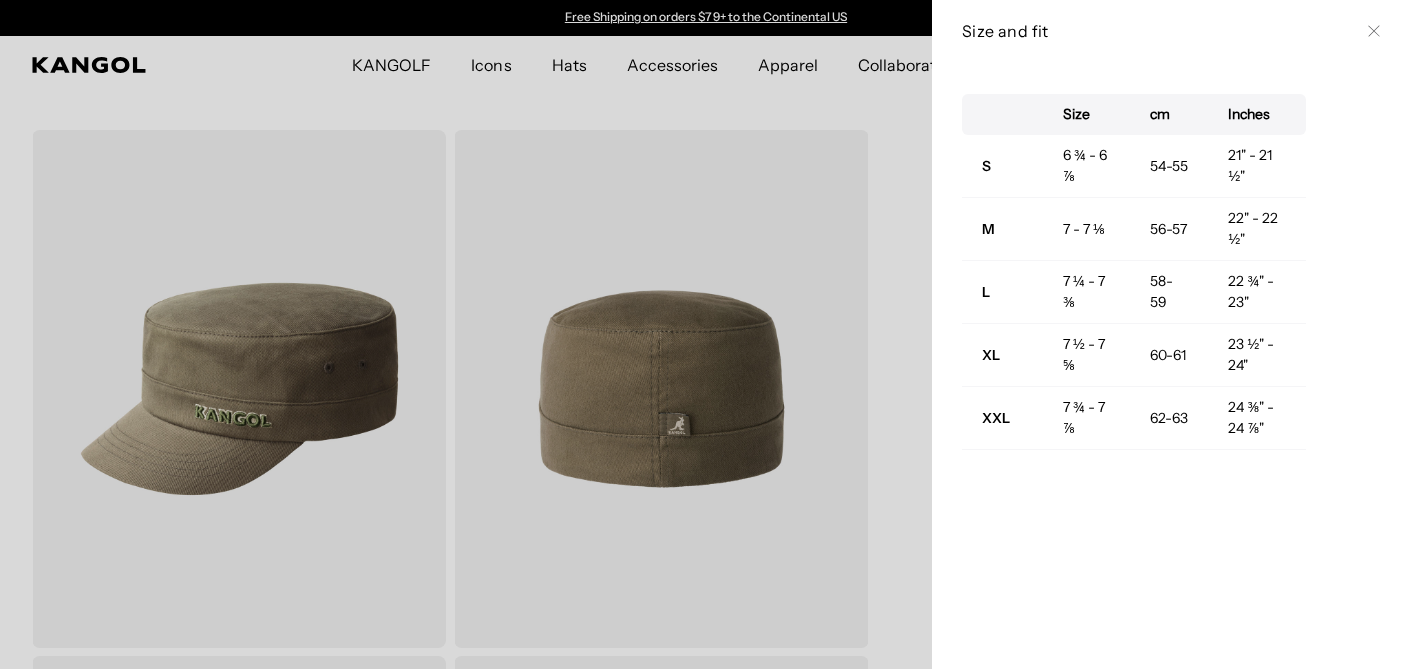 click on "Close" at bounding box center (1374, 31) 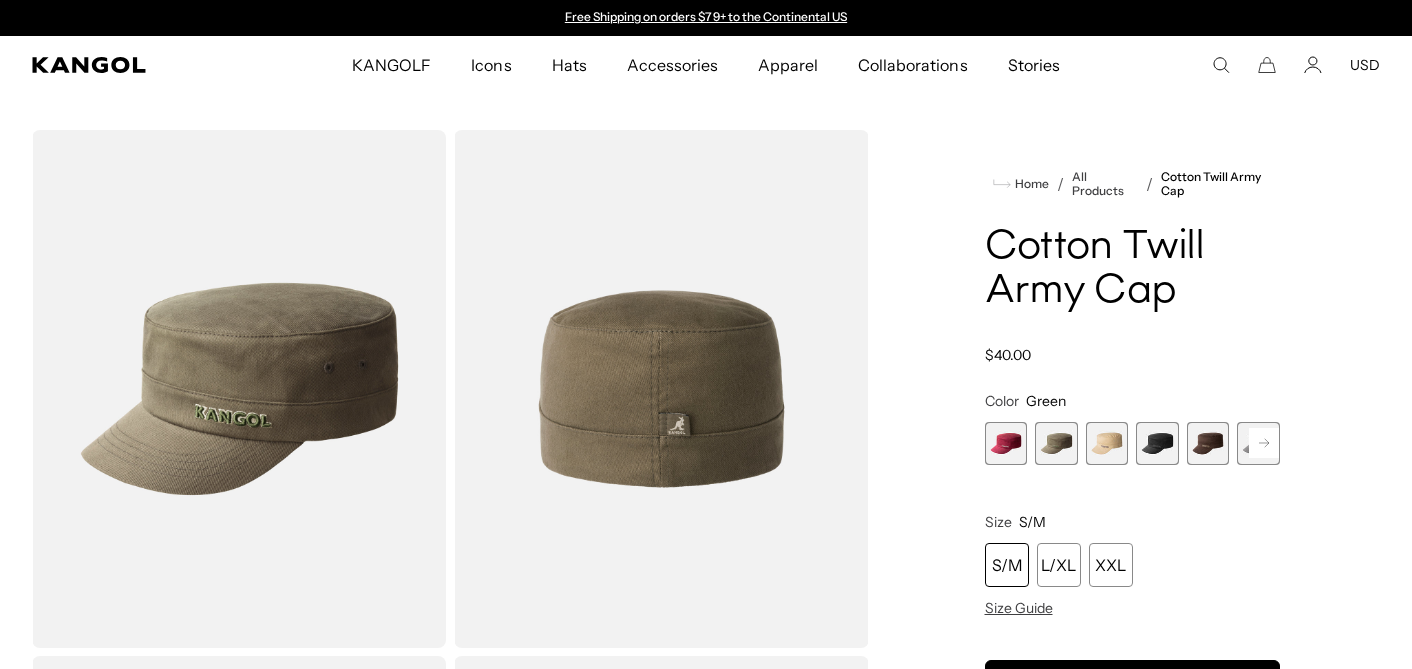 scroll, scrollTop: 49, scrollLeft: 0, axis: vertical 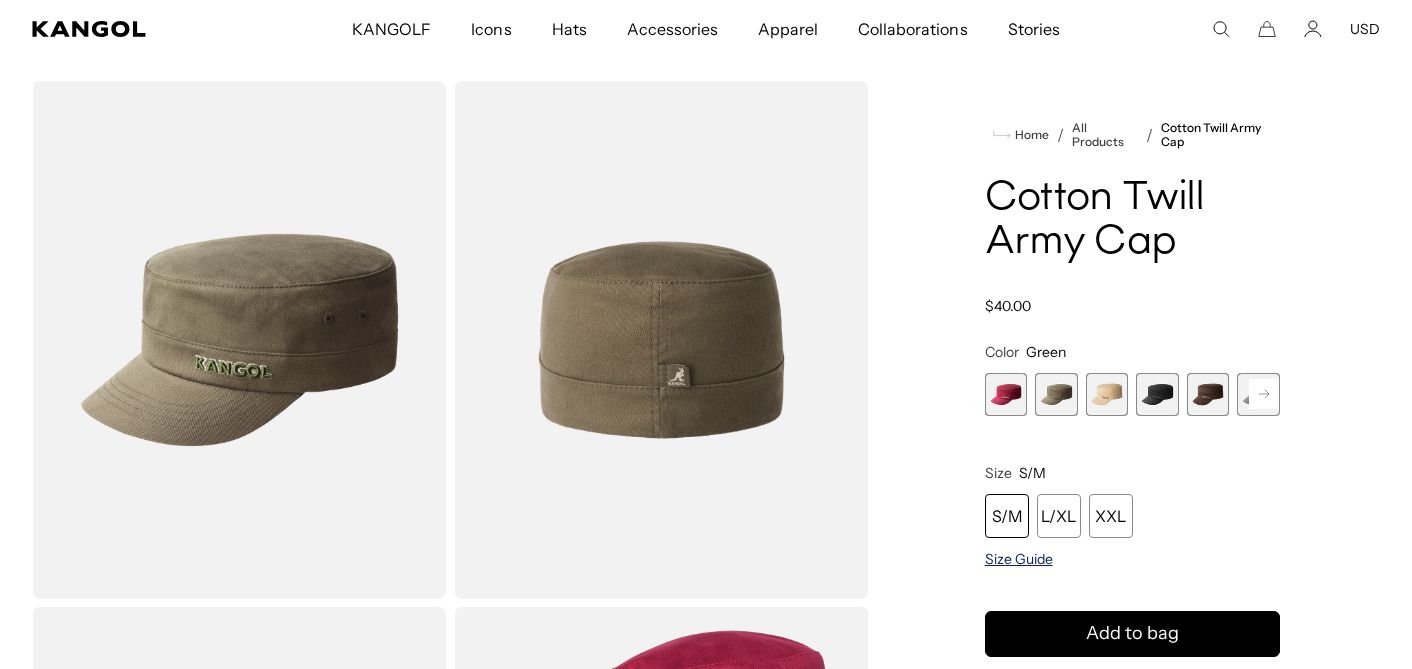 click on "Size Guide" at bounding box center [1019, 559] 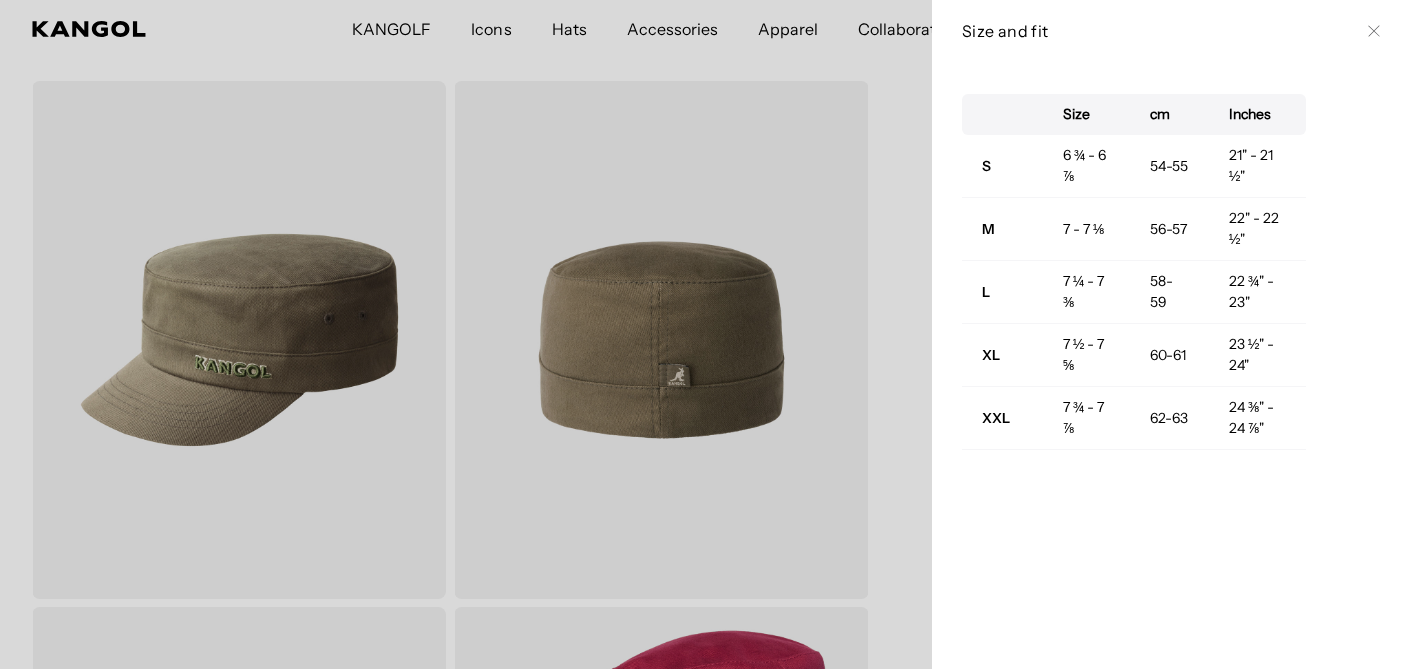 scroll, scrollTop: 0, scrollLeft: 412, axis: horizontal 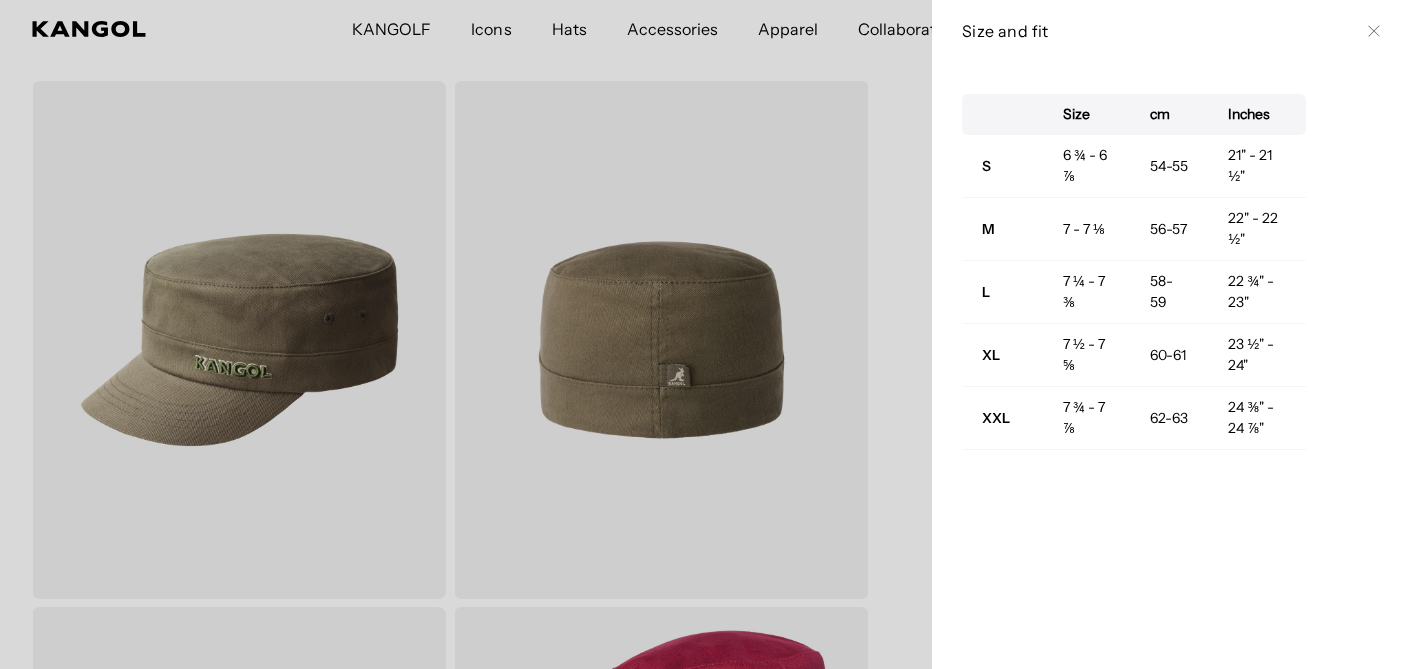 click on "Close" at bounding box center [1374, 31] 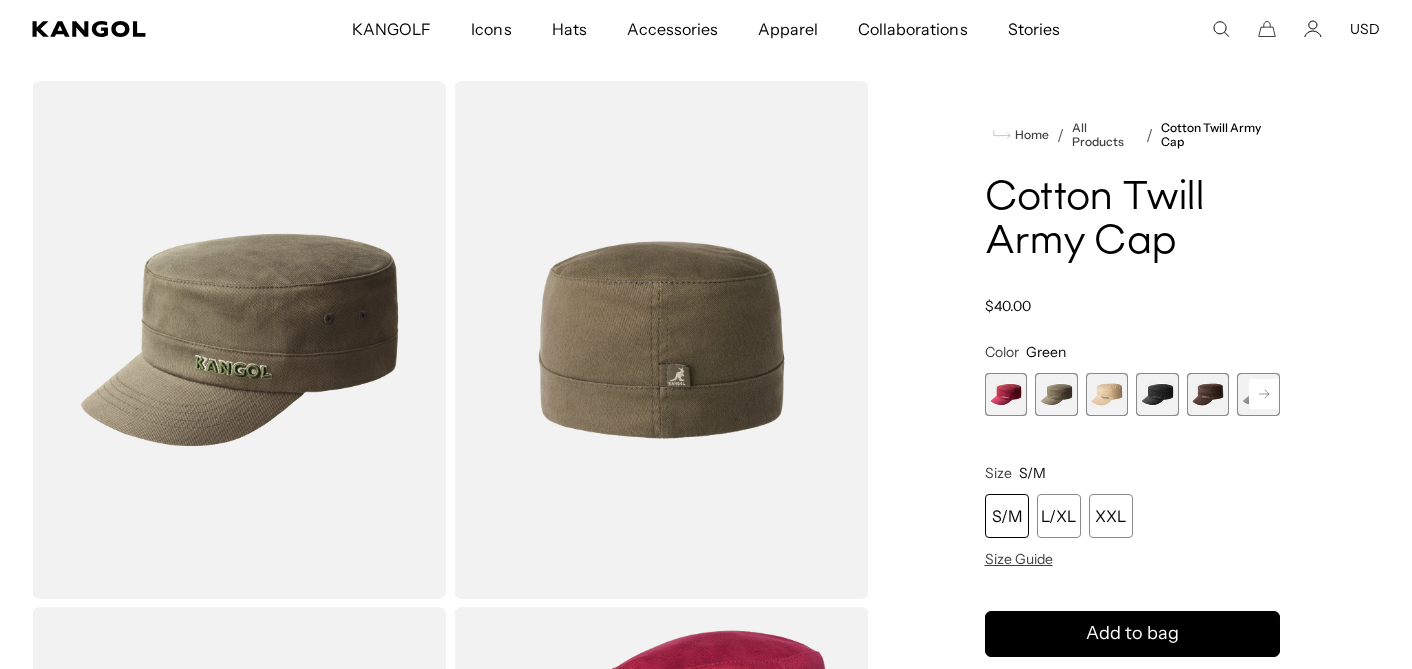 scroll, scrollTop: 0, scrollLeft: 0, axis: both 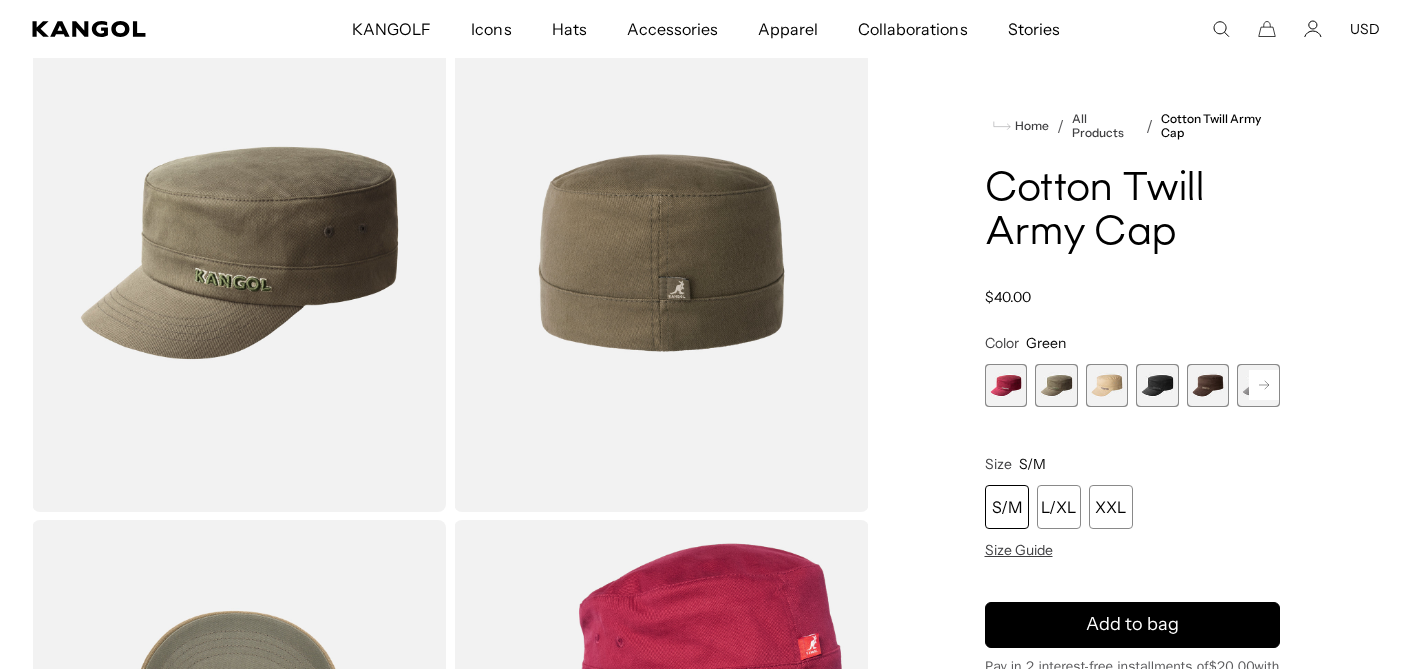click on "S/M" at bounding box center (1007, 507) 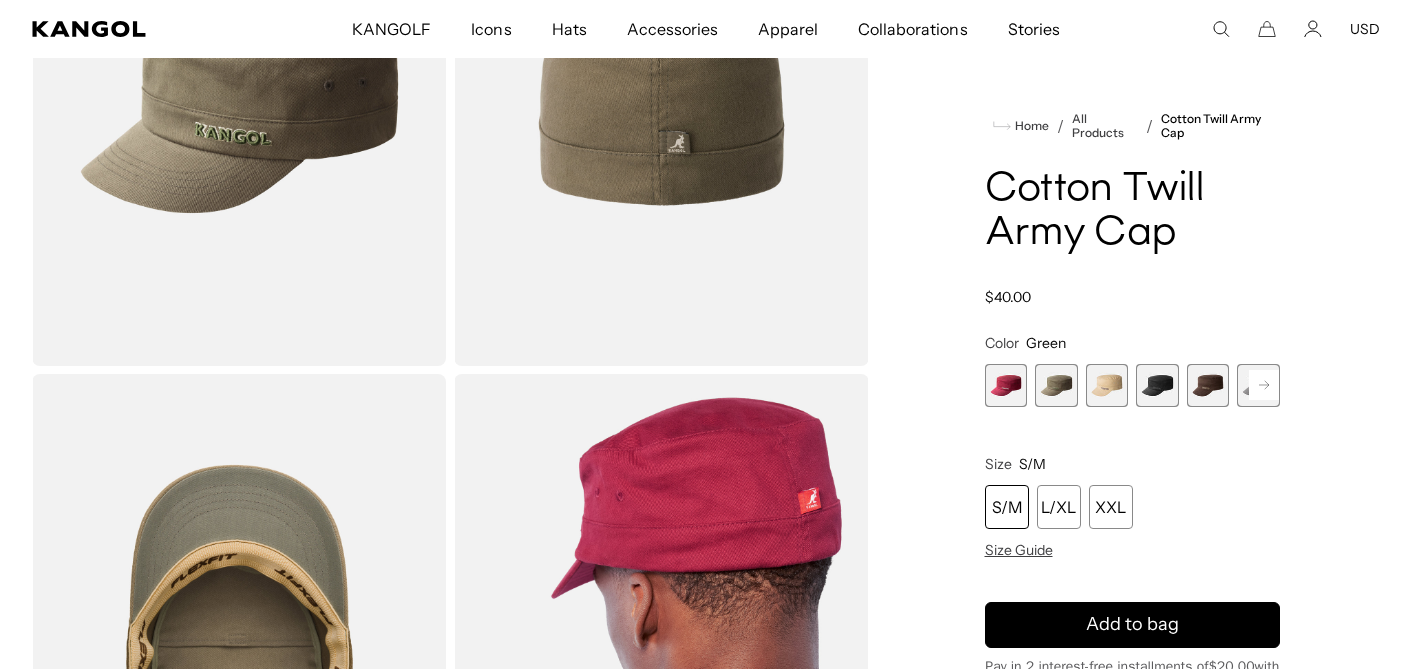 scroll, scrollTop: 540, scrollLeft: 0, axis: vertical 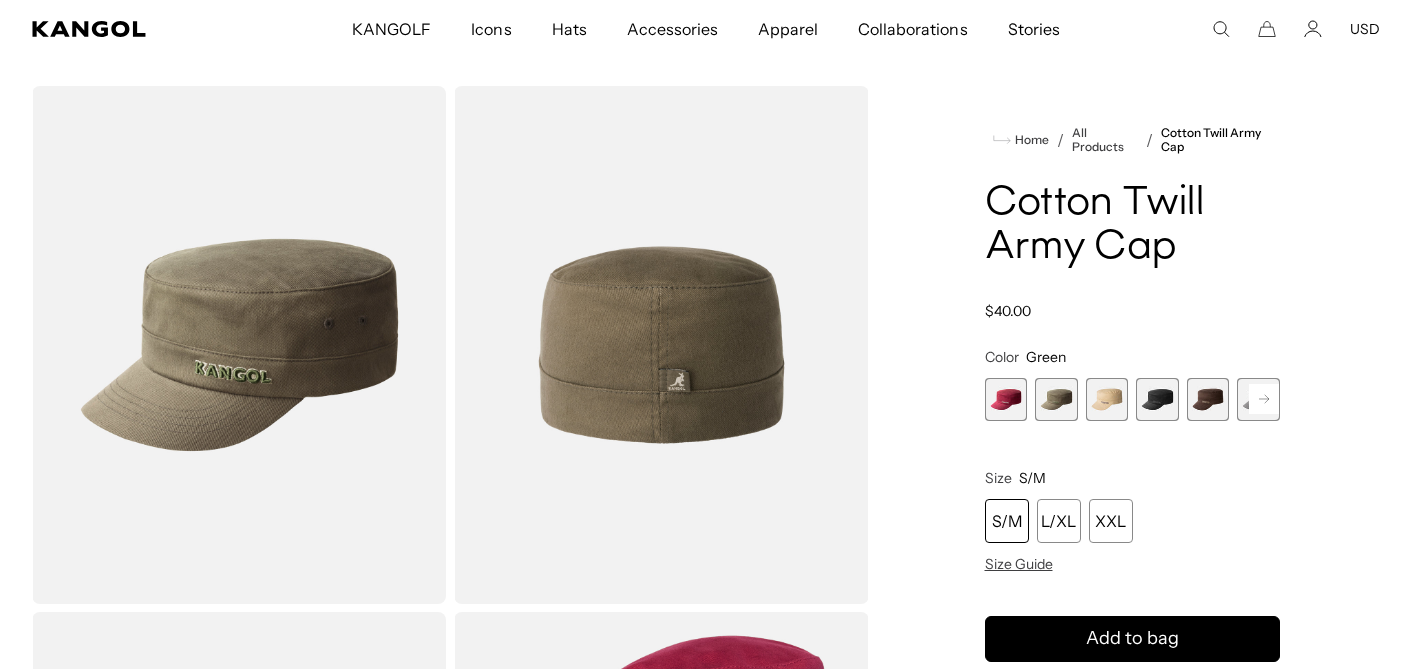 click at bounding box center [1006, 399] 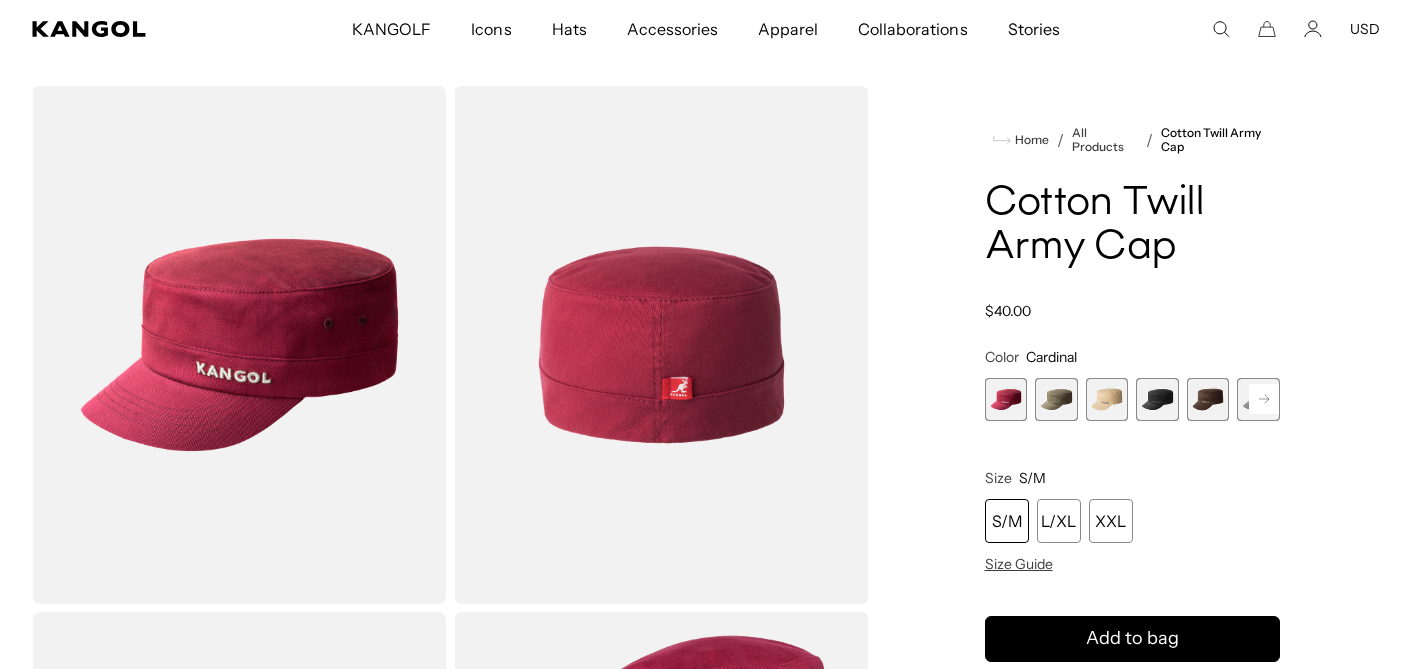 scroll, scrollTop: 0, scrollLeft: 0, axis: both 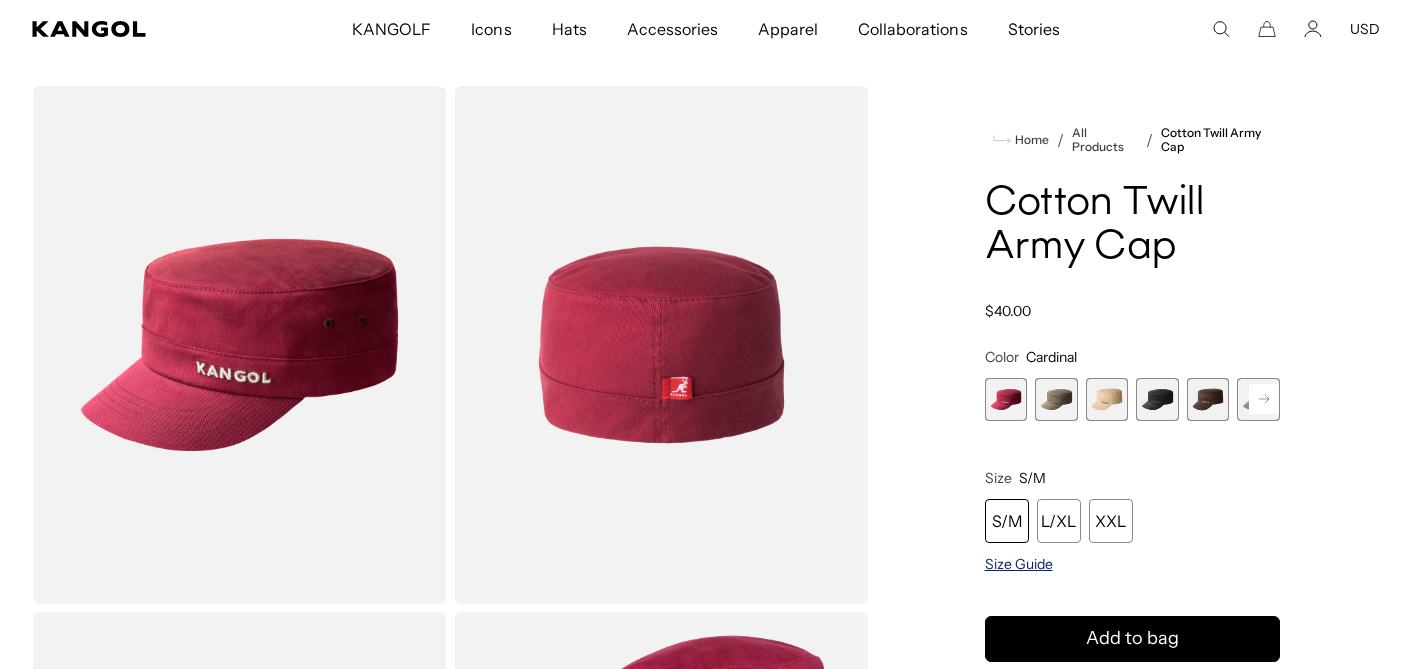 click on "Size Guide" at bounding box center [1019, 564] 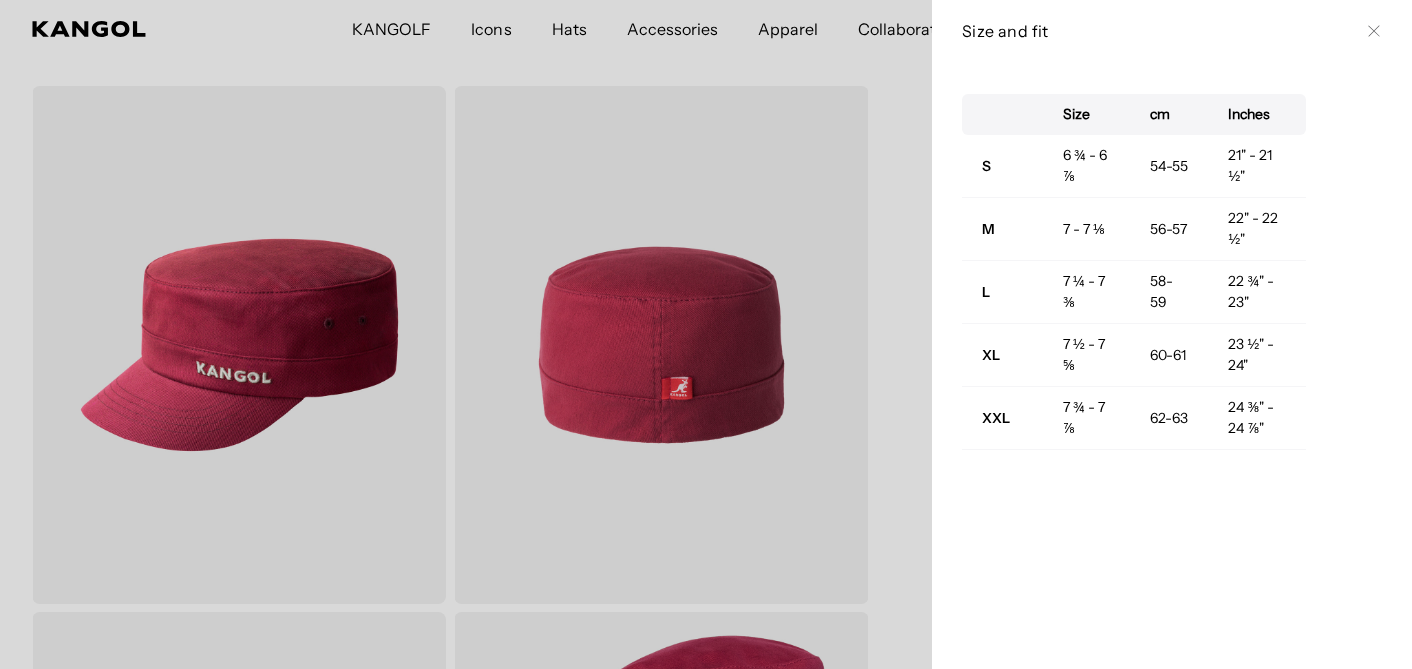 scroll, scrollTop: 0, scrollLeft: 0, axis: both 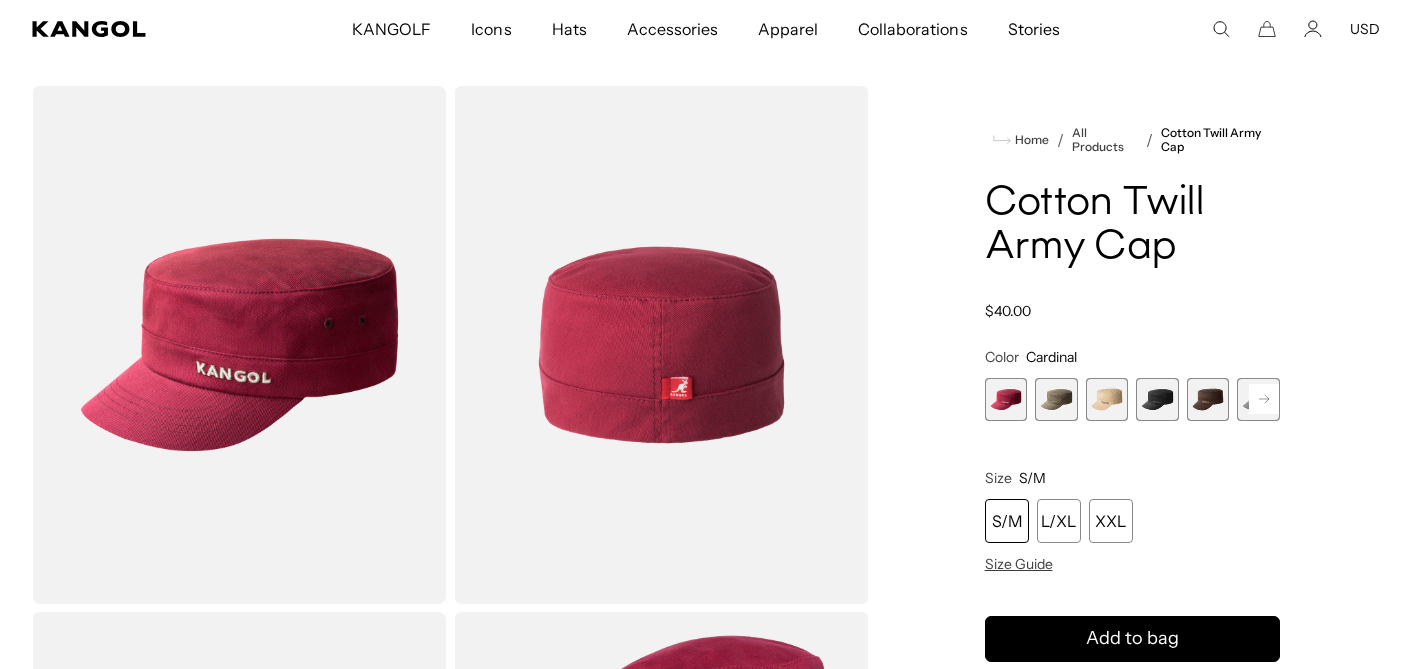 click on "Home
/
All Products
/
Cotton Twill Army Cap
Cotton Twill Army Cap
Regular price
$40.00
Regular price
Sale price
$40.00
Color
Cardinal
Previous
Next
Cardinal
Variant sold out or unavailable
Green
Variant sold out or unavailable" at bounding box center (1133, 517) 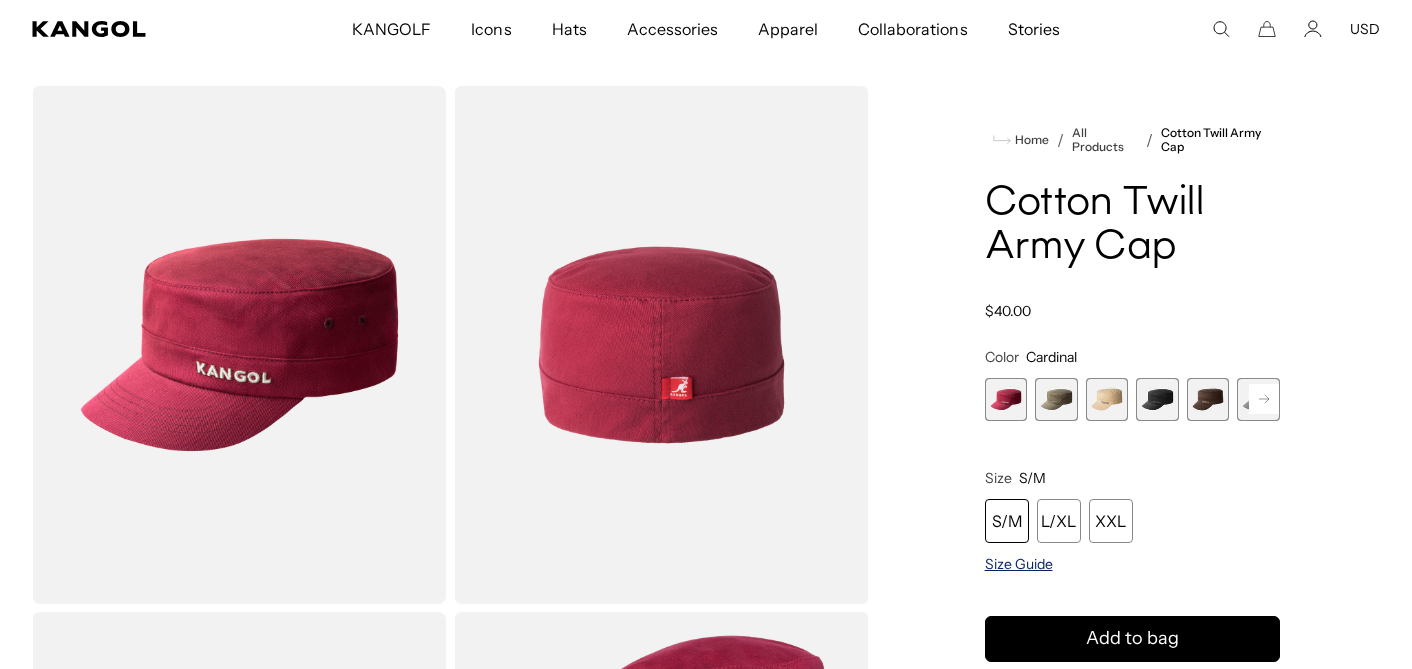 scroll, scrollTop: 0, scrollLeft: 412, axis: horizontal 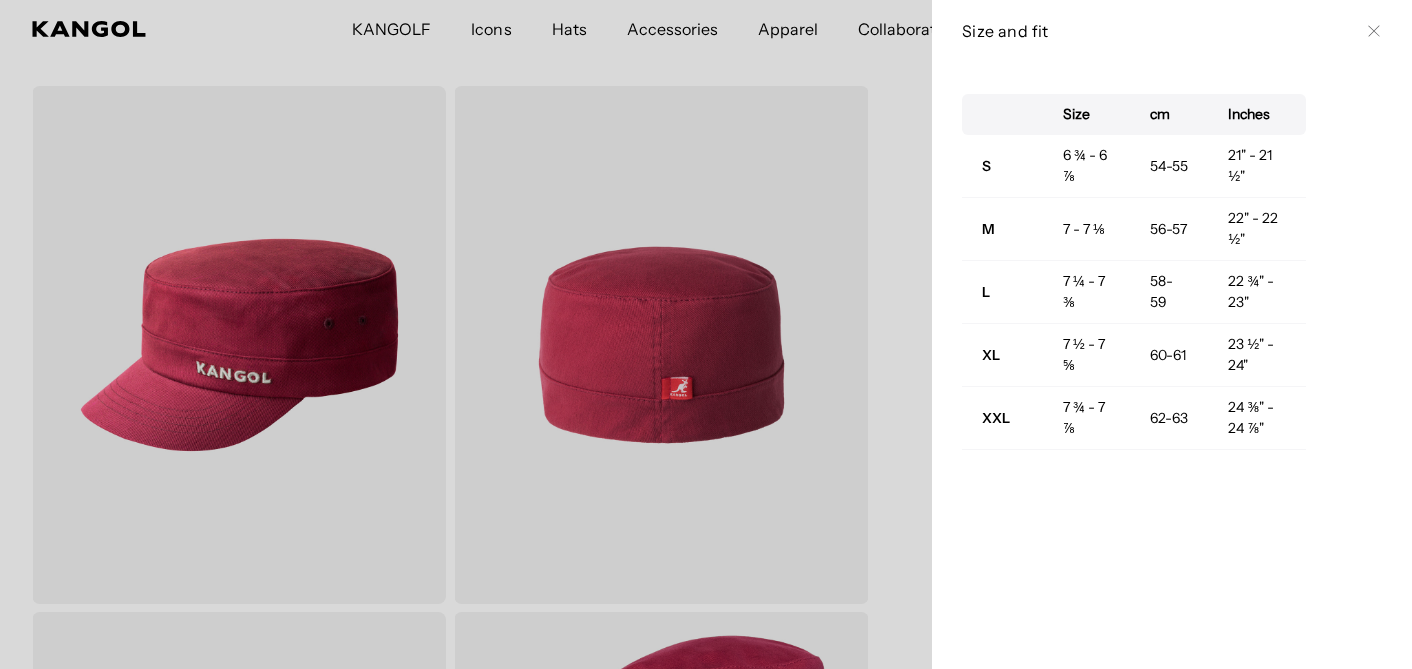 click 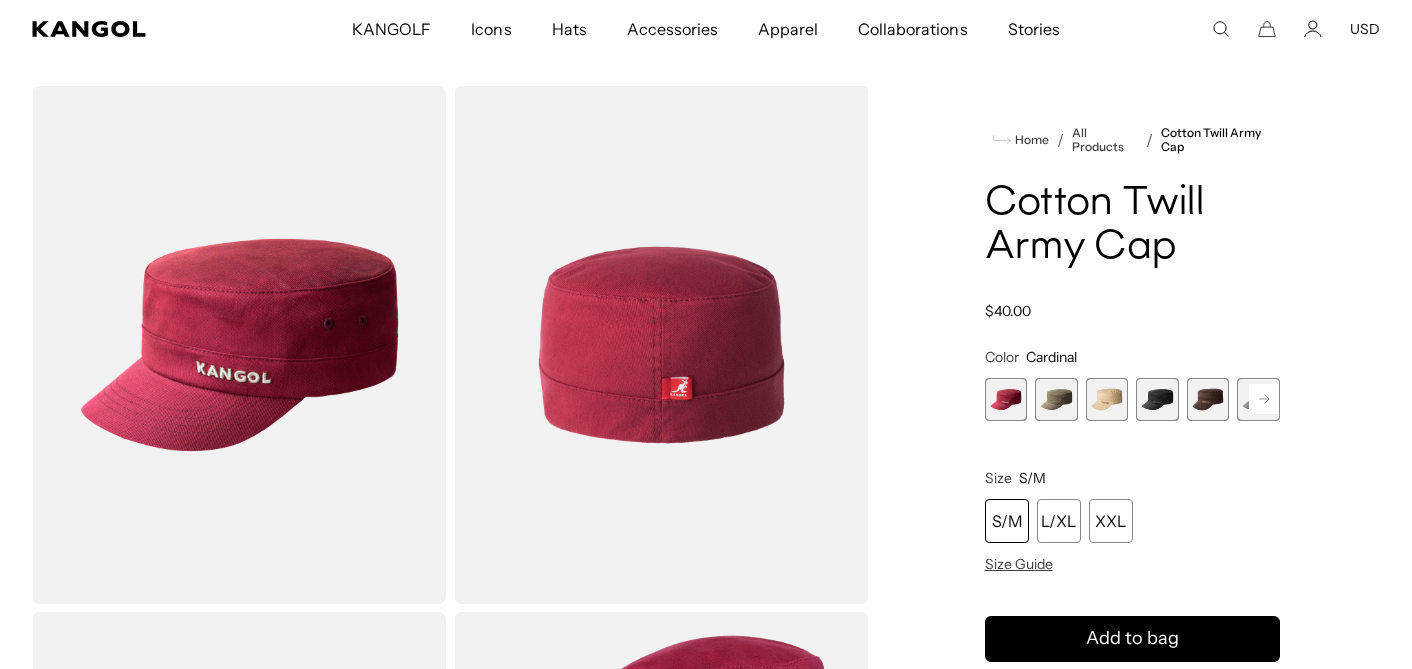 scroll, scrollTop: 0, scrollLeft: 412, axis: horizontal 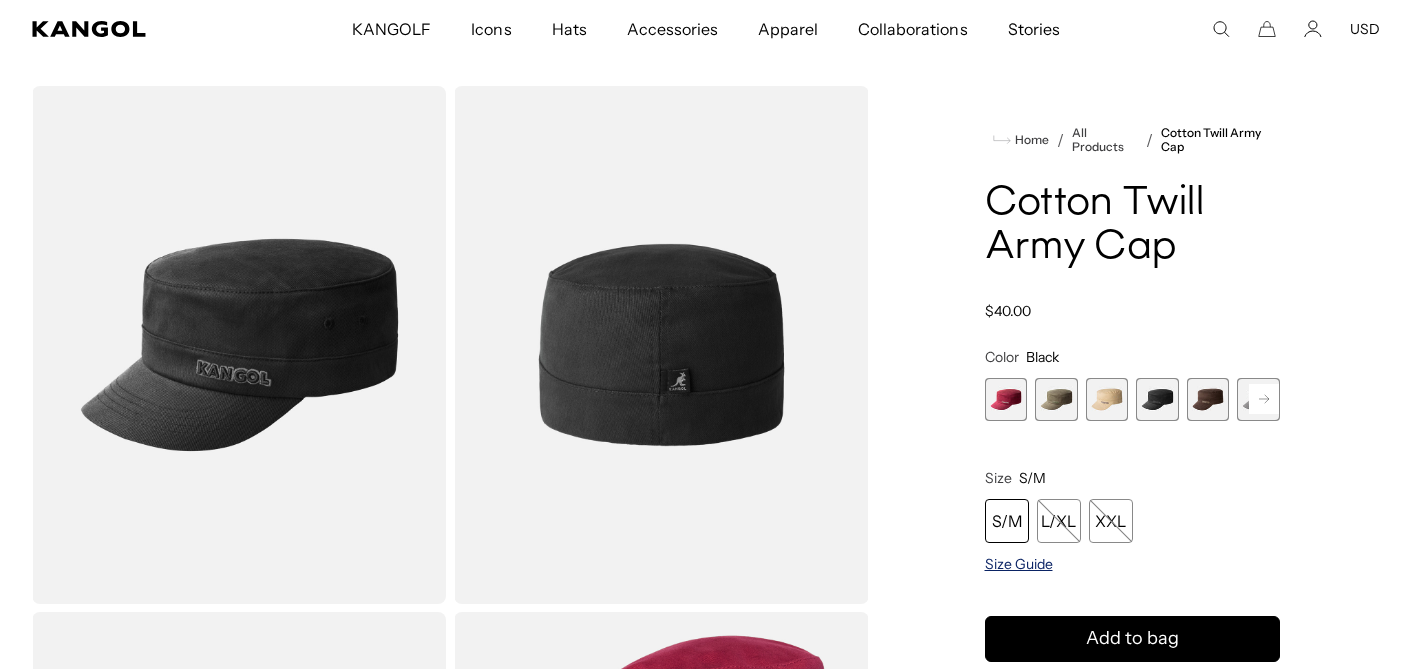 click on "Size Guide" at bounding box center (1019, 564) 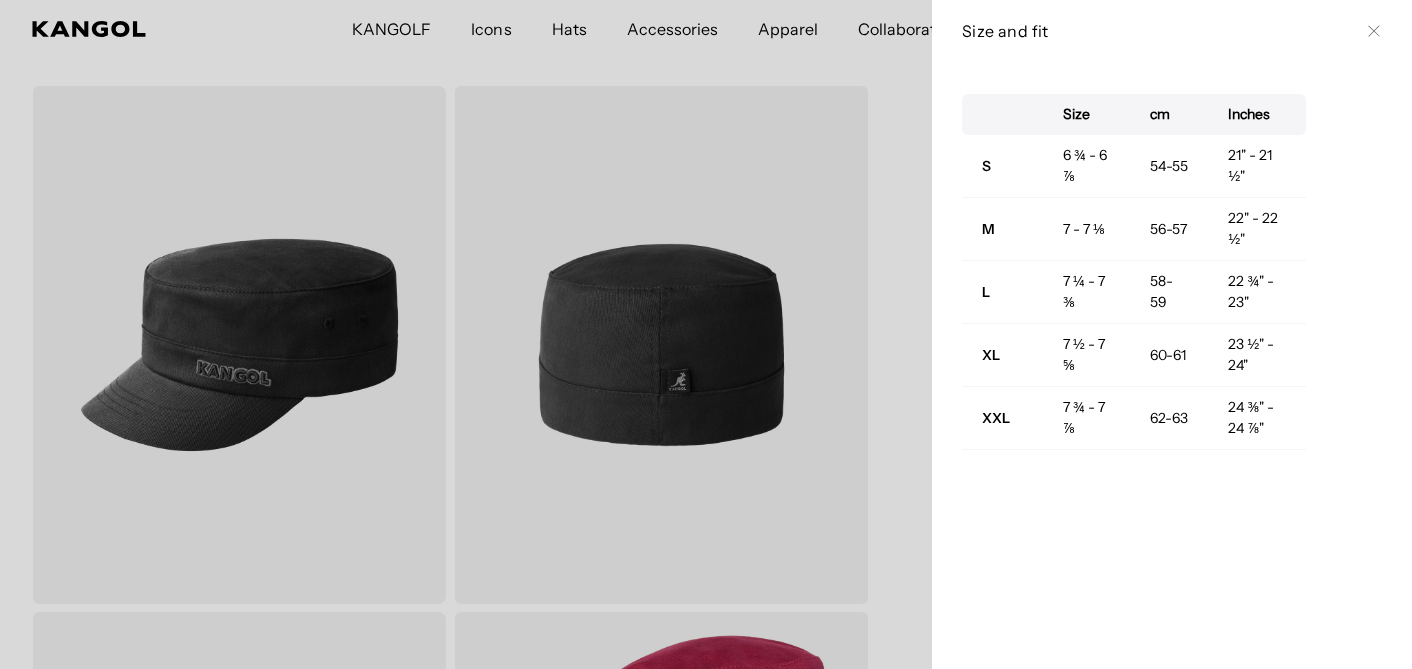 scroll, scrollTop: 0, scrollLeft: 412, axis: horizontal 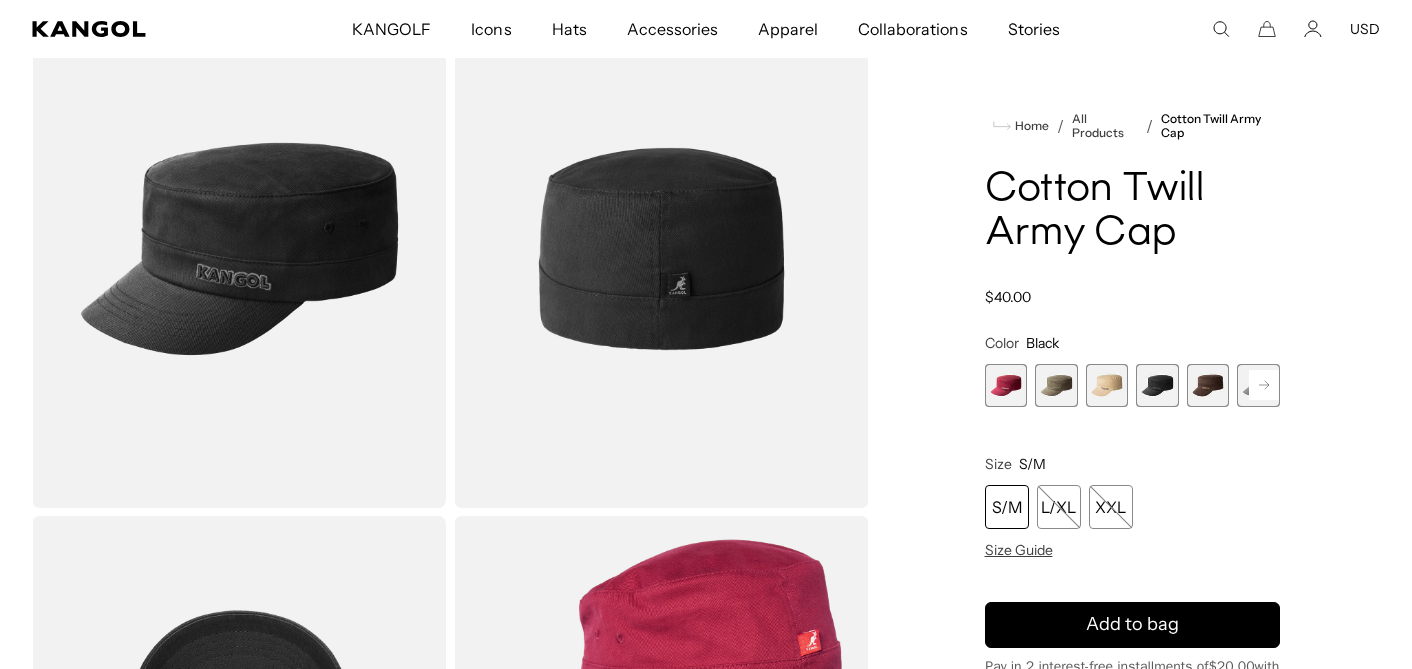 click at bounding box center [1157, 385] 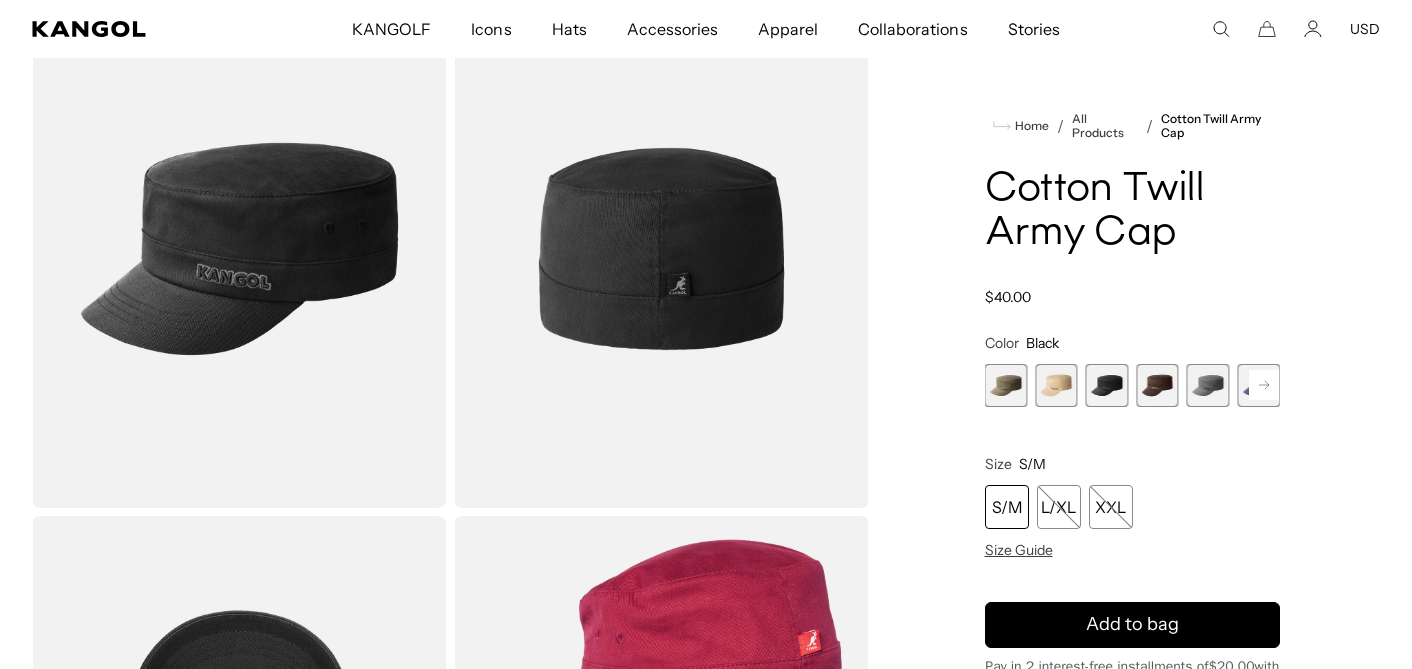 click 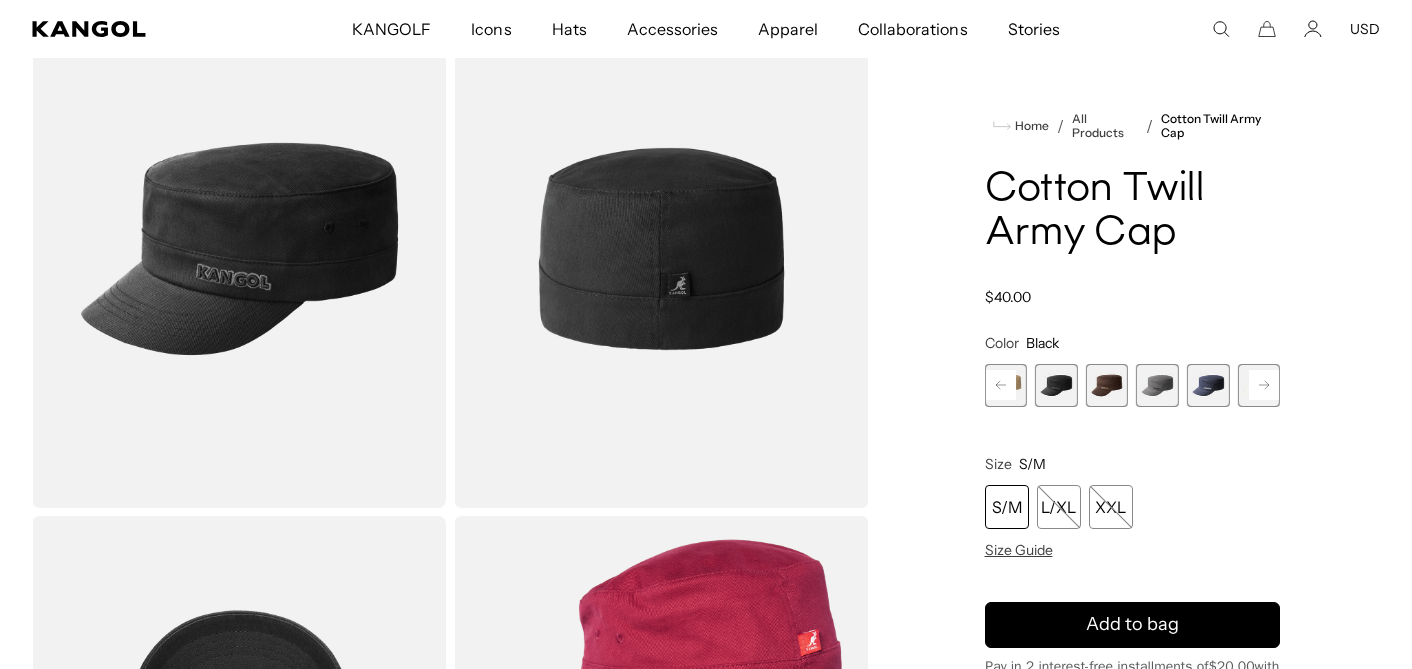 click 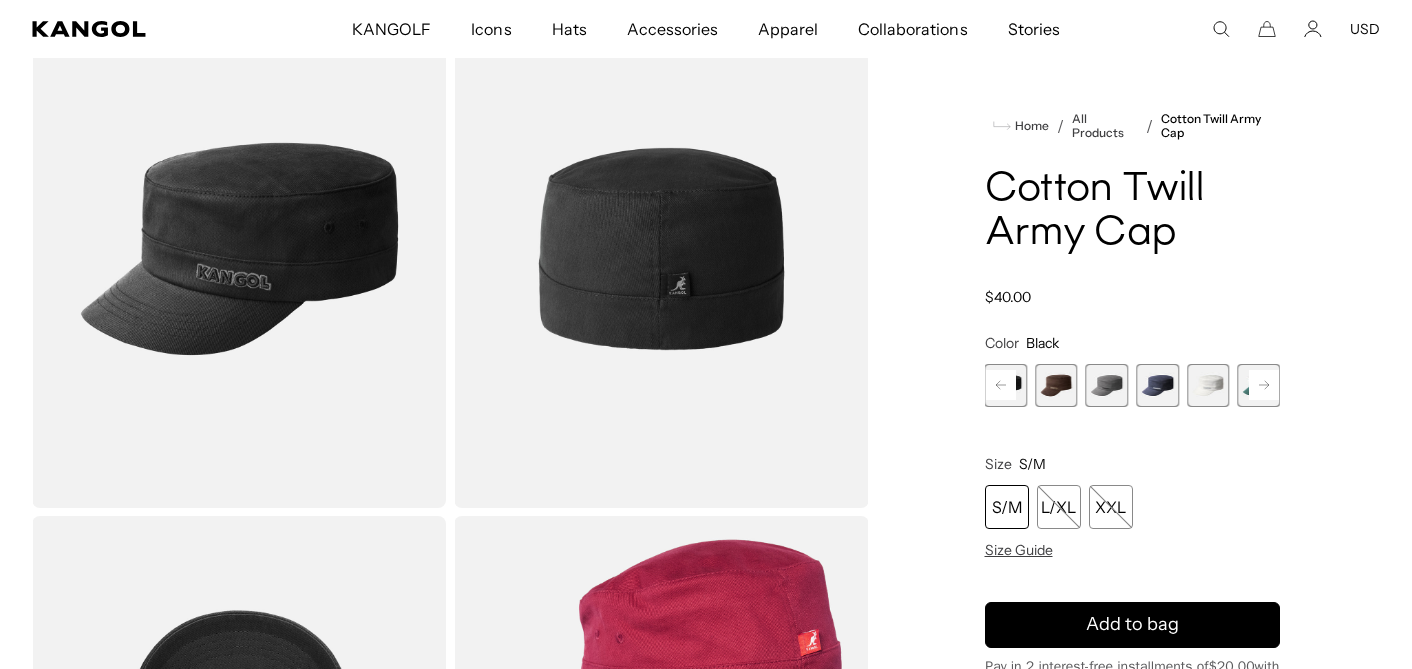 click on "Previous
Next
Cardinal
Variant sold out or unavailable
Green
Variant sold out or unavailable
Beige
Variant sold out or unavailable
Black
Variant sold out or unavailable
Brown
Variant sold out or unavailable
Grey
Variant sold out or unavailable
Navy" at bounding box center (1133, 385) 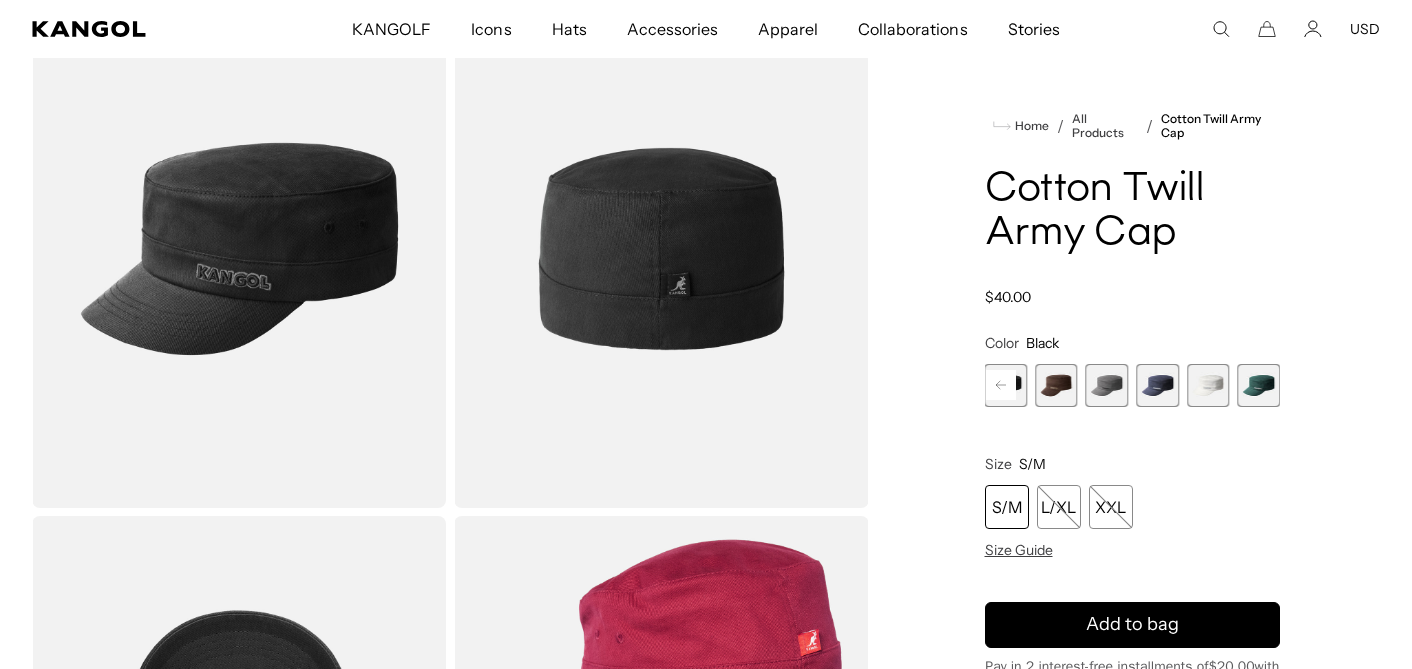 click at bounding box center [1258, 385] 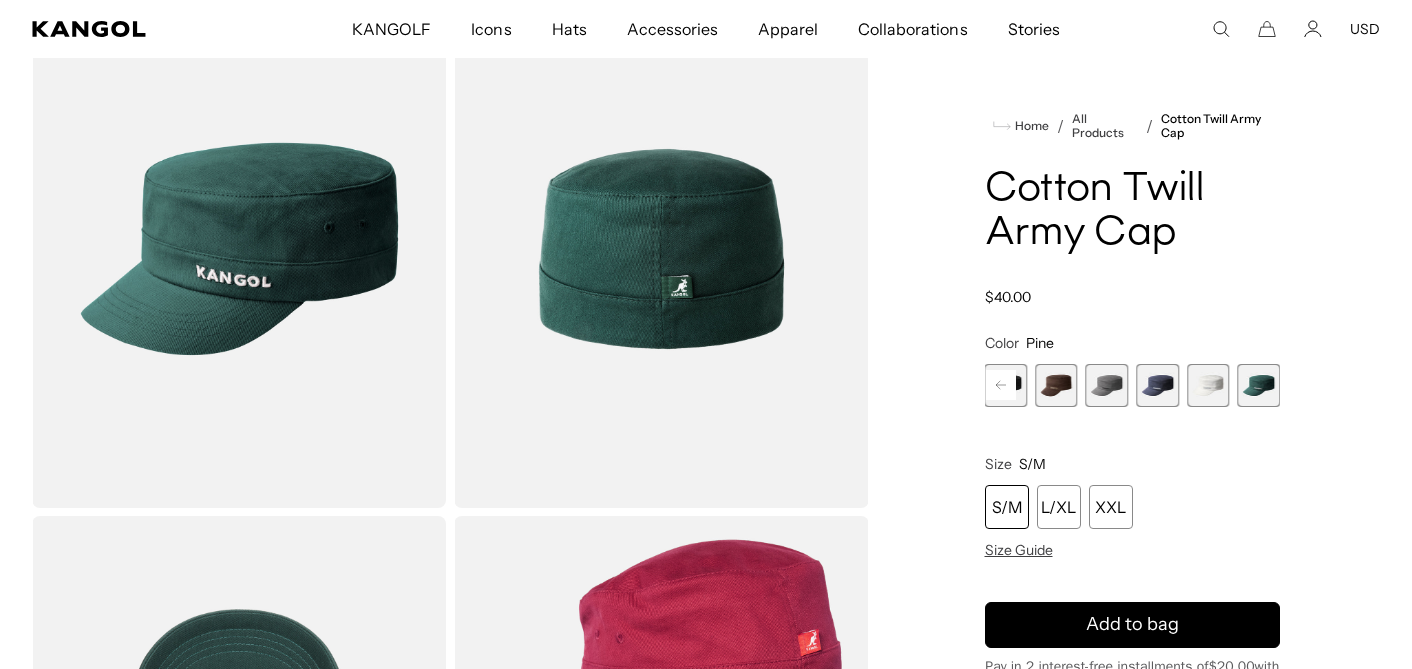 scroll, scrollTop: 0, scrollLeft: 0, axis: both 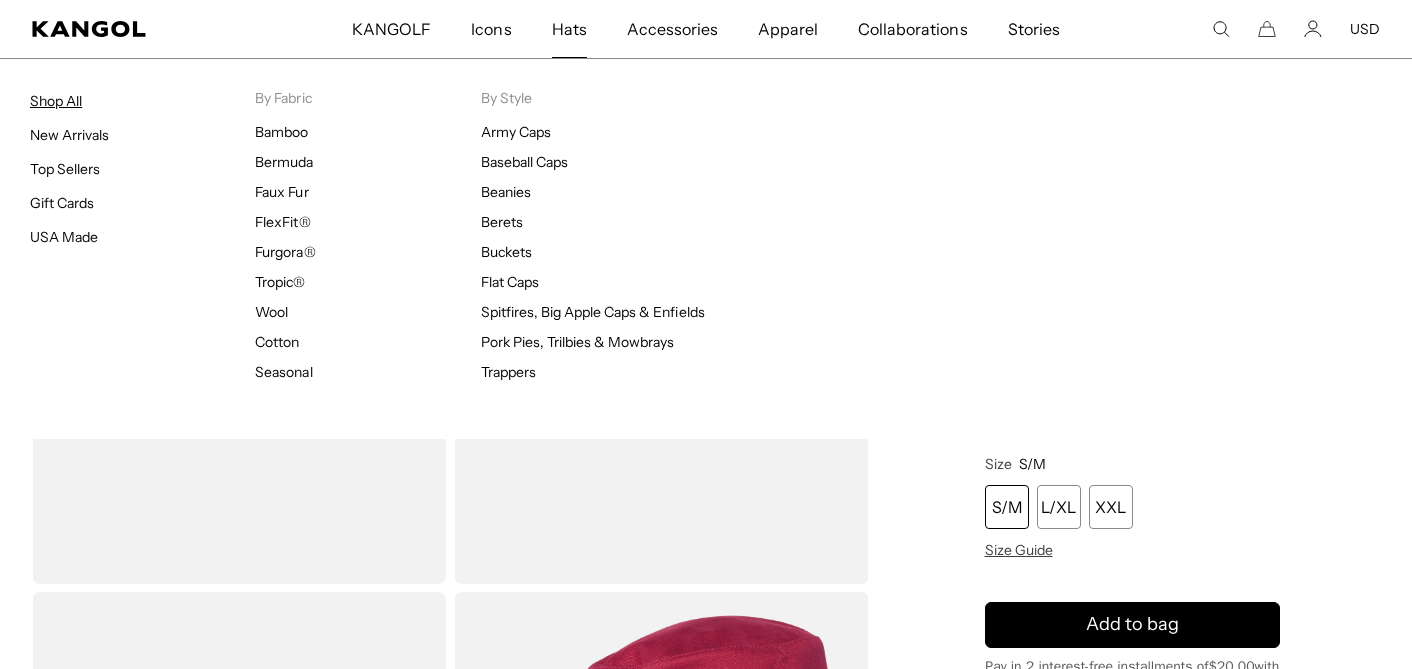click on "Shop All" at bounding box center [56, 101] 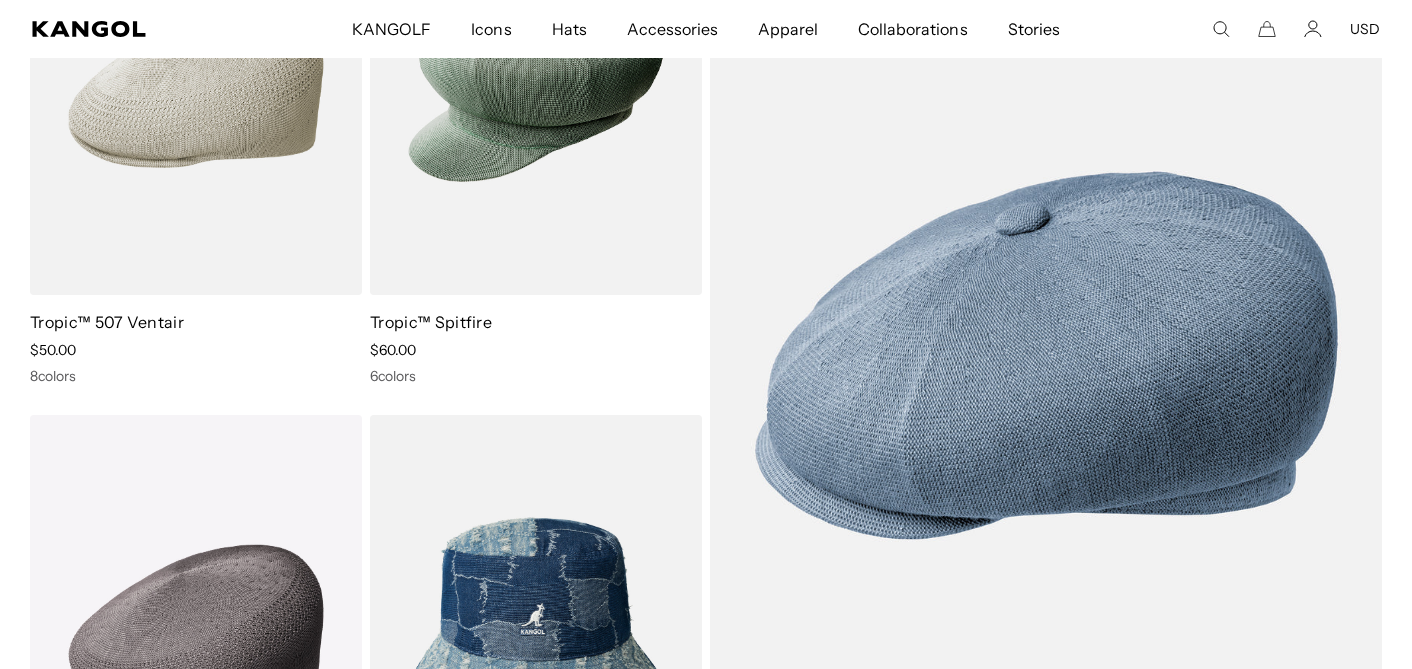 scroll, scrollTop: 370, scrollLeft: 0, axis: vertical 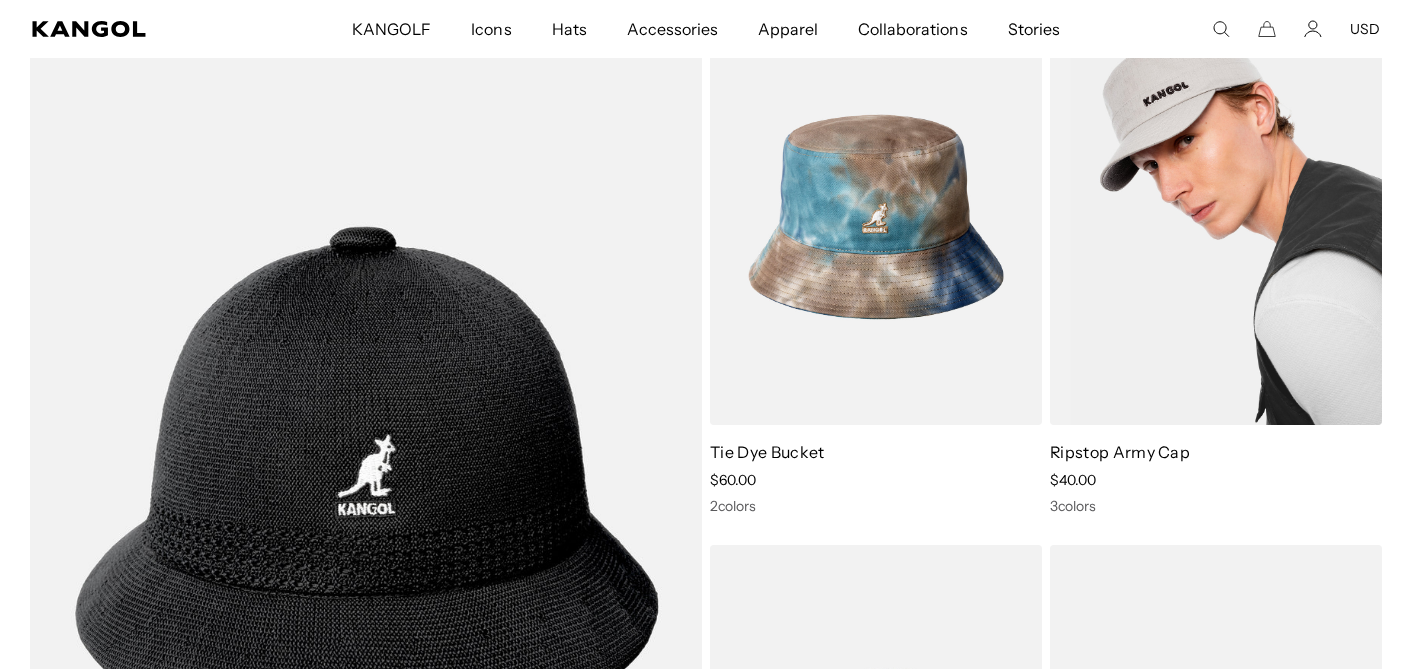 click on "Ripstop Army Cap Sale Price $40.00 3  colors" at bounding box center [1216, 478] 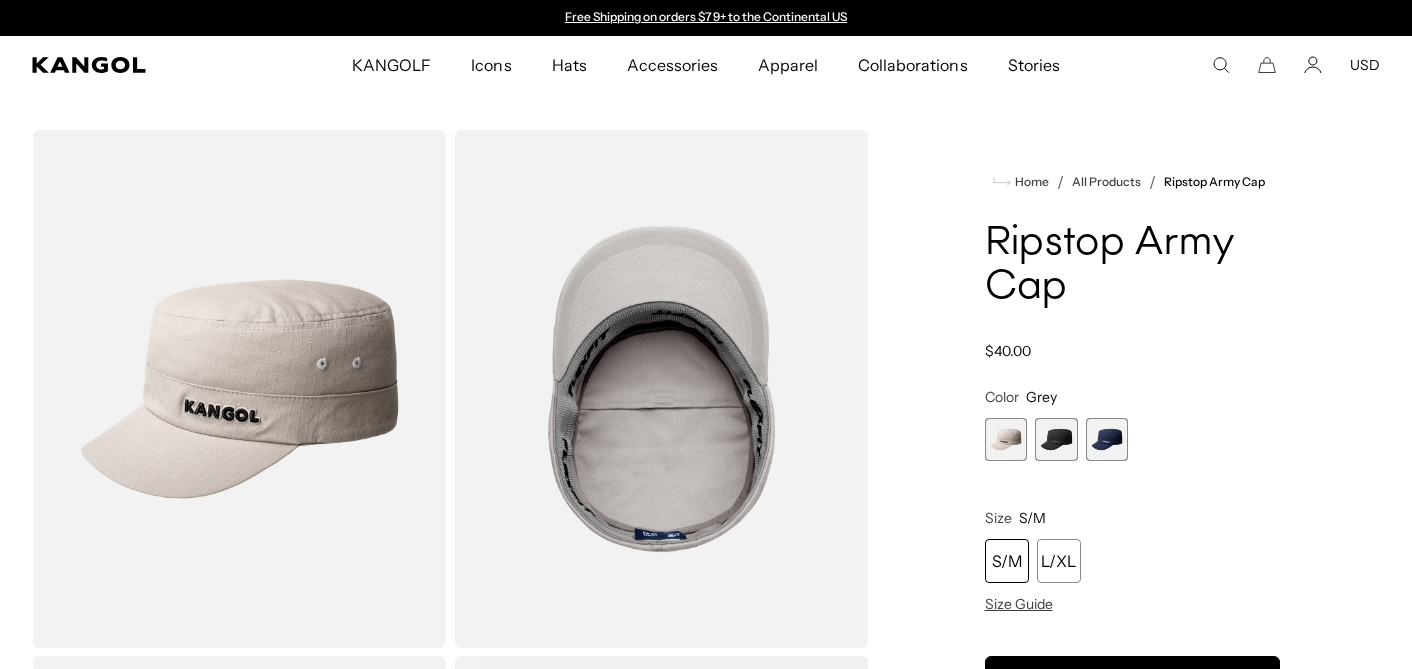 scroll, scrollTop: 0, scrollLeft: 0, axis: both 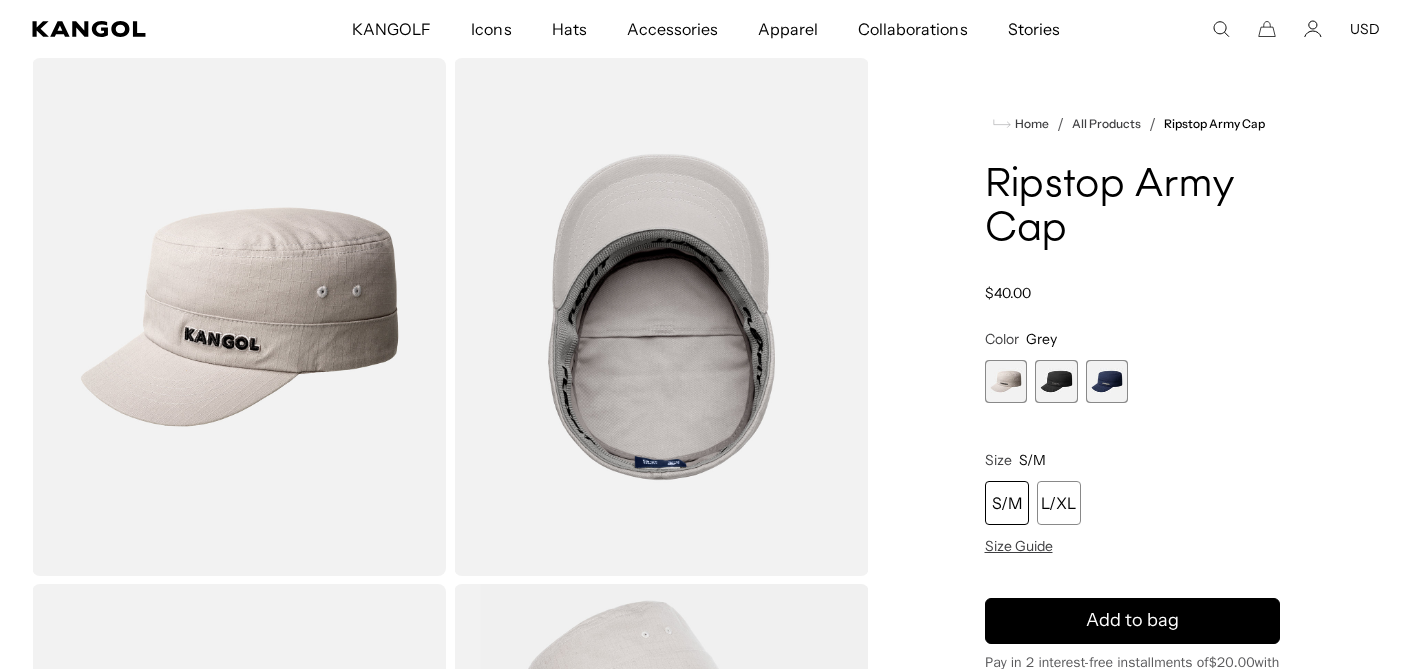 click at bounding box center [1056, 381] 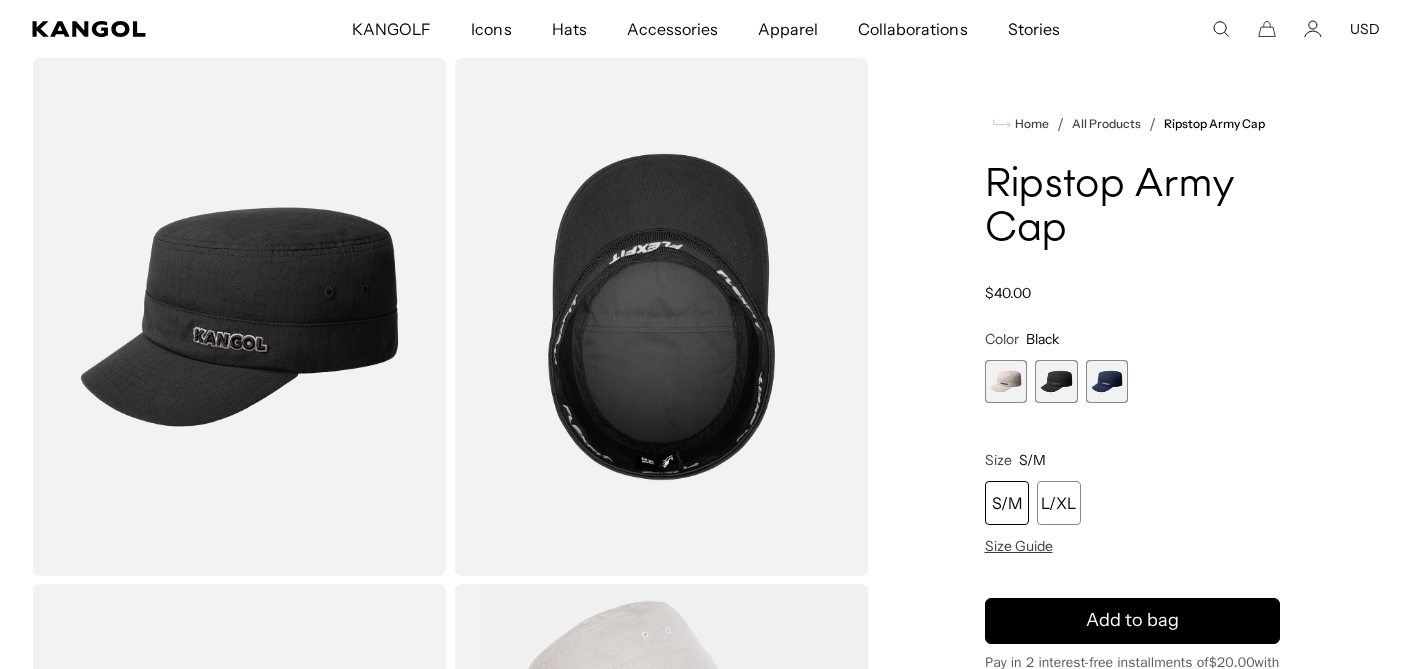 click at bounding box center (1107, 381) 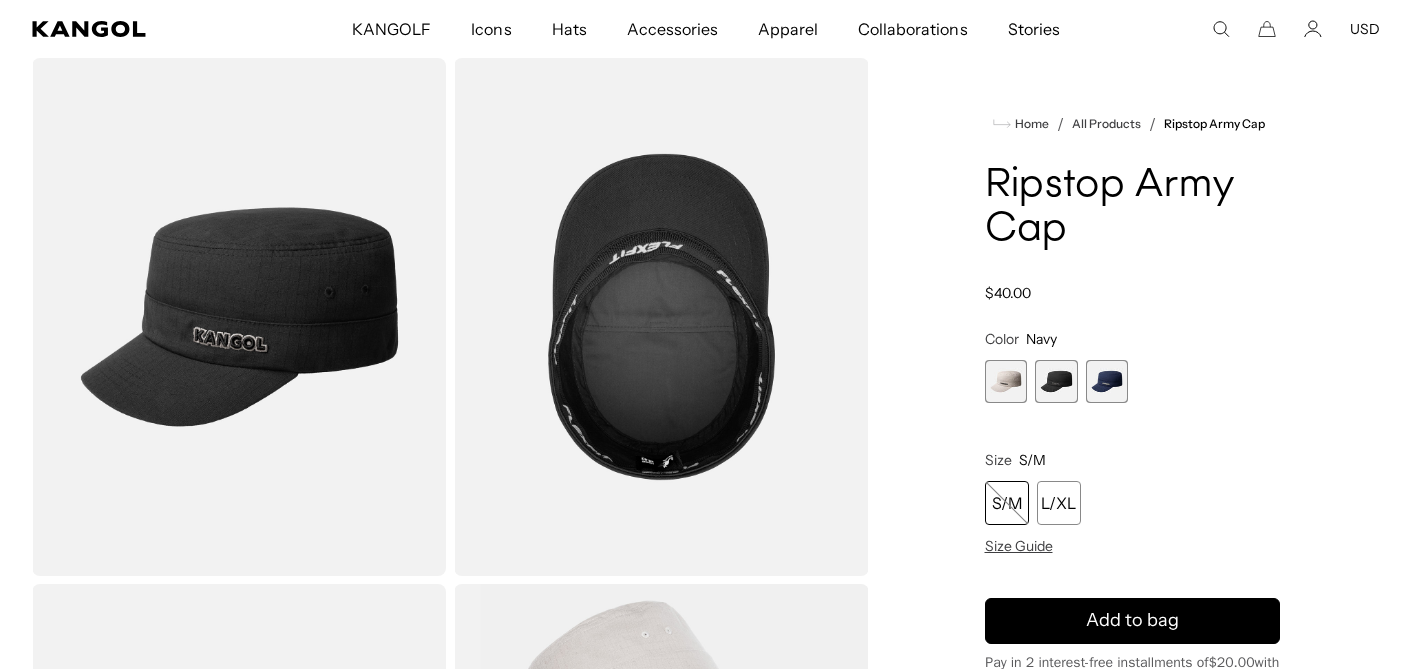 scroll, scrollTop: 0, scrollLeft: 0, axis: both 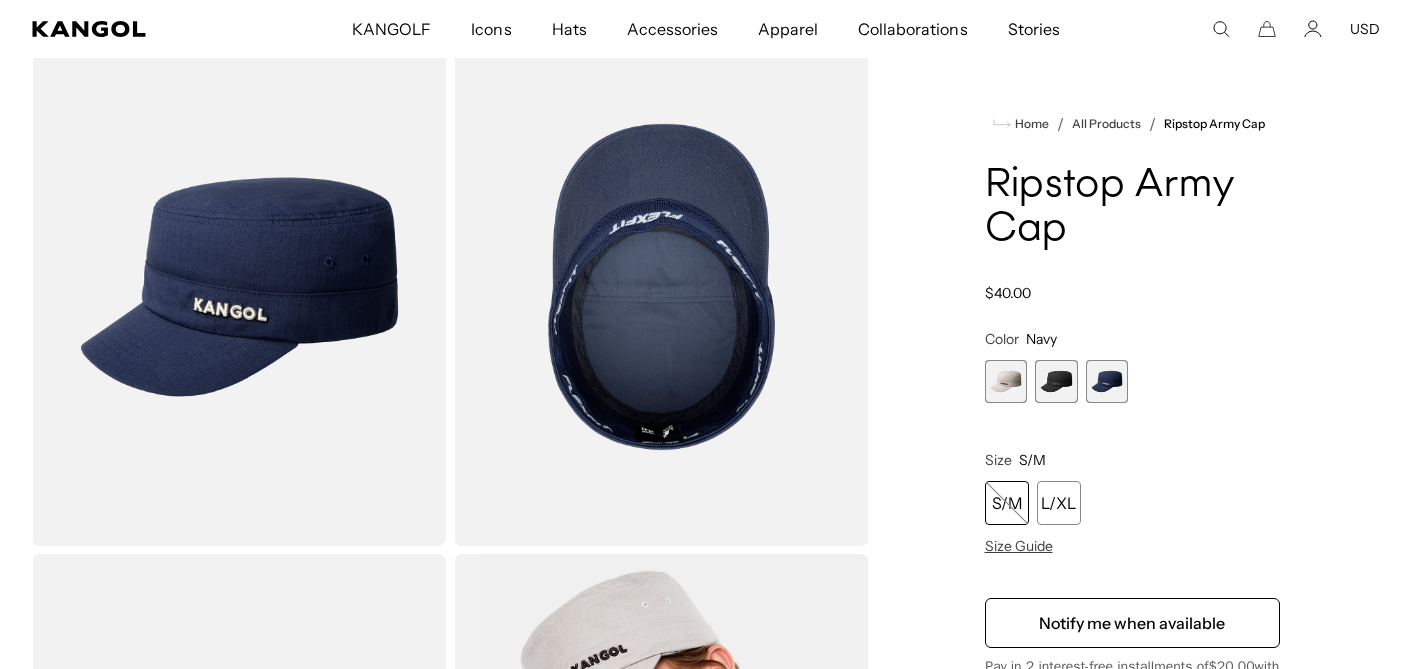 click at bounding box center [1006, 381] 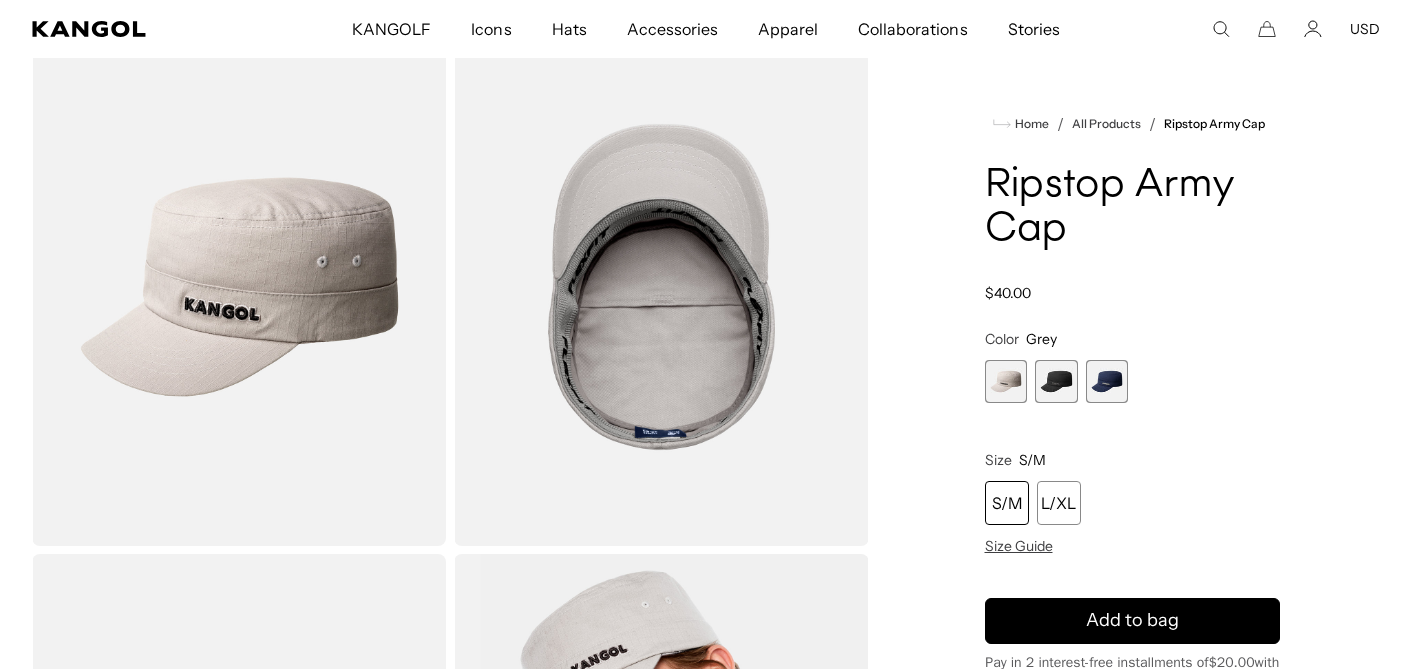 scroll, scrollTop: 321, scrollLeft: 0, axis: vertical 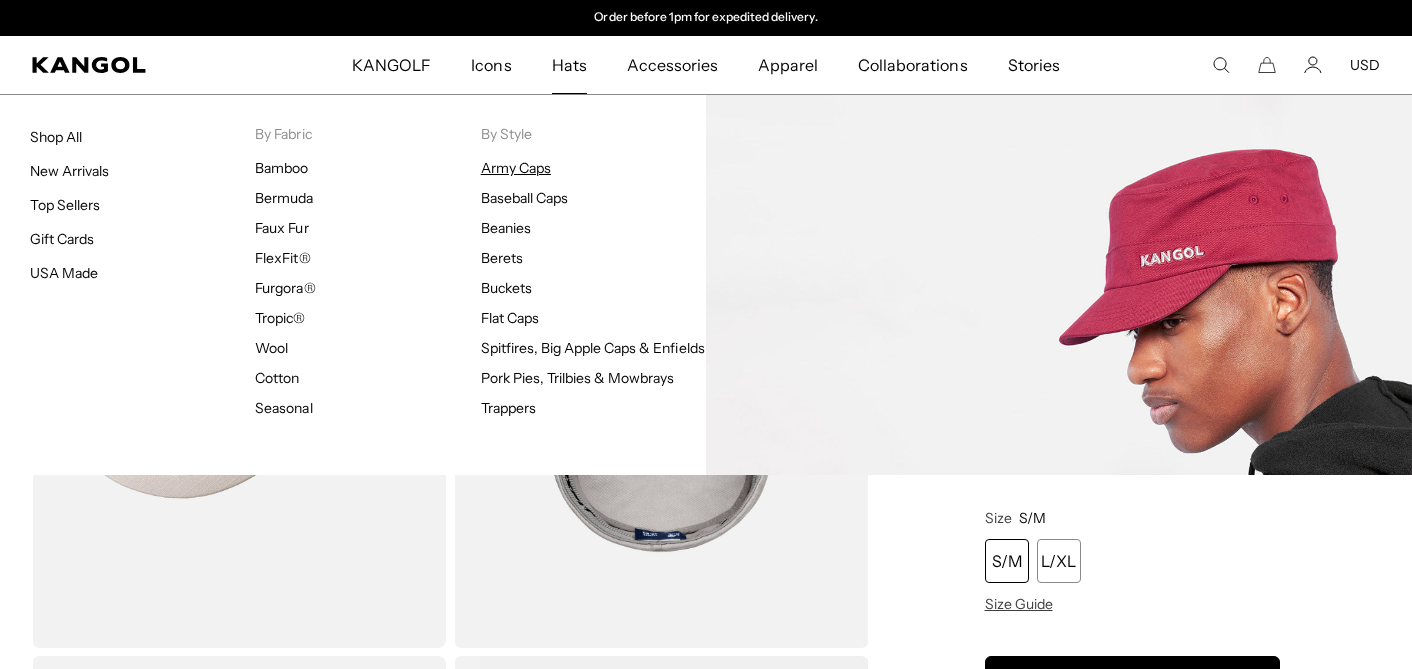 click on "Army Caps" at bounding box center [516, 168] 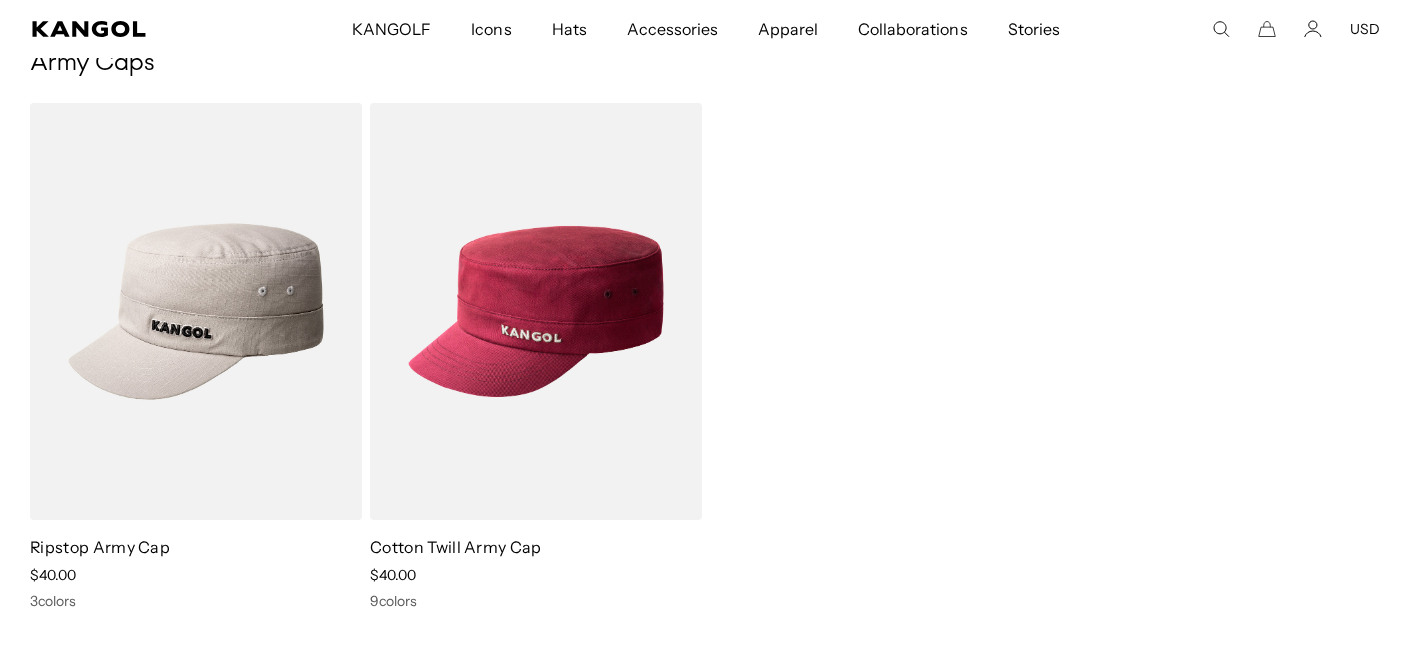 scroll, scrollTop: 149, scrollLeft: 0, axis: vertical 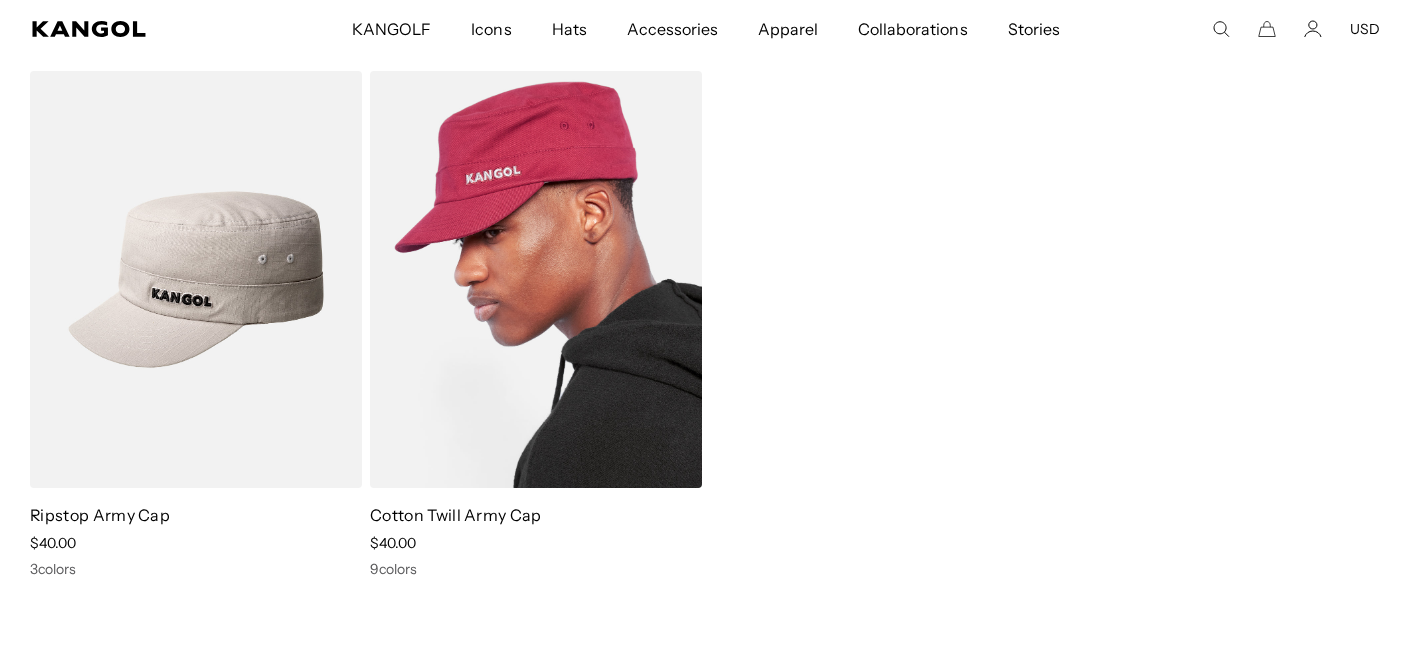 click at bounding box center (536, 279) 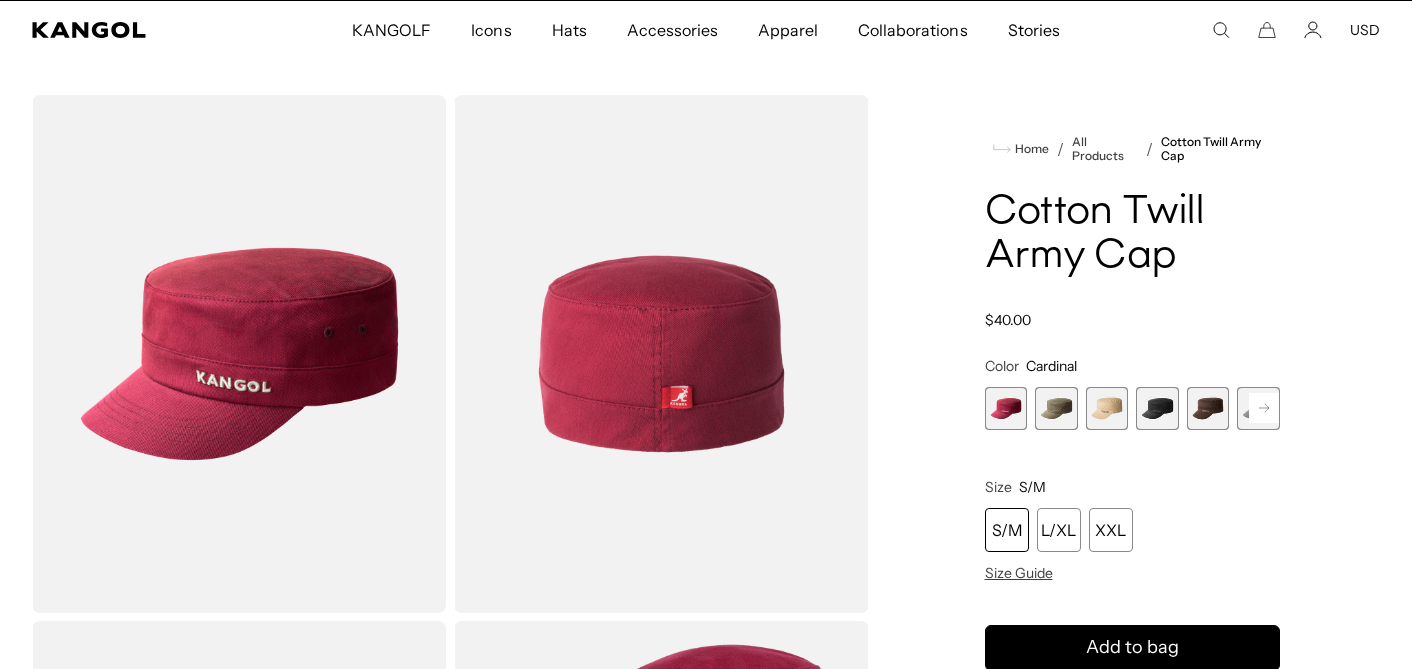 click at bounding box center (1056, 408) 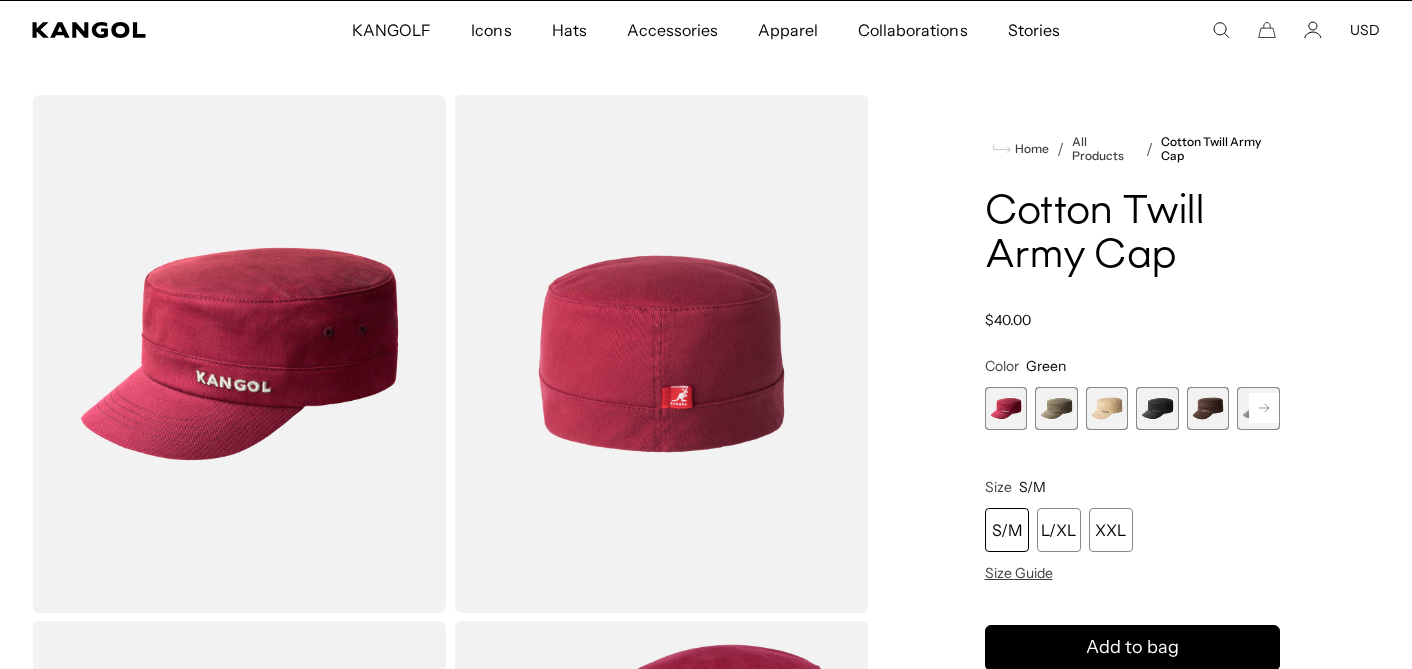 scroll, scrollTop: 35, scrollLeft: 0, axis: vertical 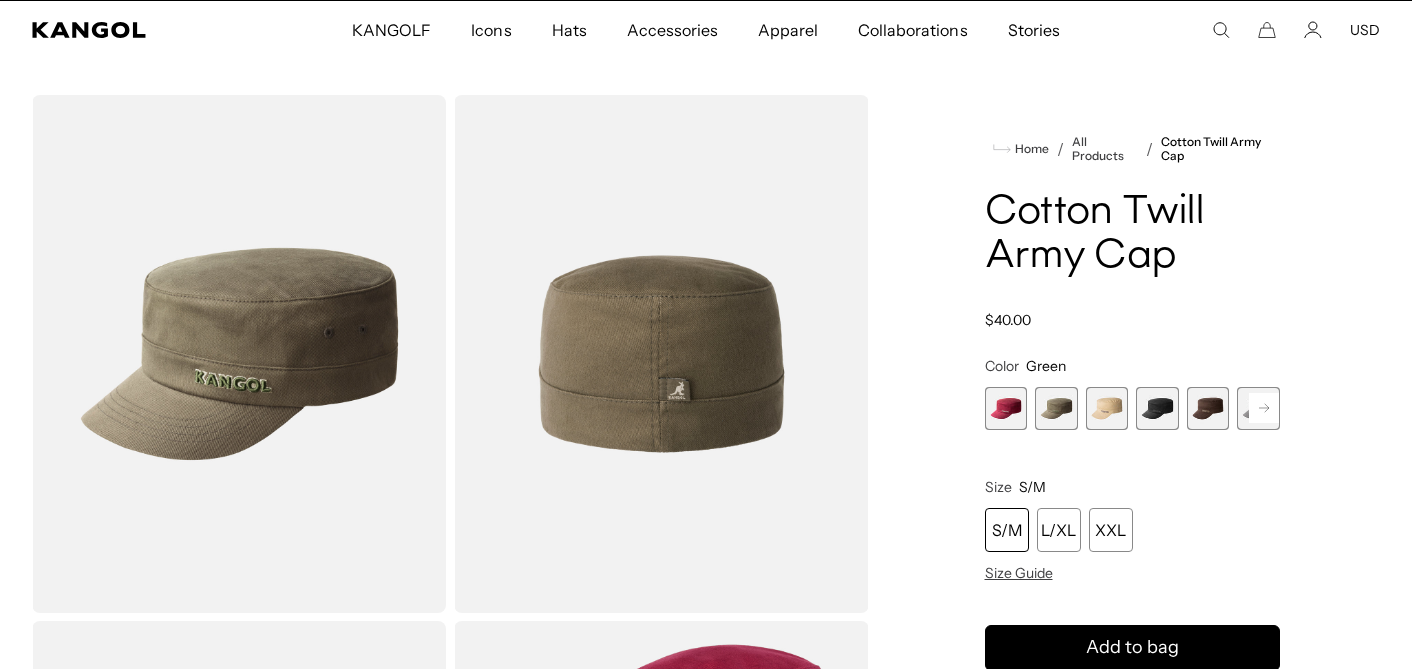 click on "S/M" at bounding box center [1007, 530] 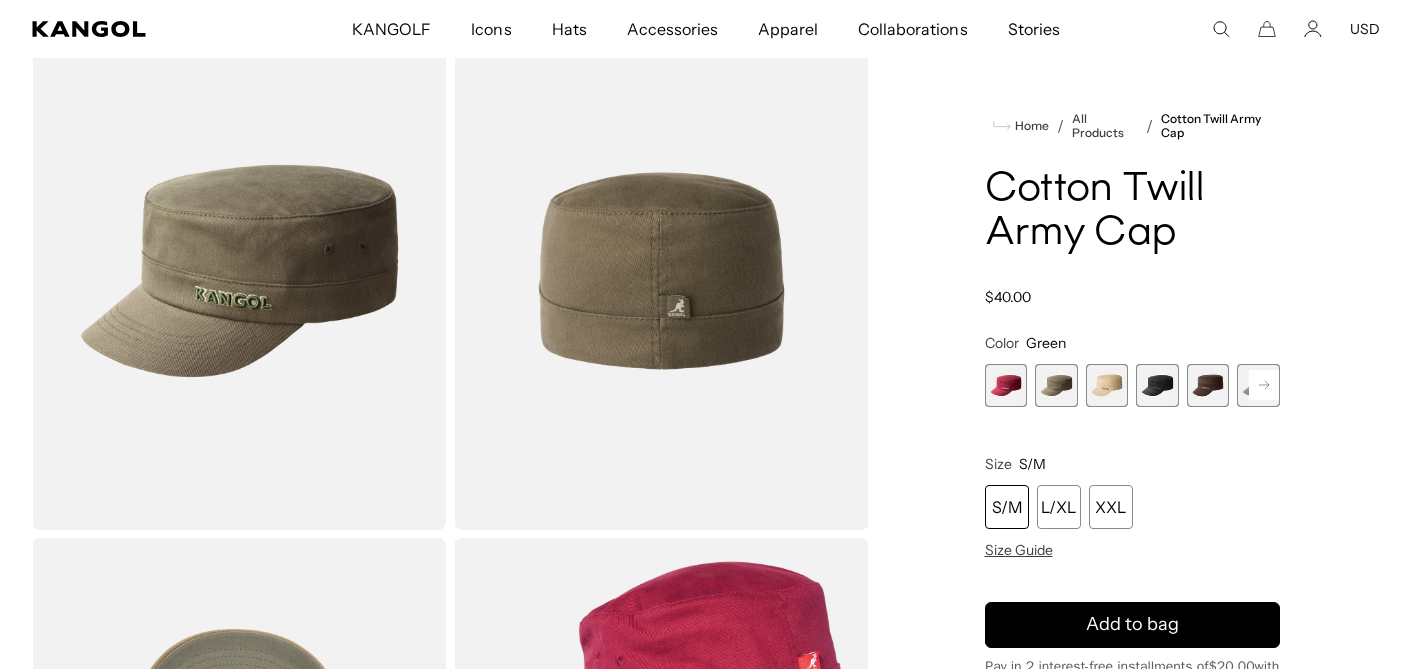 scroll, scrollTop: 119, scrollLeft: 0, axis: vertical 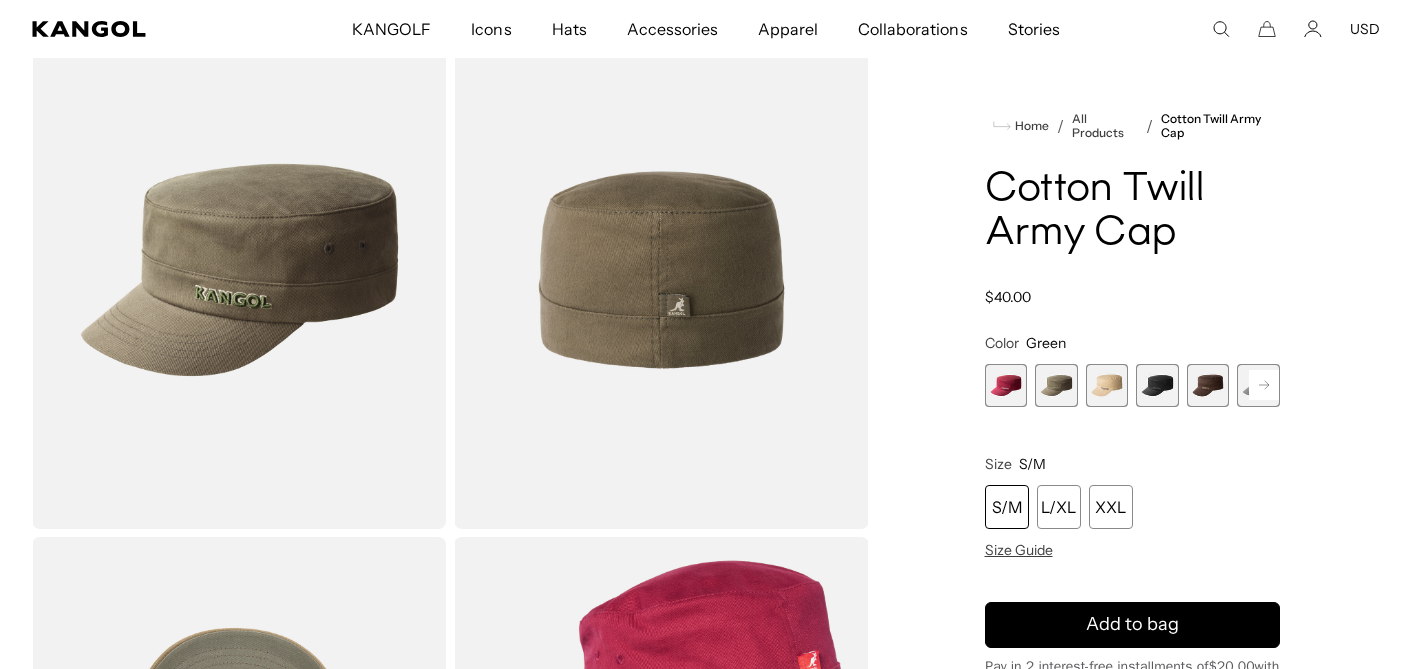 click on "S/M" at bounding box center (1007, 507) 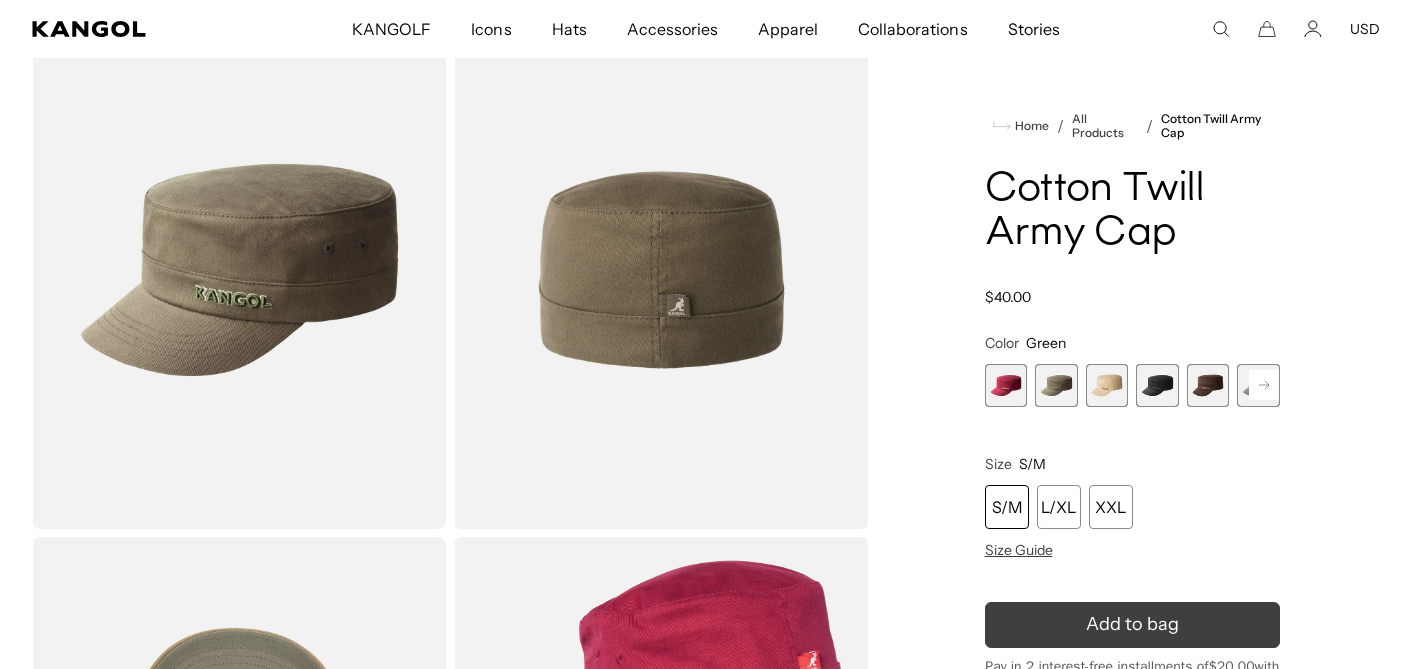 click 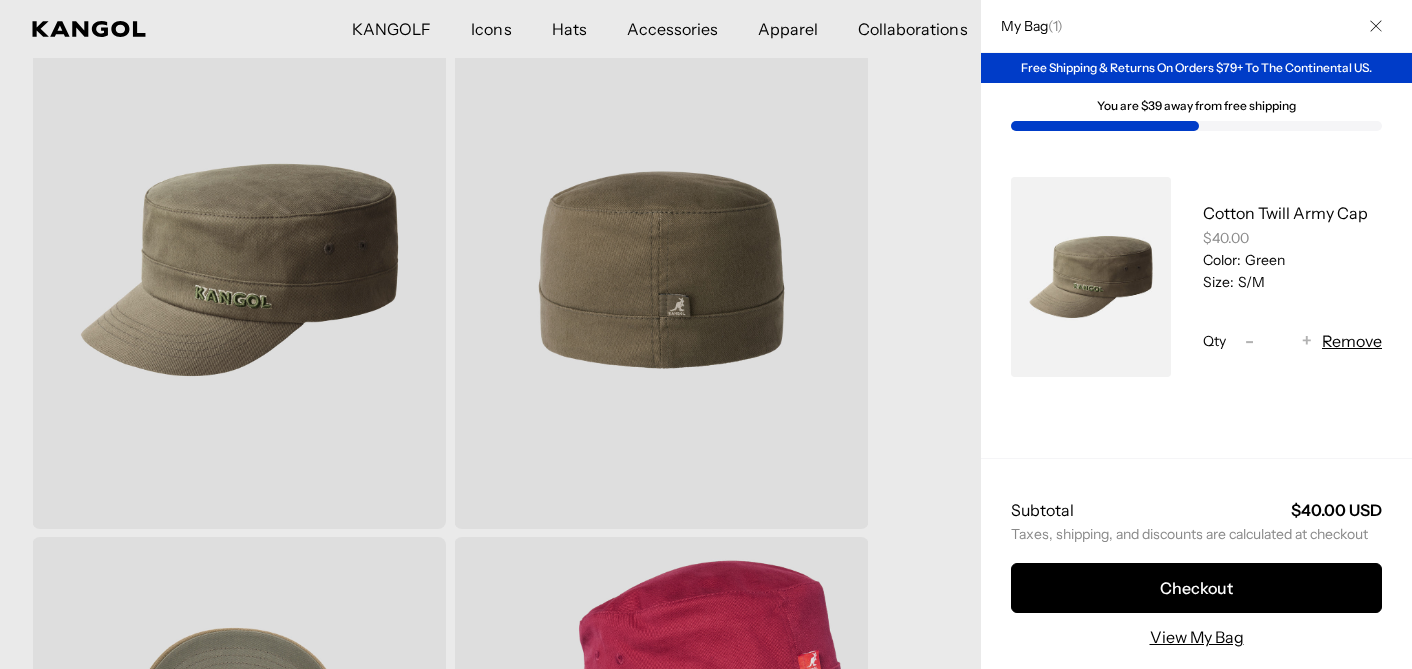 scroll, scrollTop: 0, scrollLeft: 412, axis: horizontal 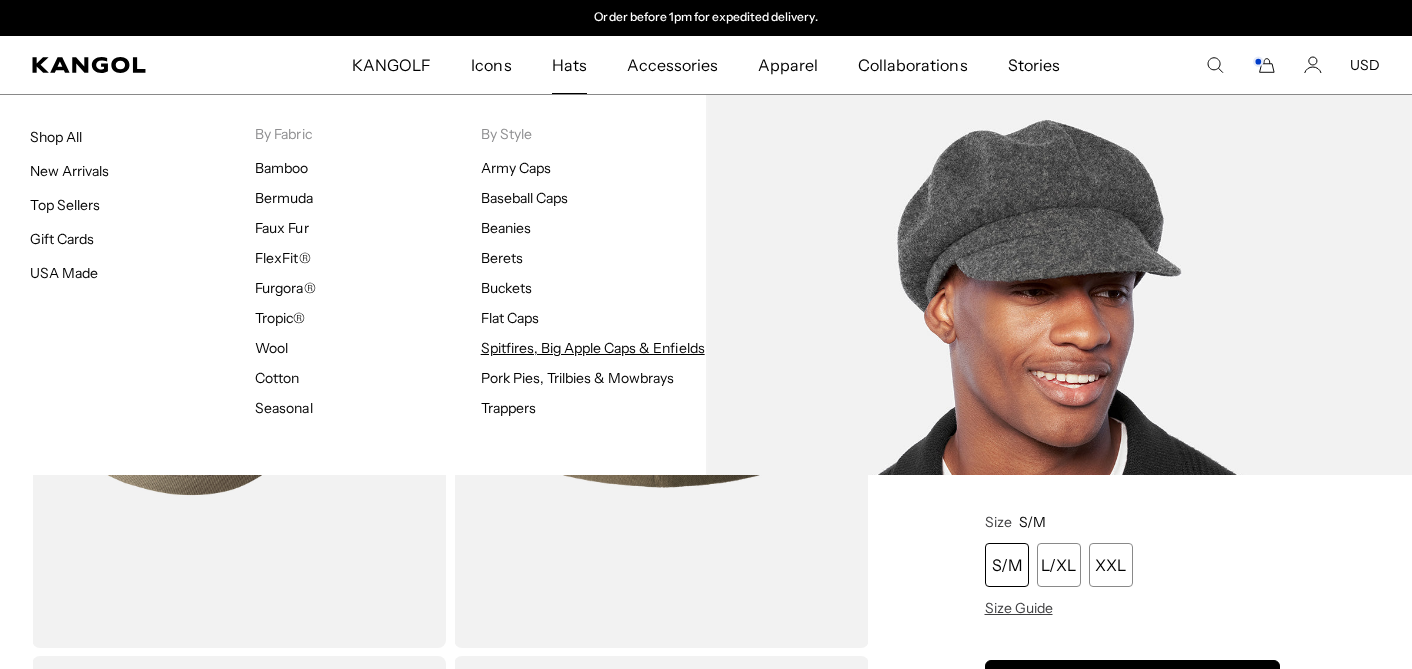 click on "Spitfires, Big Apple Caps & Enfields" at bounding box center [593, 348] 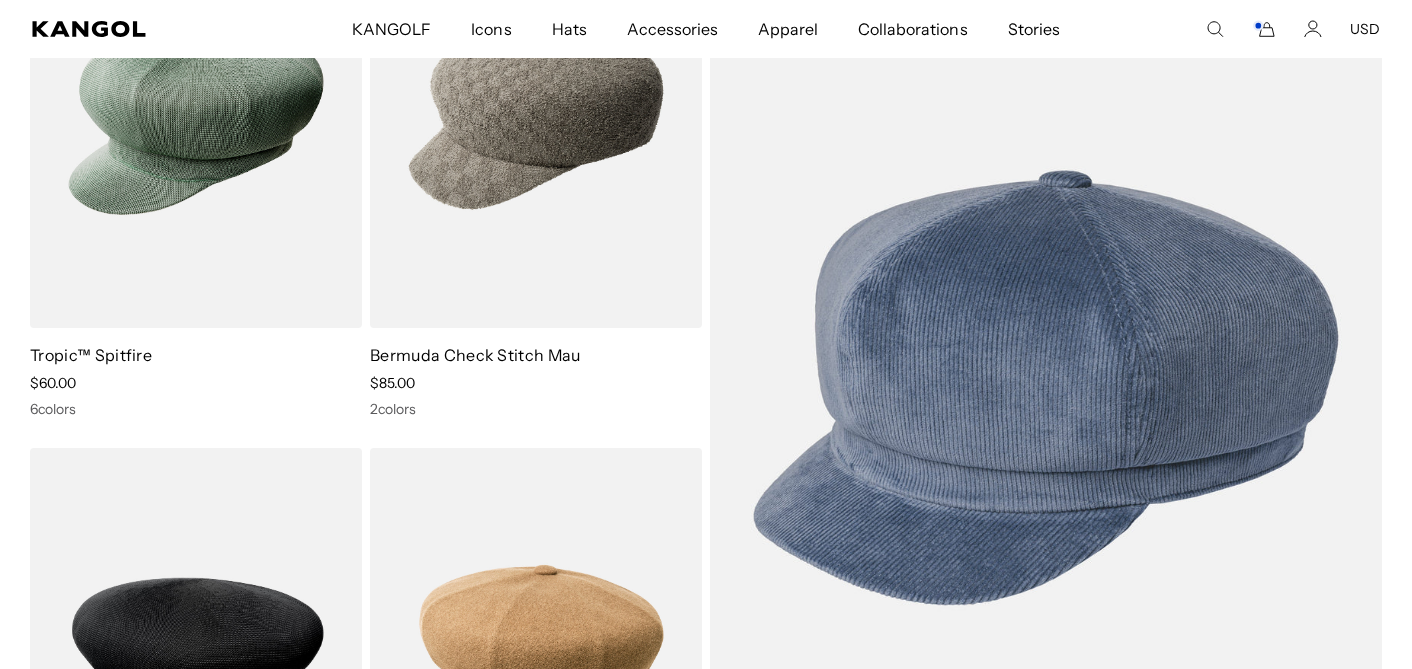 scroll, scrollTop: 0, scrollLeft: 0, axis: both 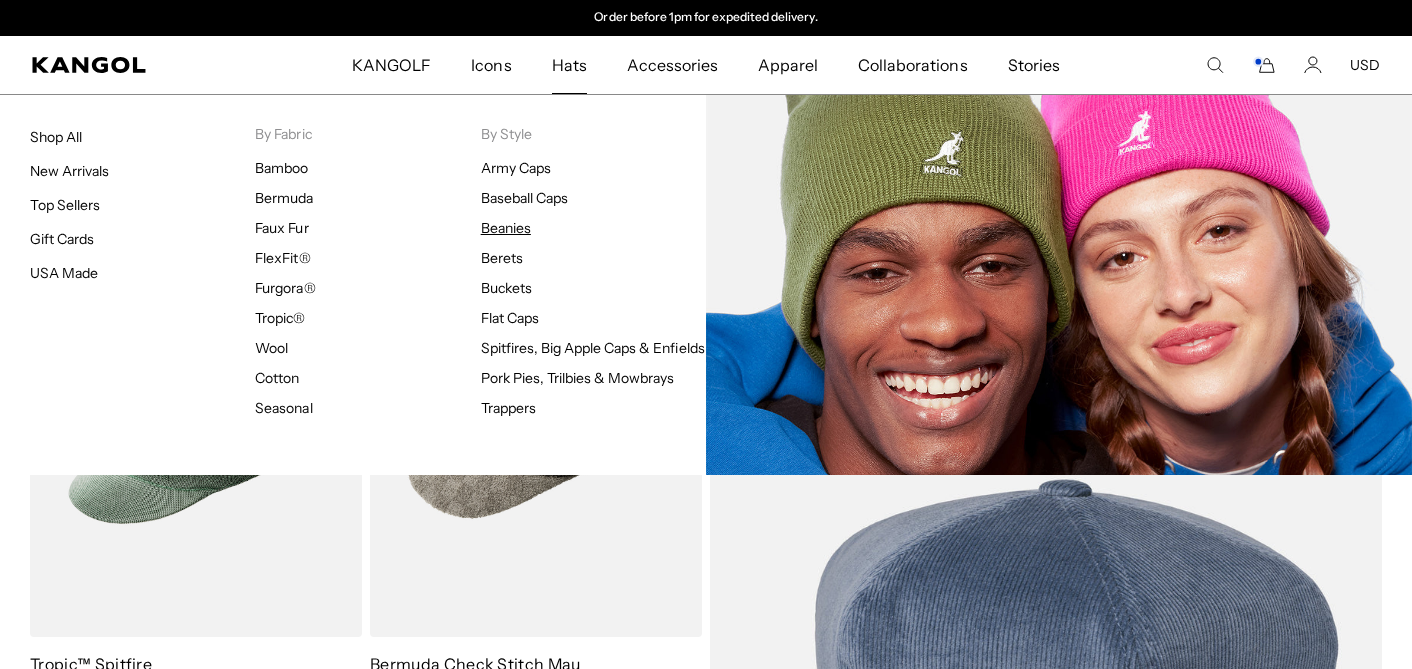 click on "Beanies" at bounding box center [506, 228] 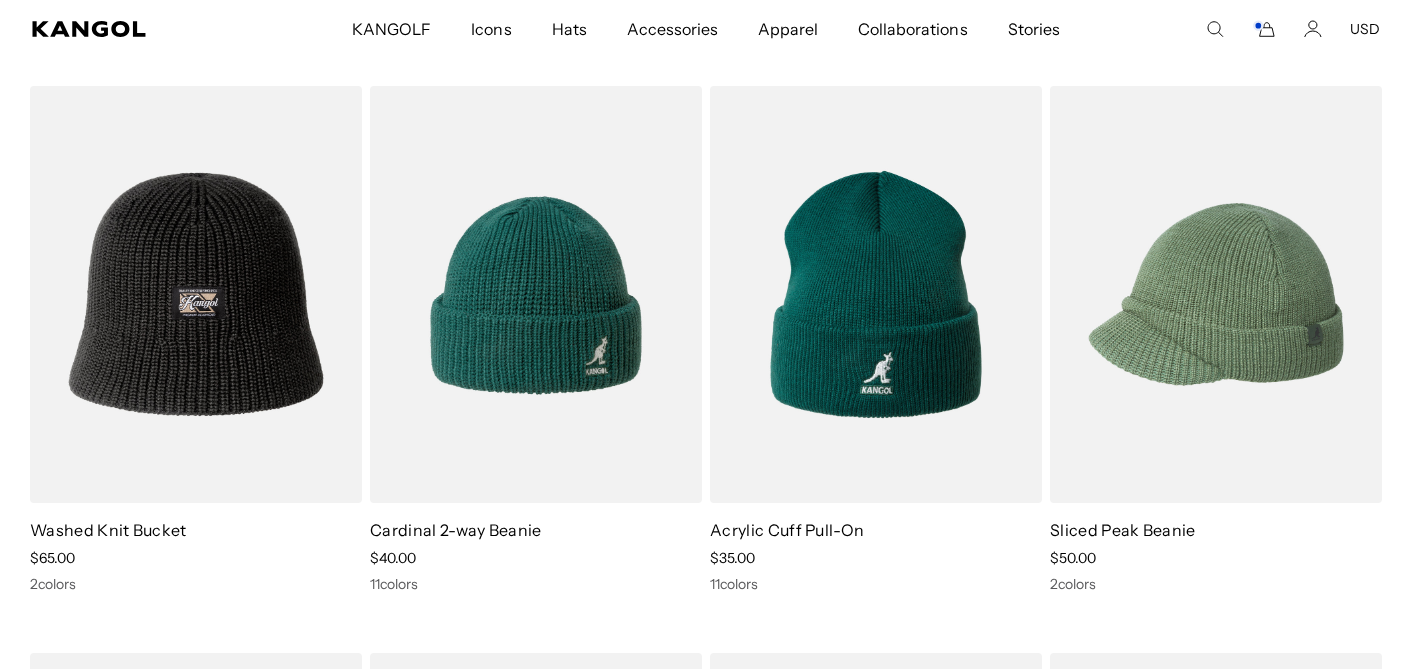 scroll, scrollTop: 137, scrollLeft: 0, axis: vertical 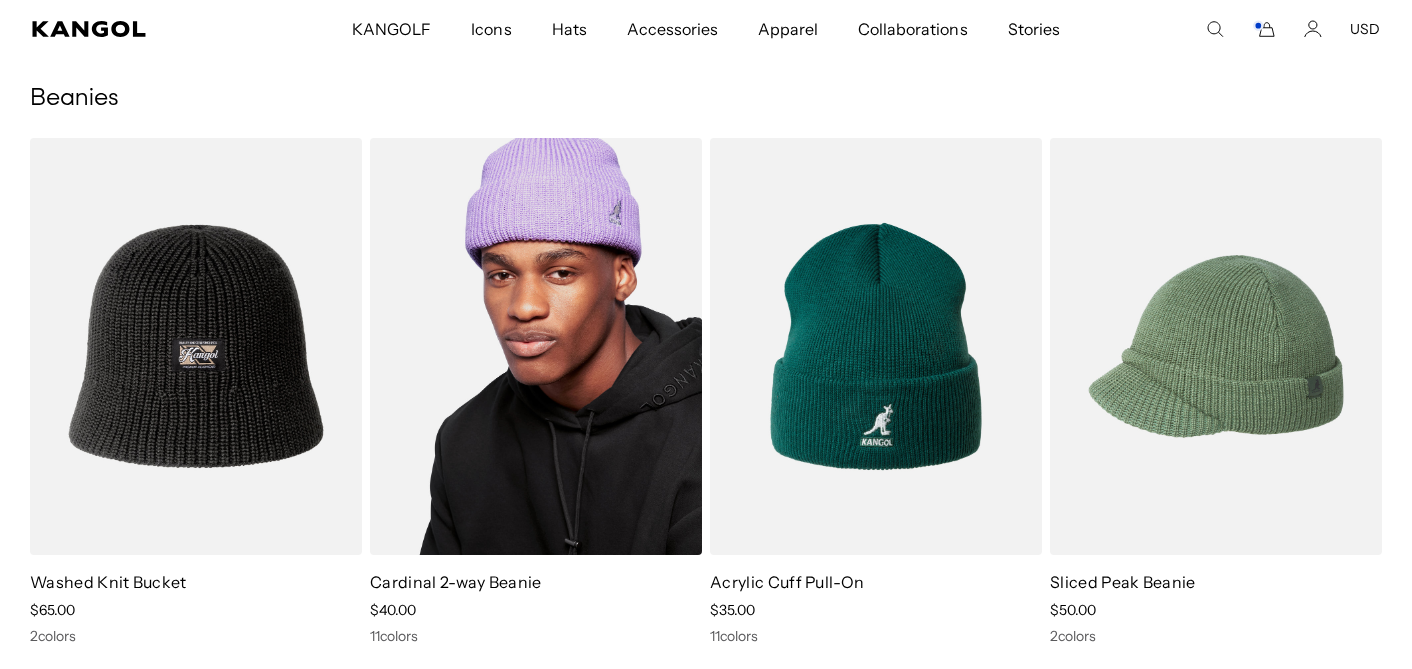 click at bounding box center [536, 346] 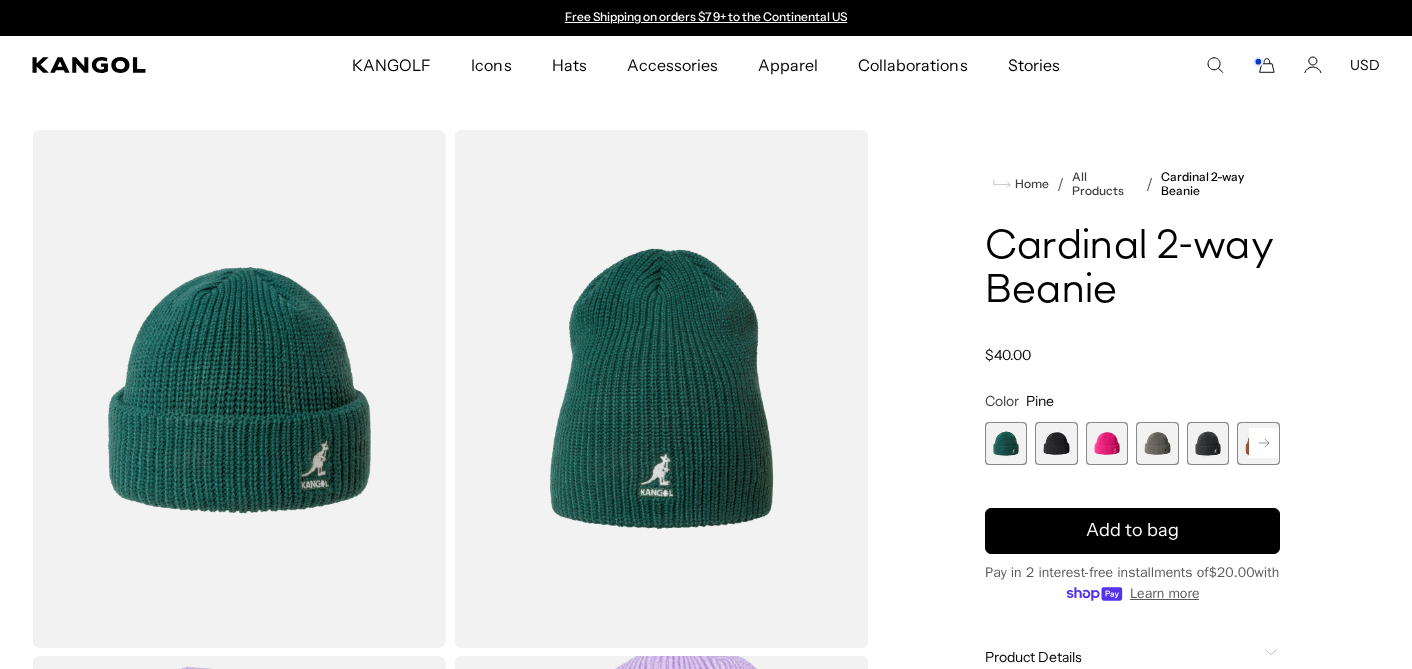 scroll, scrollTop: 0, scrollLeft: 0, axis: both 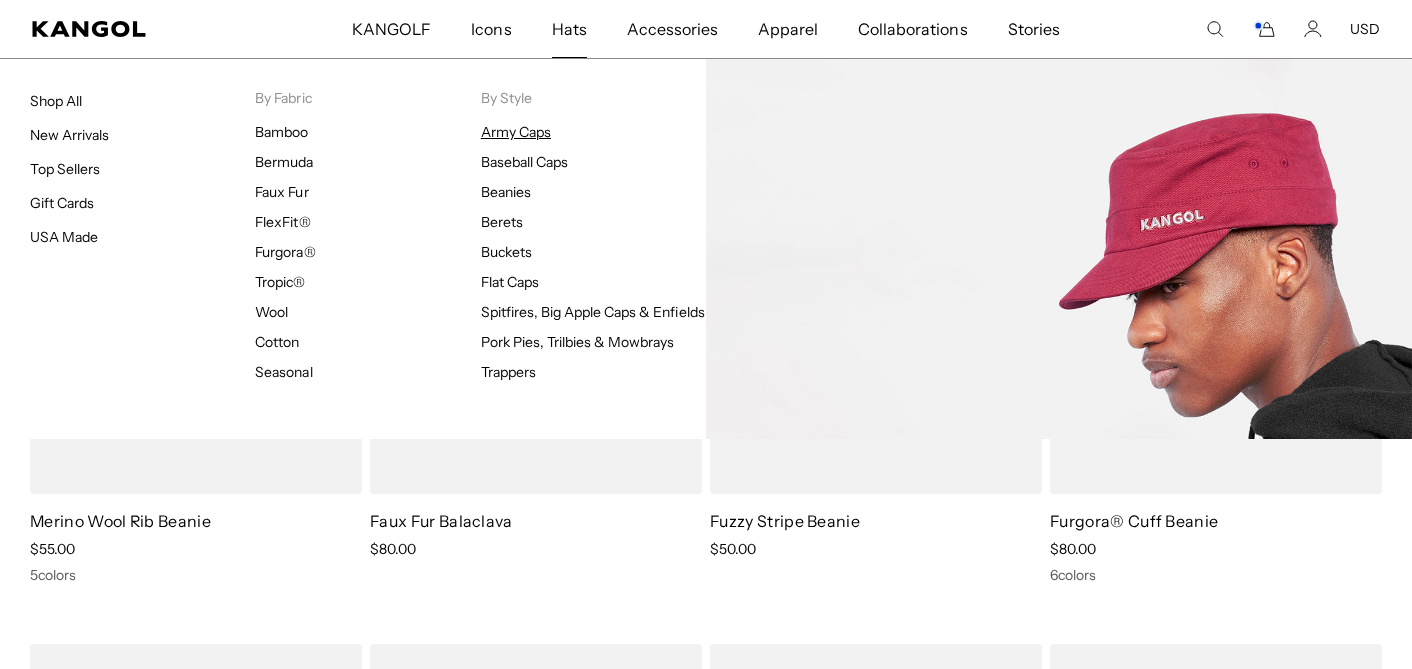 click on "Army Caps" at bounding box center (516, 132) 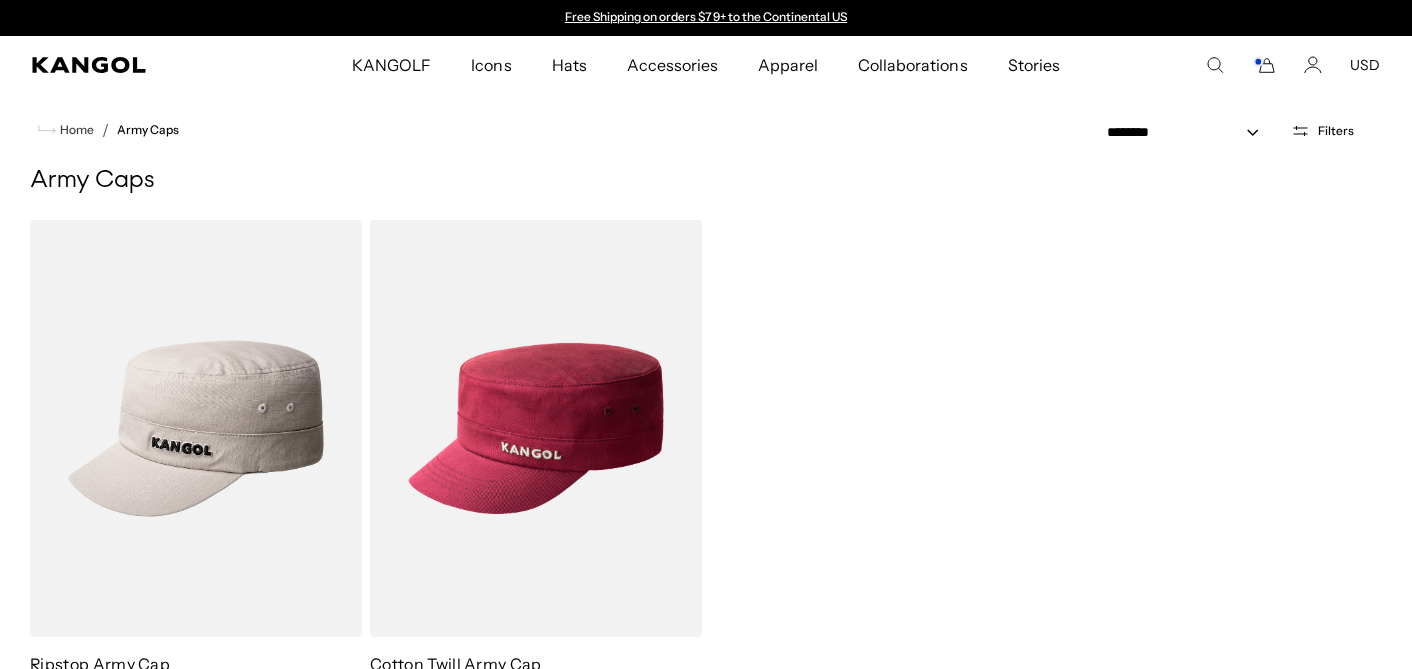 click at bounding box center (0, 0) 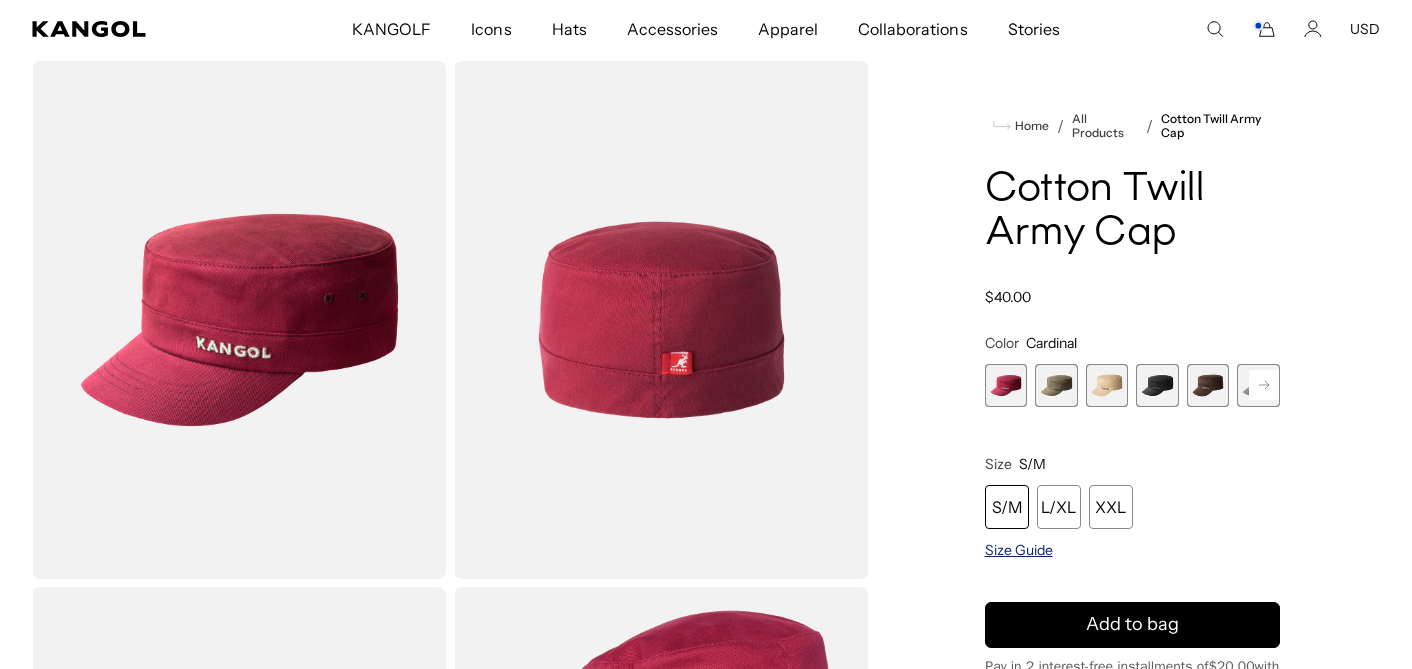 scroll, scrollTop: 69, scrollLeft: 0, axis: vertical 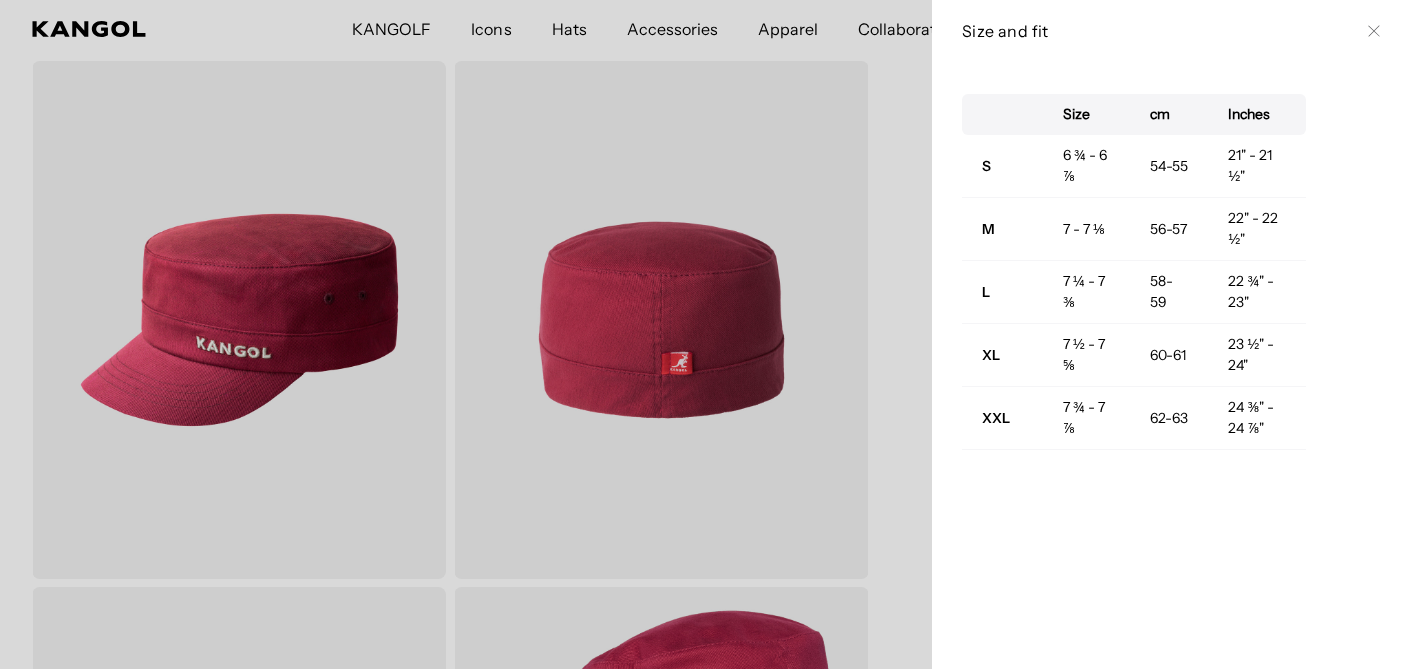 click on "Size
cm
Inches
S
6 ¾ - 6 ⅞
54-55
21" - 21 ½"
M
7 - 7 ⅛
56-57
22" - 22 ½"
L
7 ¼ - 7 ⅜
58-59
22 ¾" - 23"
XL
7 ½ - 7 ⅝
60-61
23 ½" - 24"
XXL
7 ¾ - 7 ⅞
62-63
24 ⅜" - 24 ⅞"" at bounding box center (1172, 365) 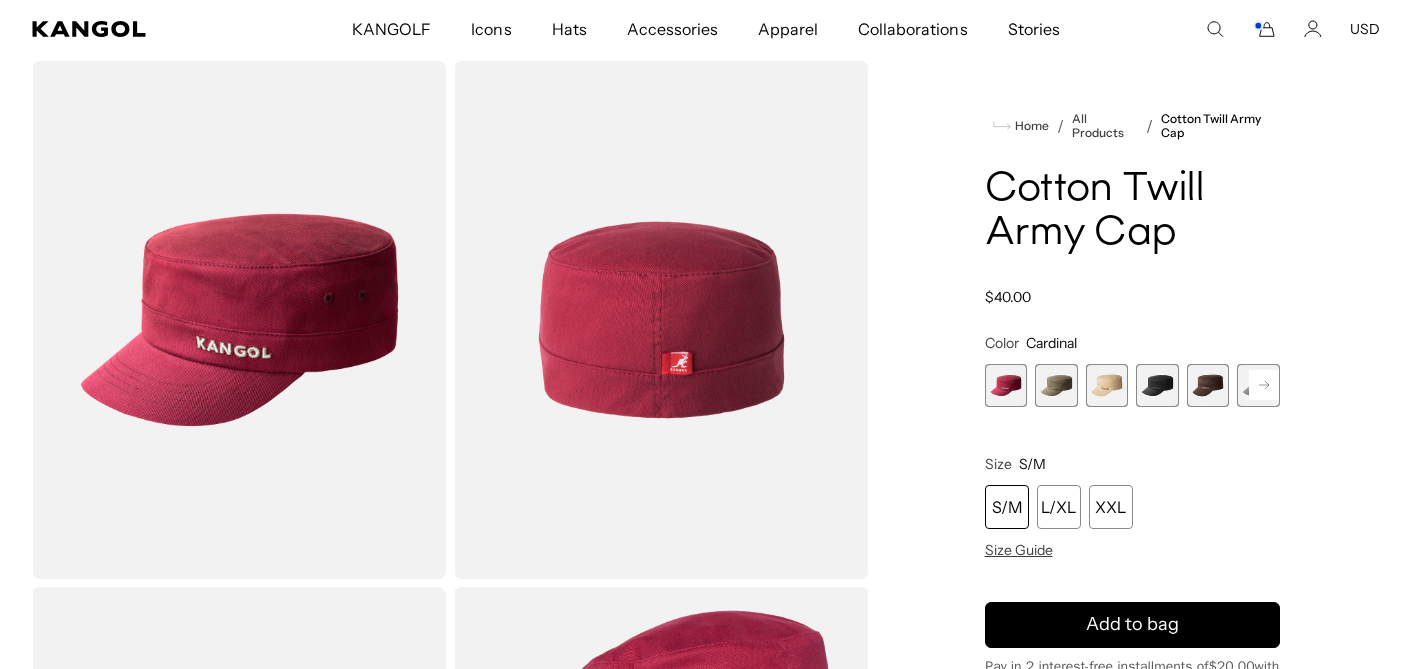 scroll, scrollTop: 0, scrollLeft: 0, axis: both 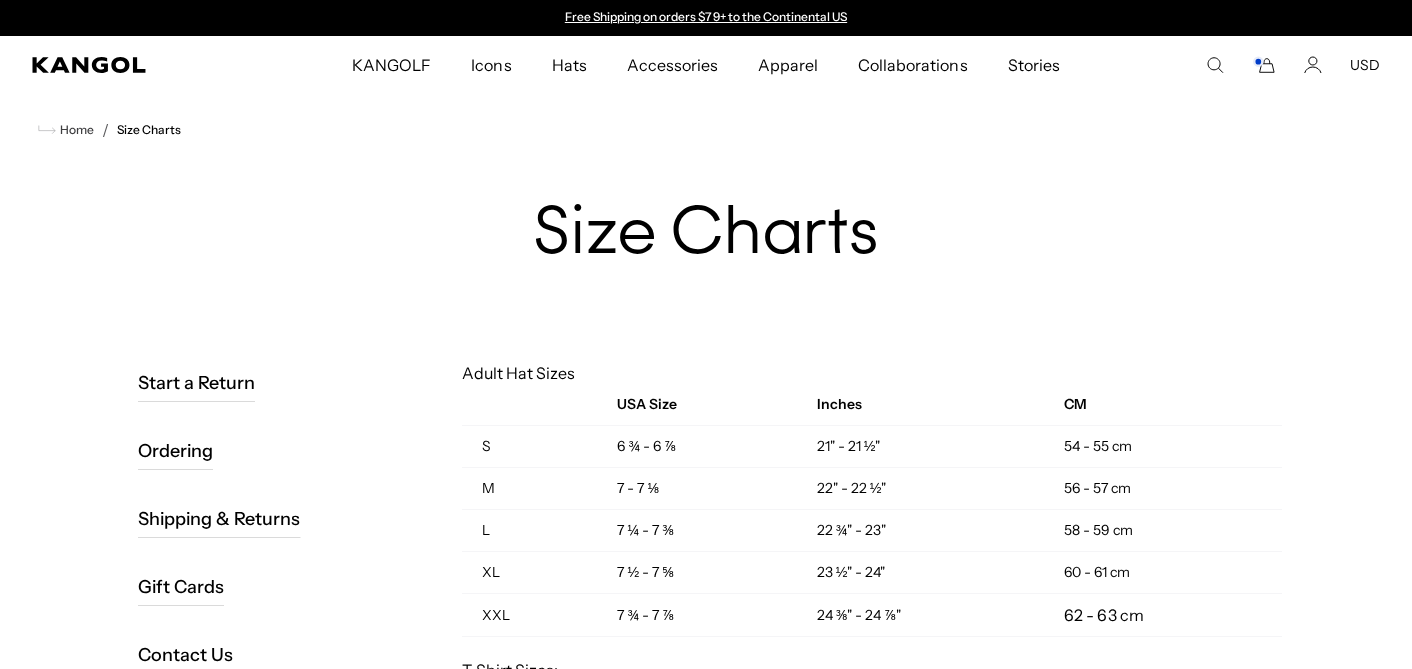 click 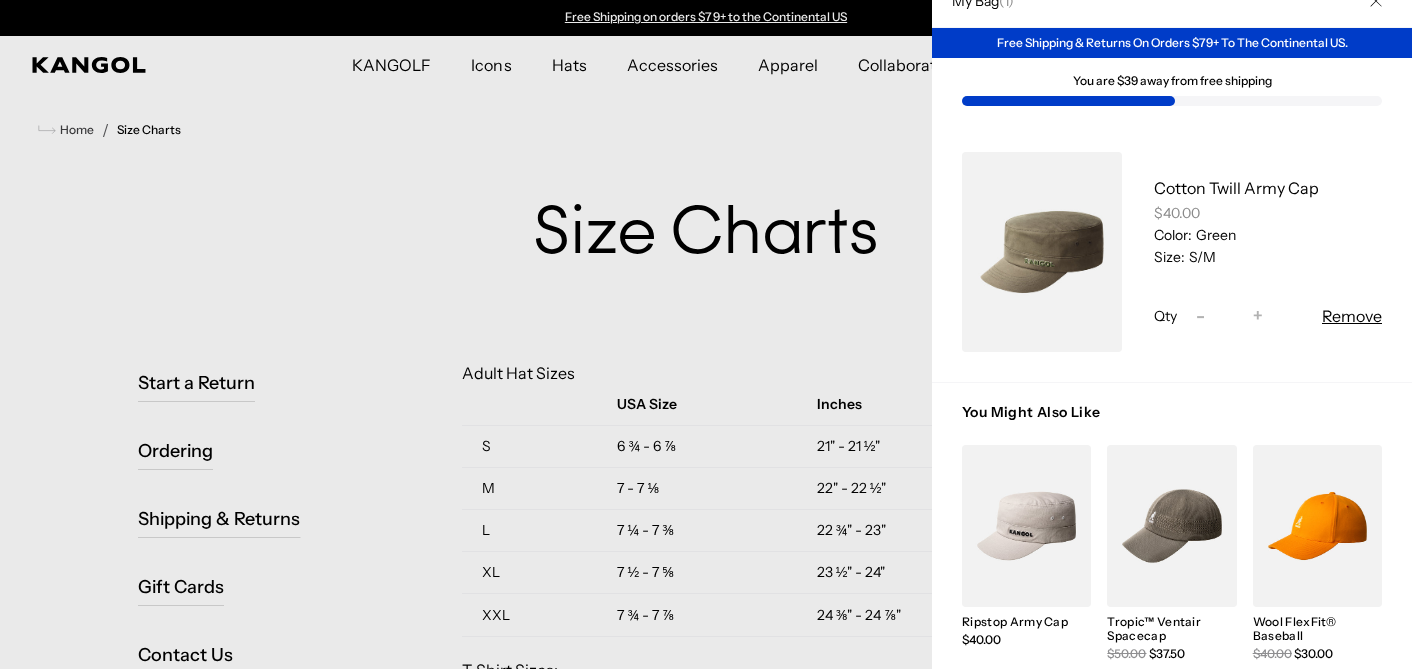 scroll, scrollTop: 31, scrollLeft: 0, axis: vertical 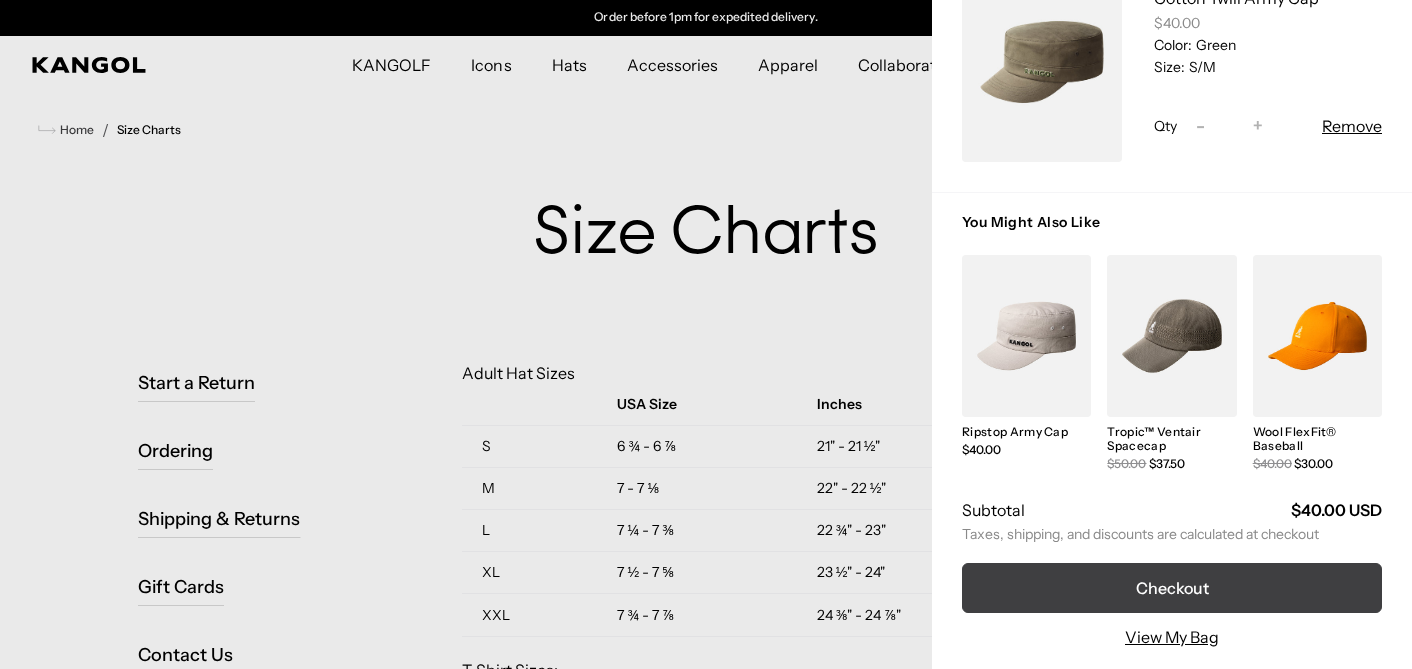 click on "Checkout" at bounding box center [1172, 588] 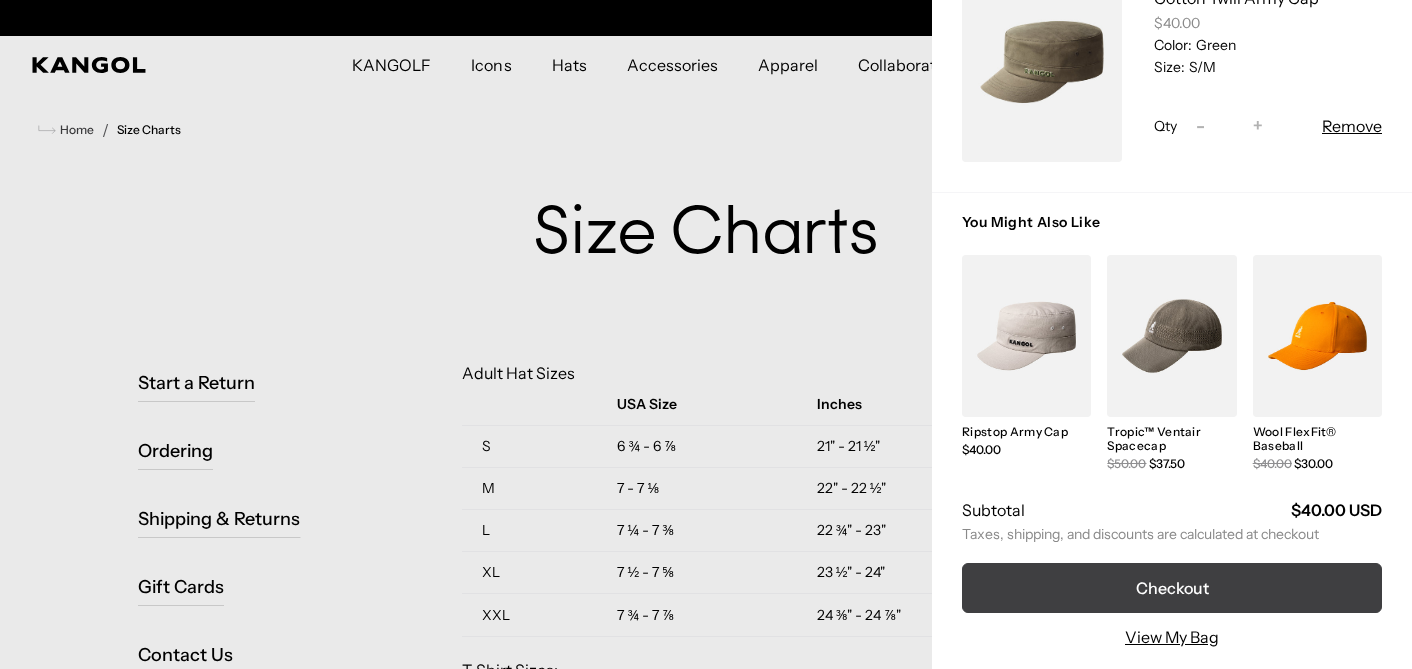 scroll, scrollTop: 0, scrollLeft: 0, axis: both 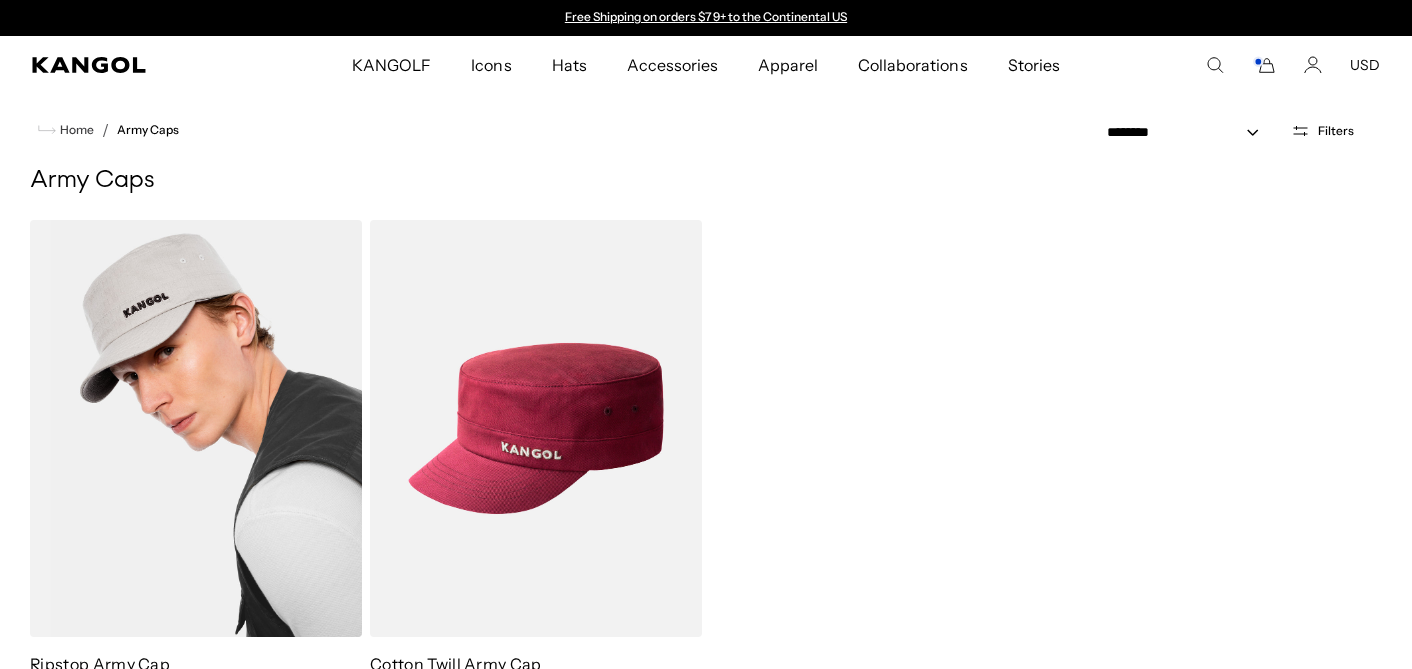 click at bounding box center (196, 428) 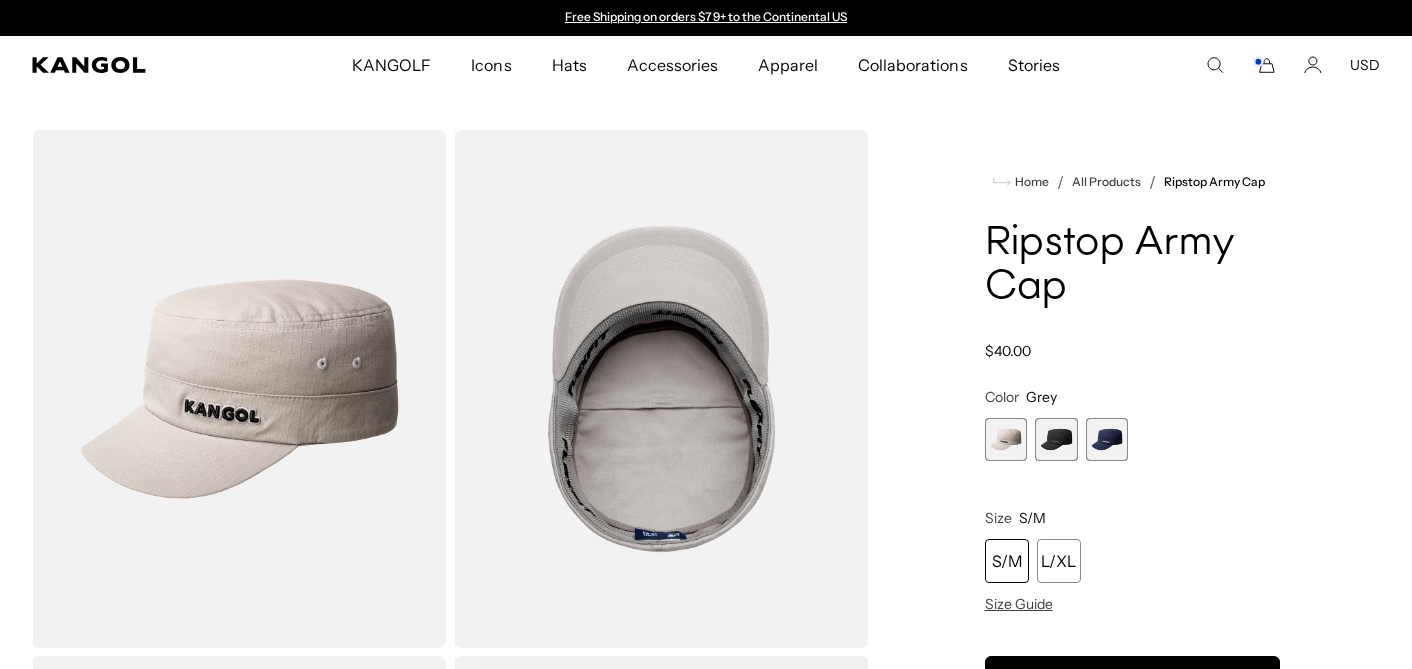 scroll, scrollTop: 0, scrollLeft: 0, axis: both 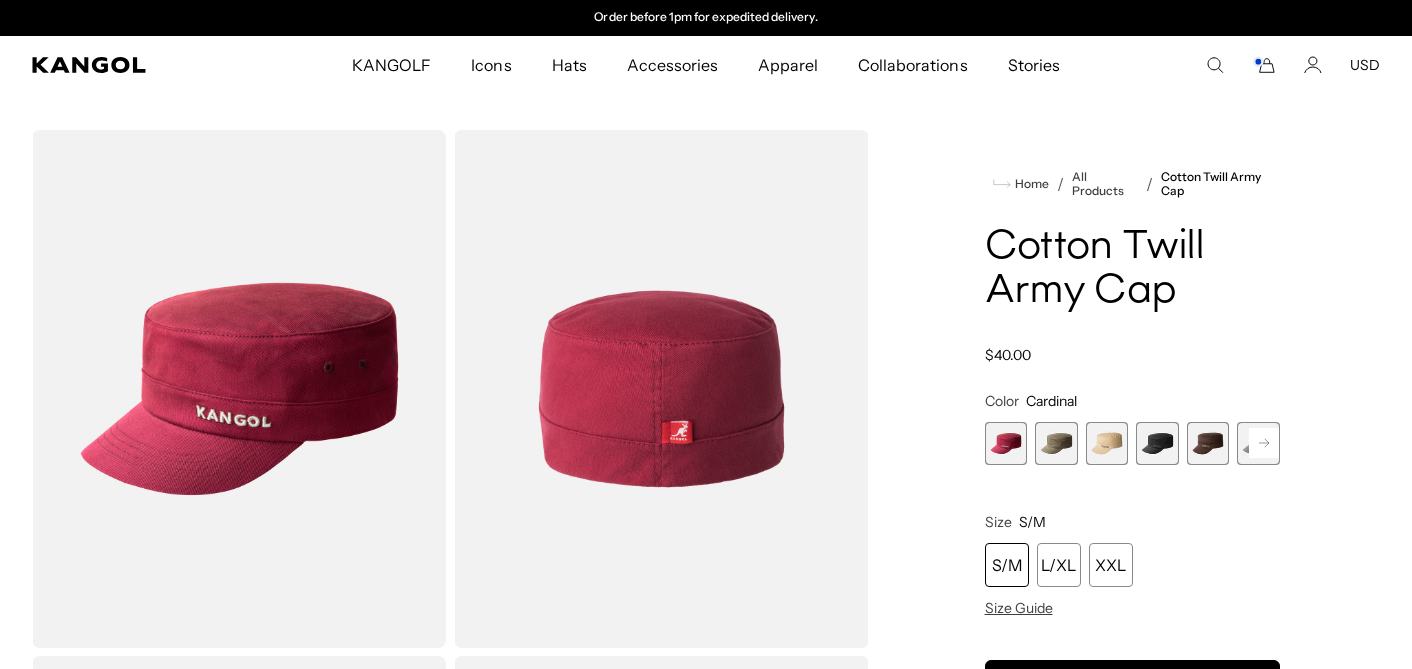 click 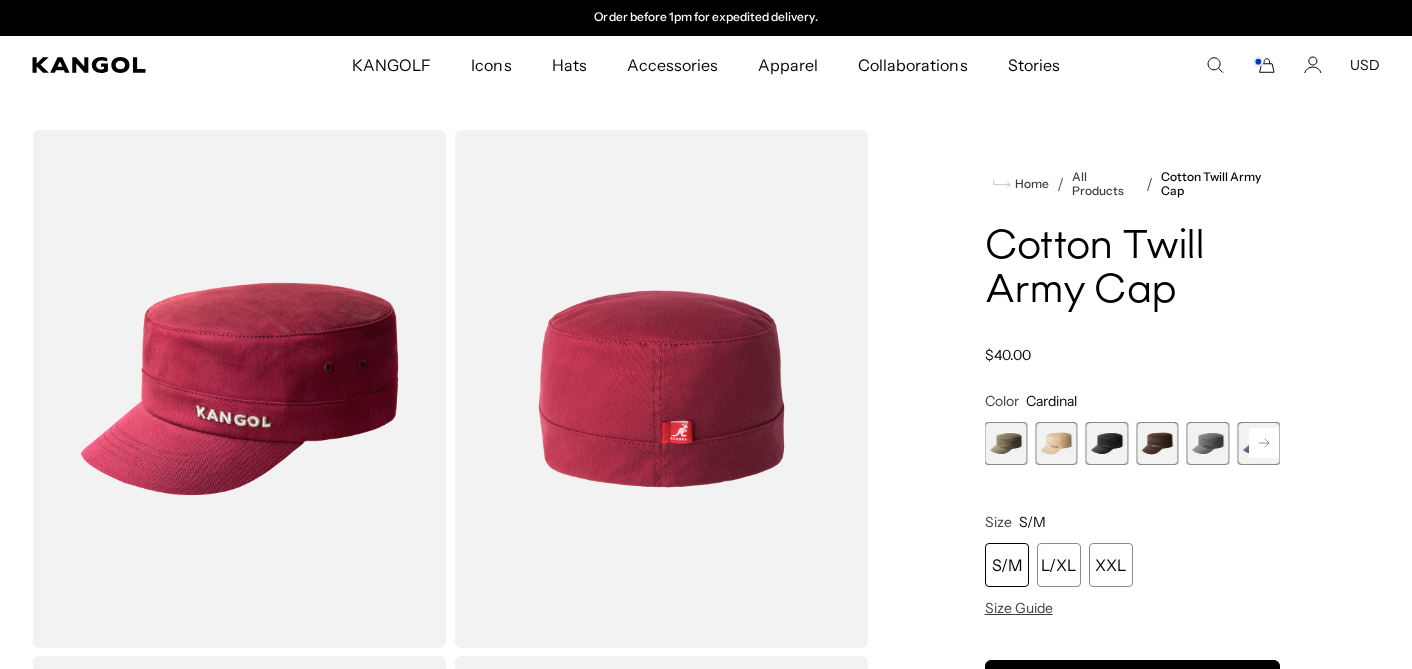 click 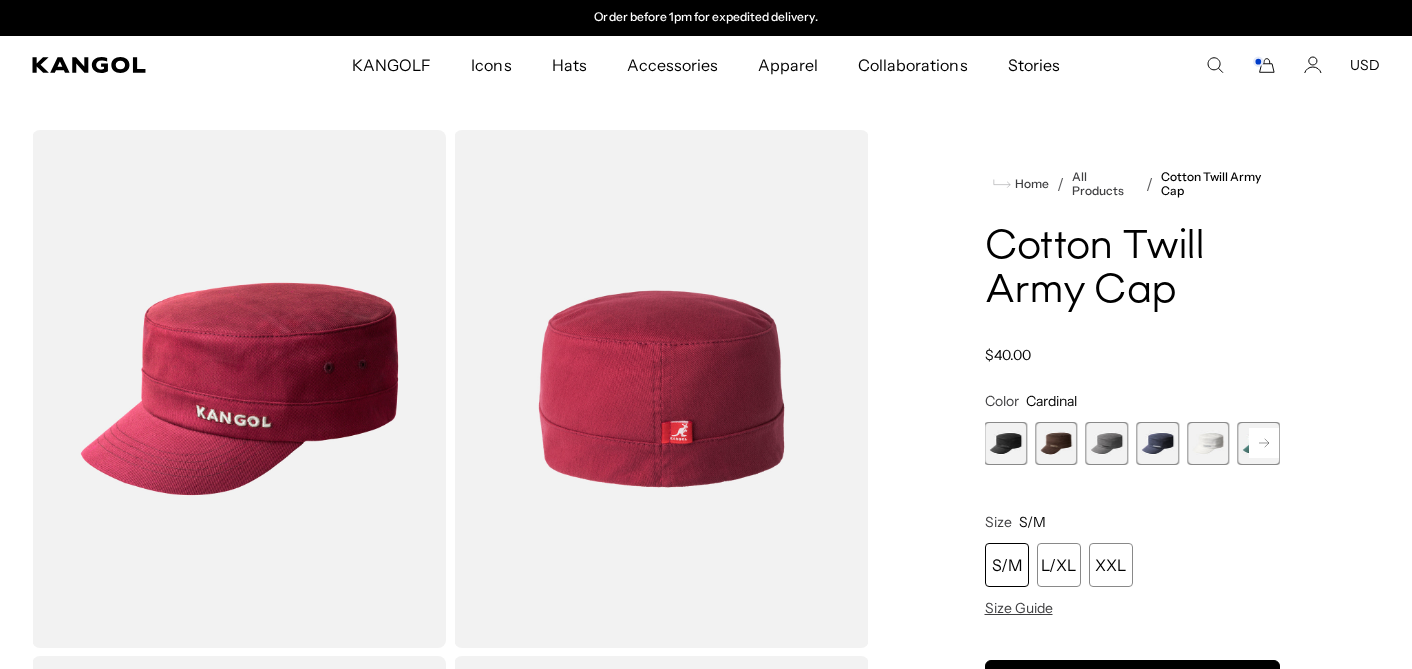 click 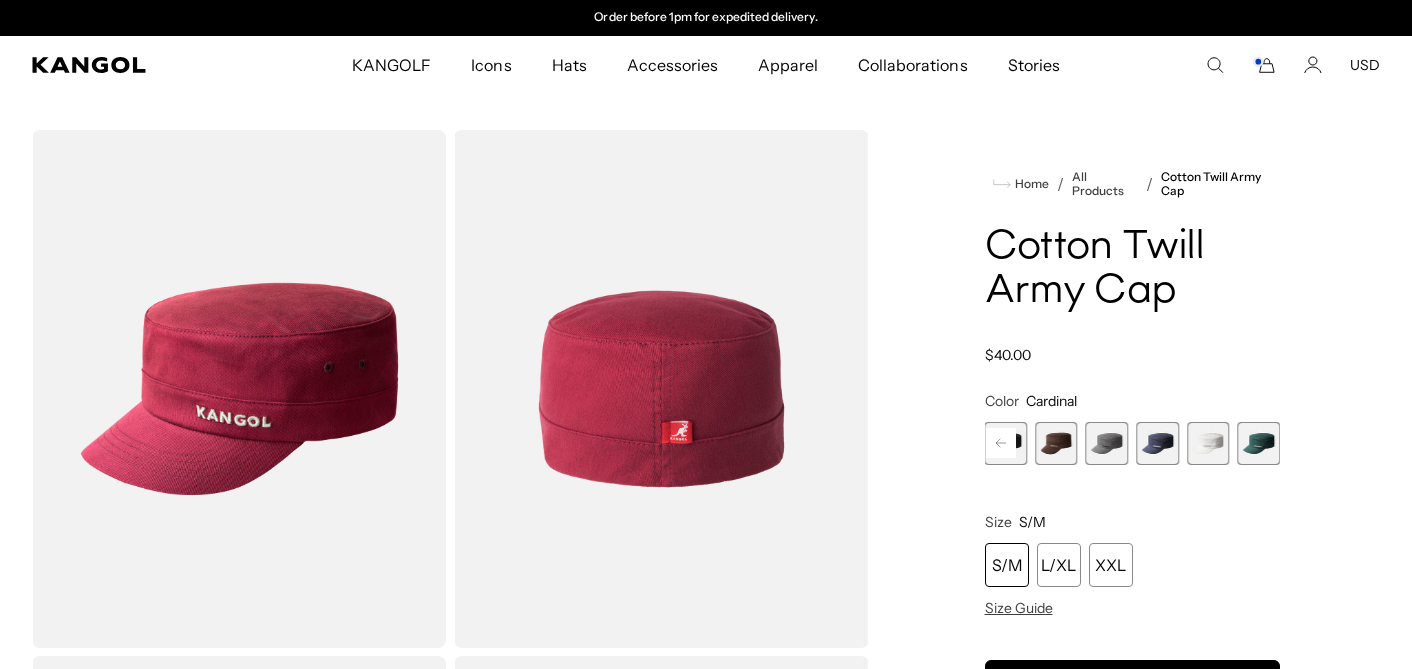 click at bounding box center [1258, 443] 